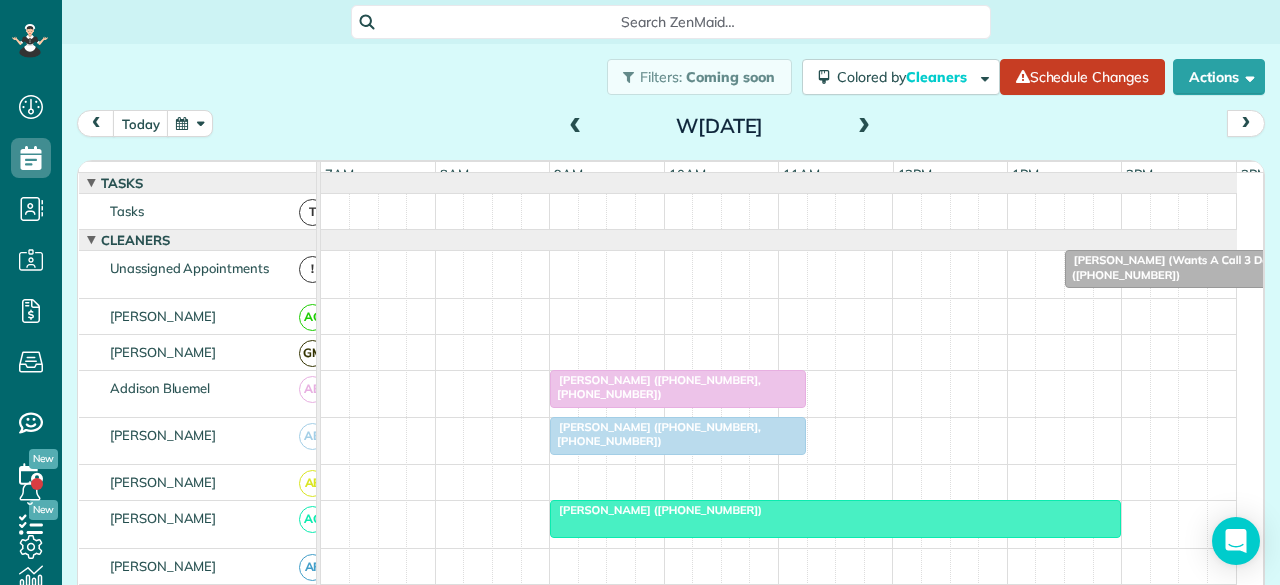 scroll, scrollTop: 0, scrollLeft: 0, axis: both 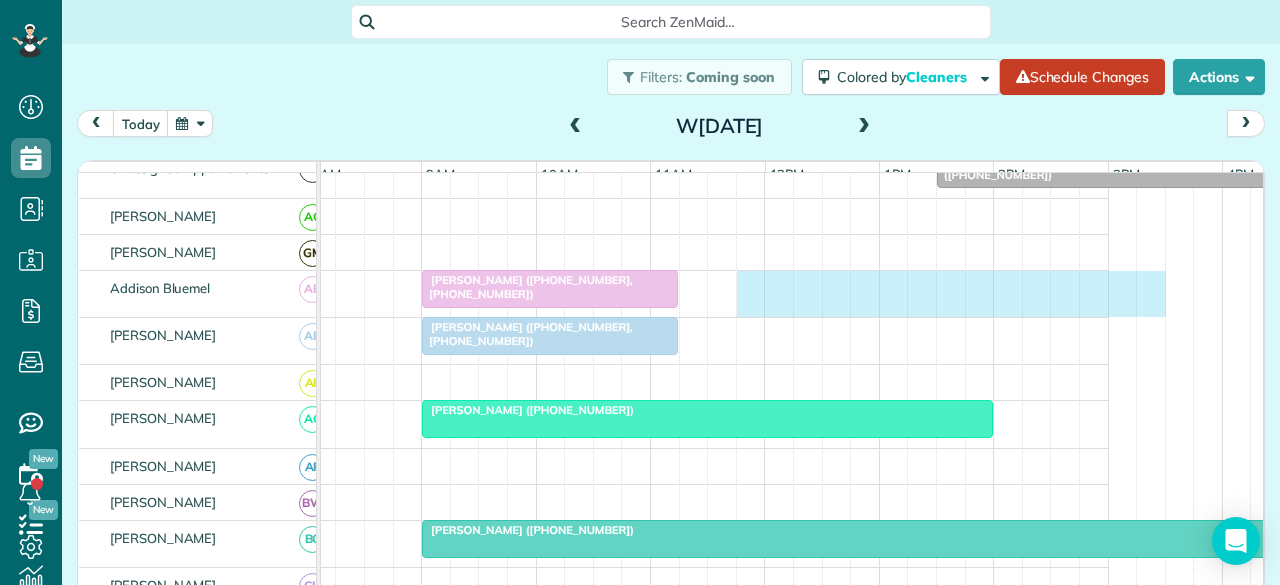 drag, startPoint x: 864, startPoint y: 295, endPoint x: 1146, endPoint y: 296, distance: 282.00177 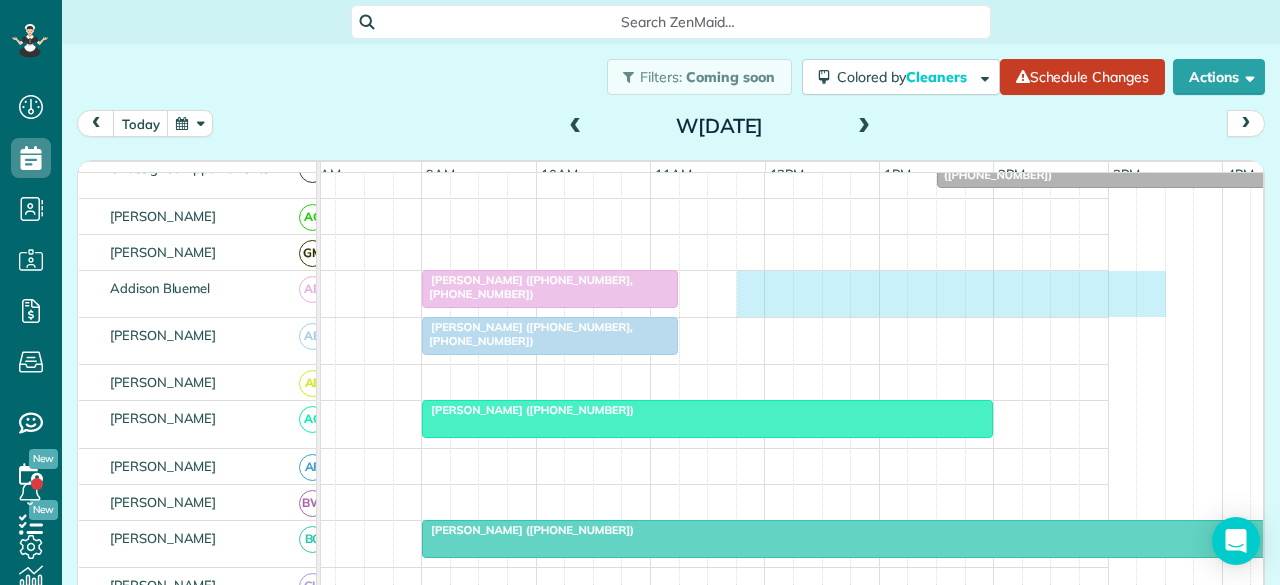 click on "[PERSON_NAME] ([PHONE_NUMBER], [PHONE_NUMBER])" at bounding box center (651, 294) 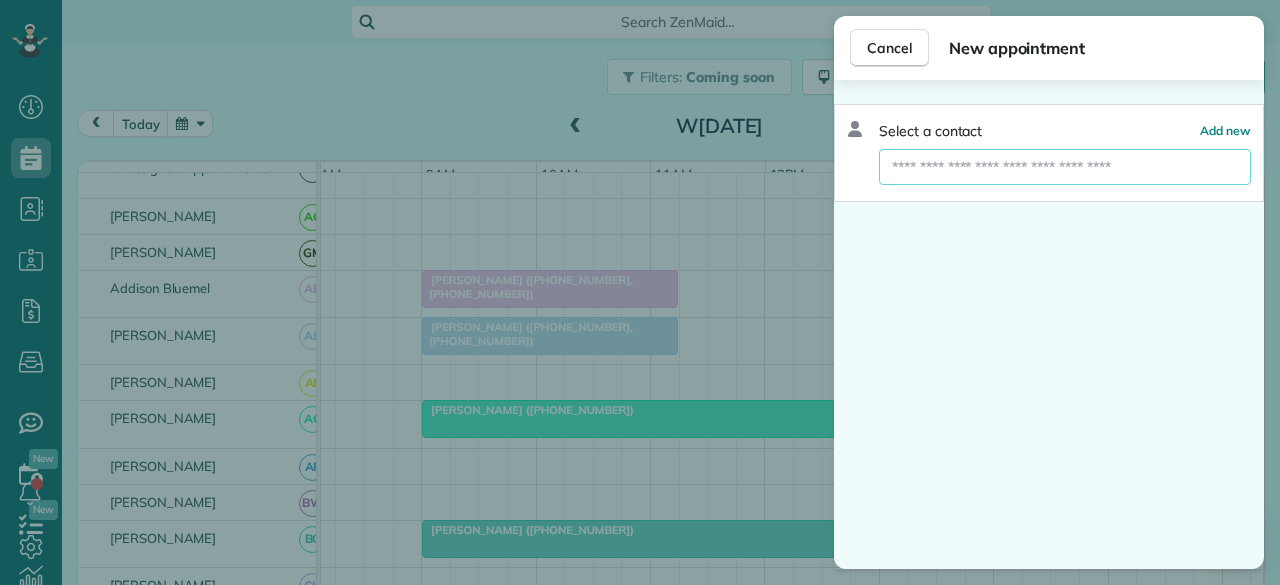click at bounding box center (1065, 167) 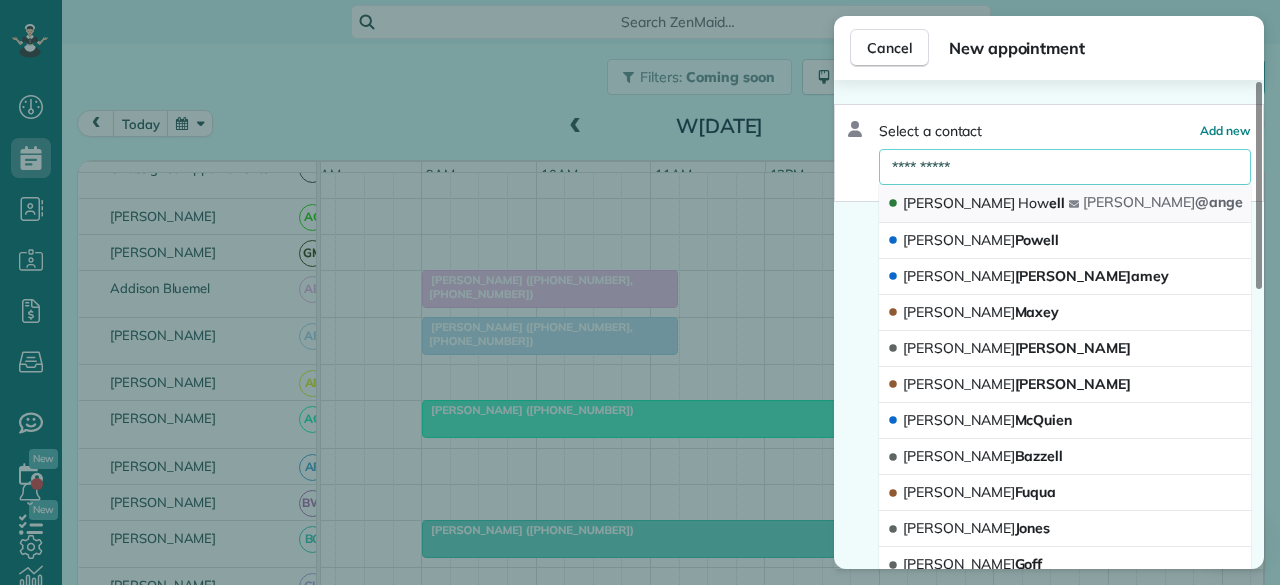 type on "**********" 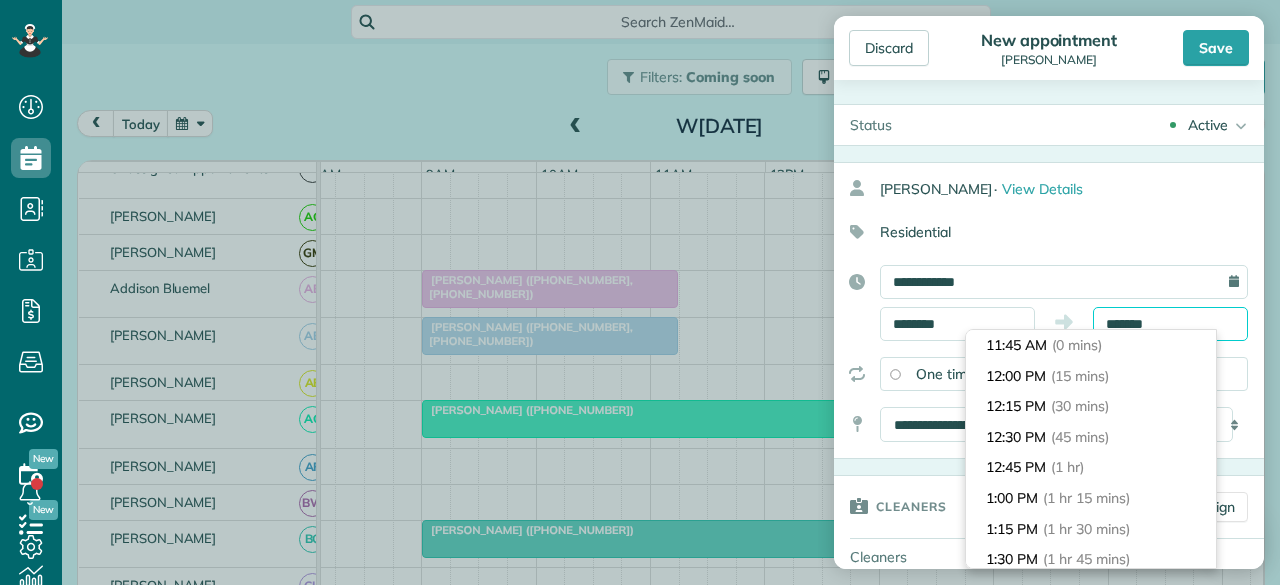 click on "*******" at bounding box center (1170, 324) 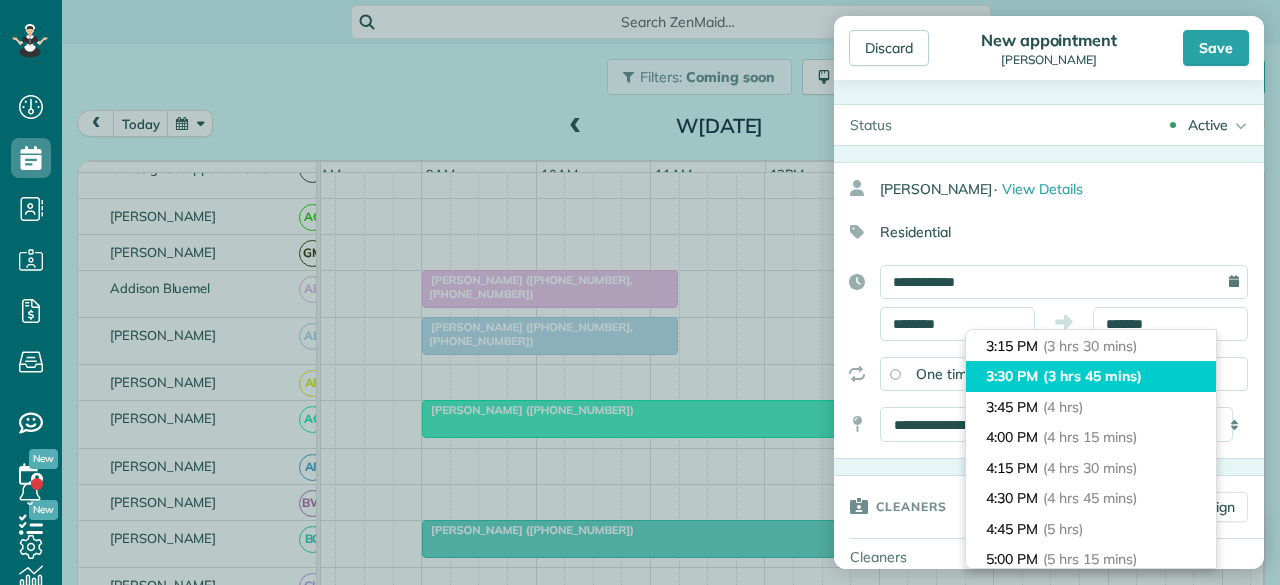 click on "(3 hrs 45 mins)" at bounding box center [1092, 376] 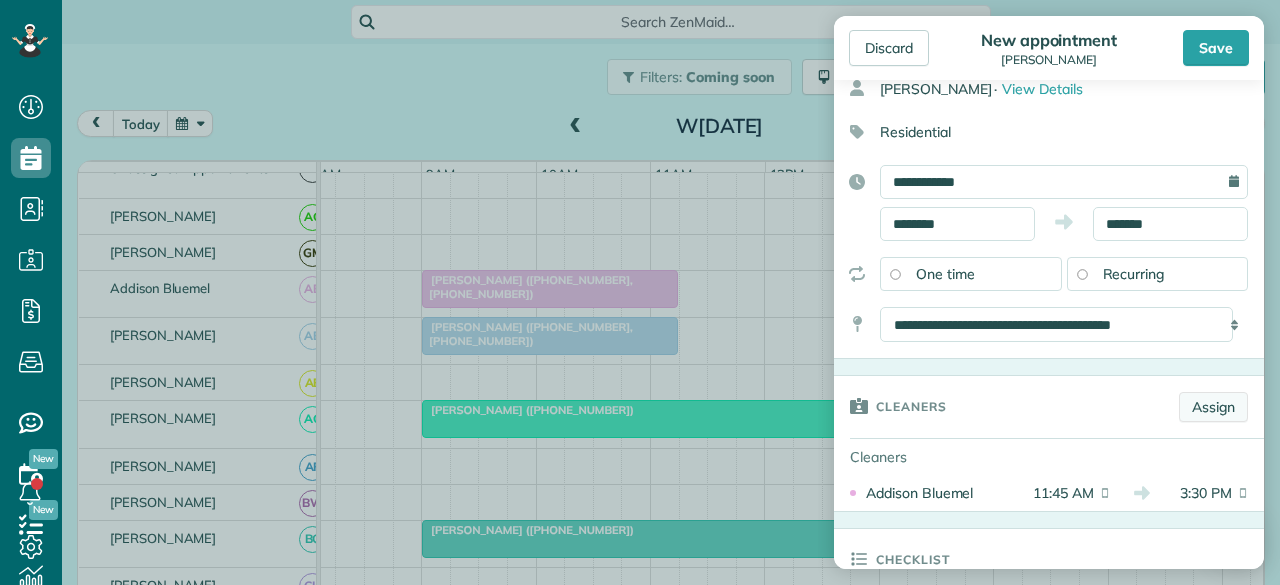click on "Assign" at bounding box center (1213, 407) 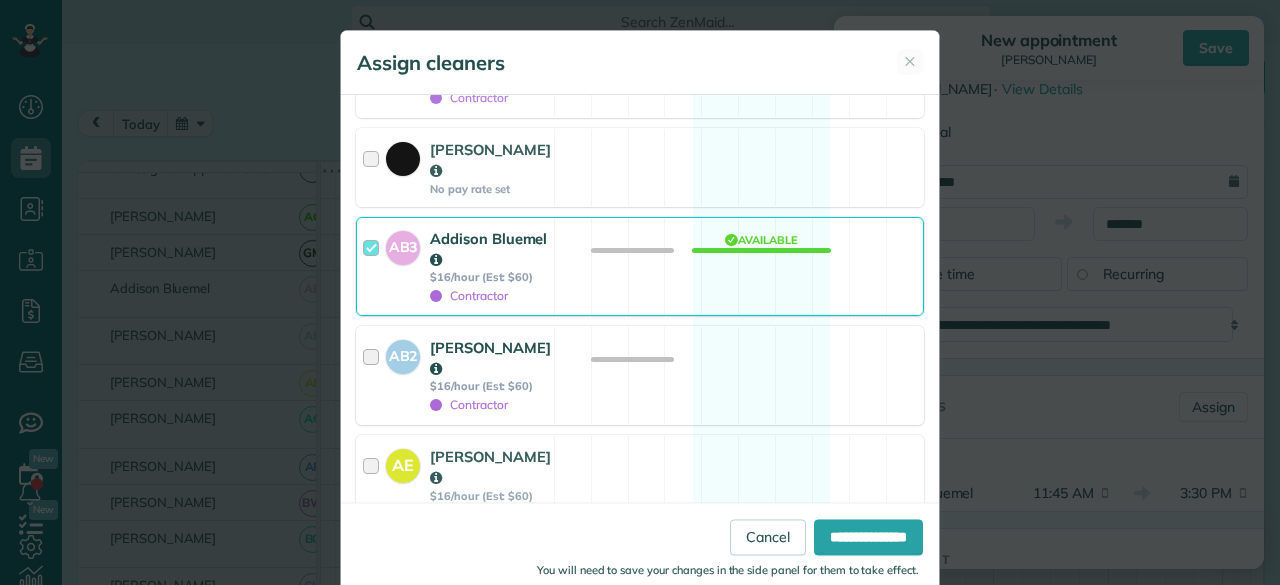 click on "$16/hour (Est: $60)" at bounding box center [490, 386] 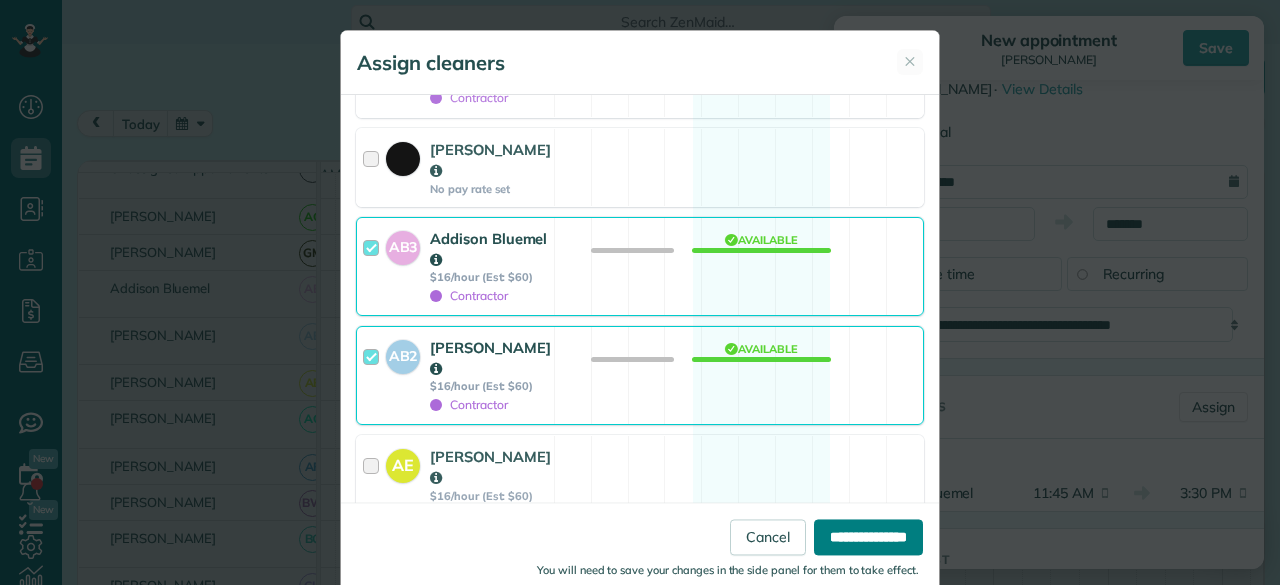 click on "**********" at bounding box center [868, 537] 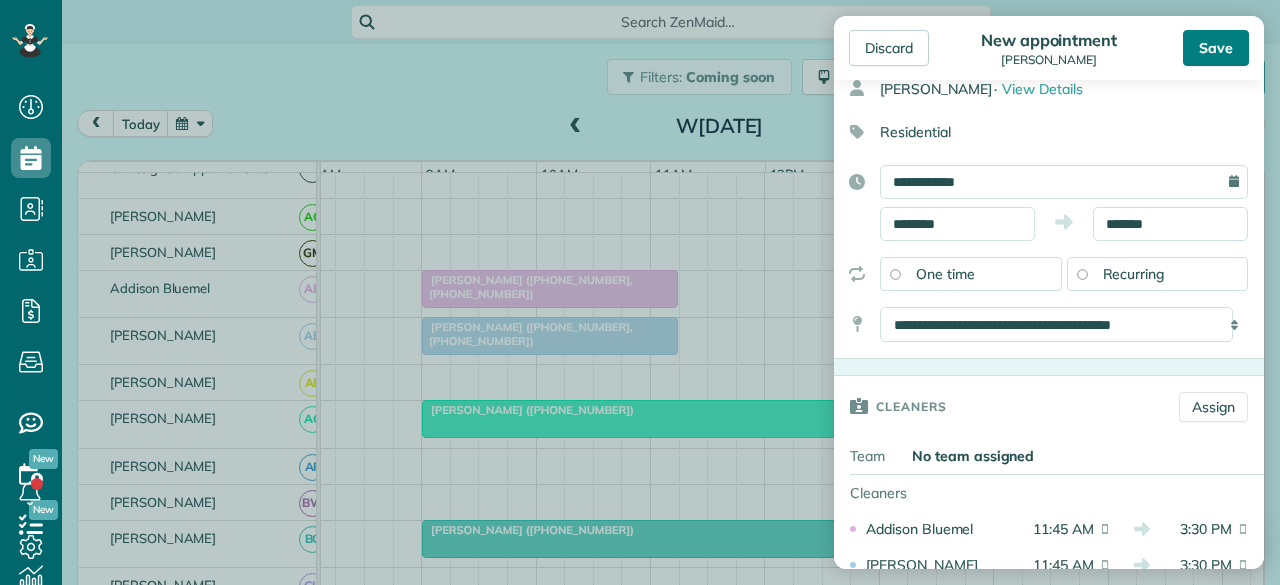 click on "Save" at bounding box center [1216, 48] 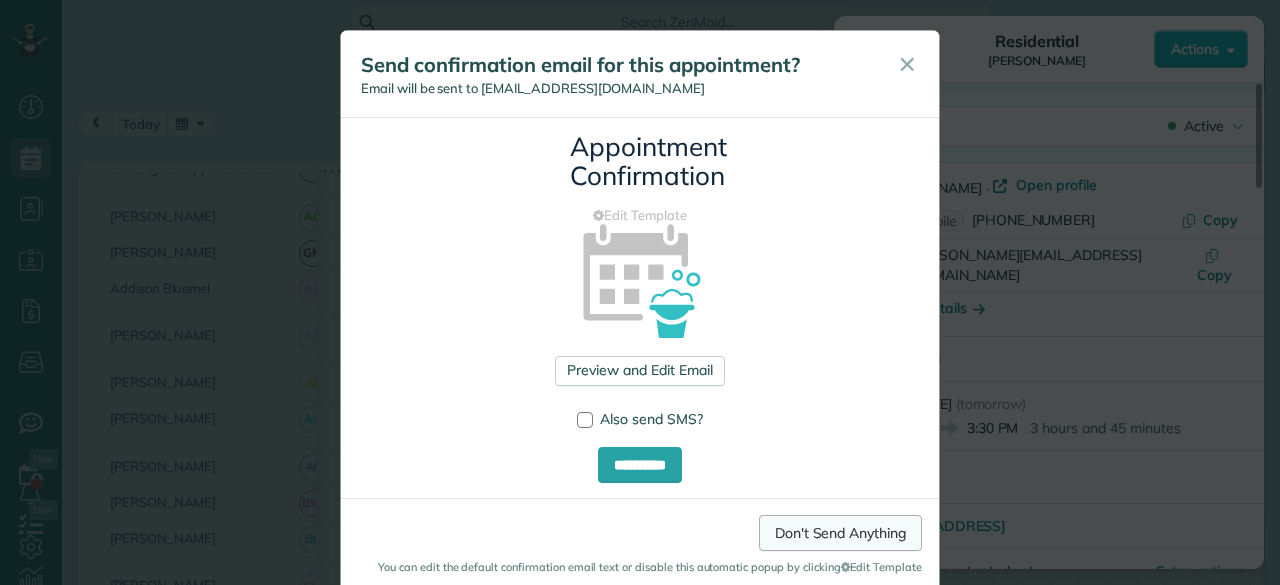 click on "Don't Send Anything" at bounding box center [840, 533] 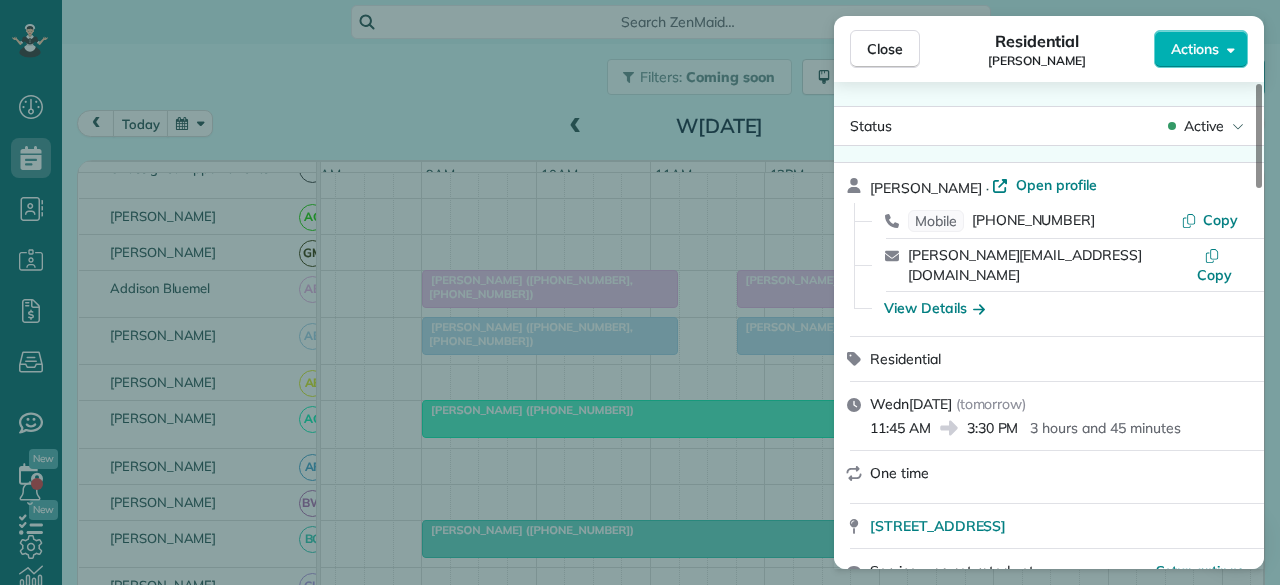 drag, startPoint x: 906, startPoint y: 48, endPoint x: 911, endPoint y: 154, distance: 106.11786 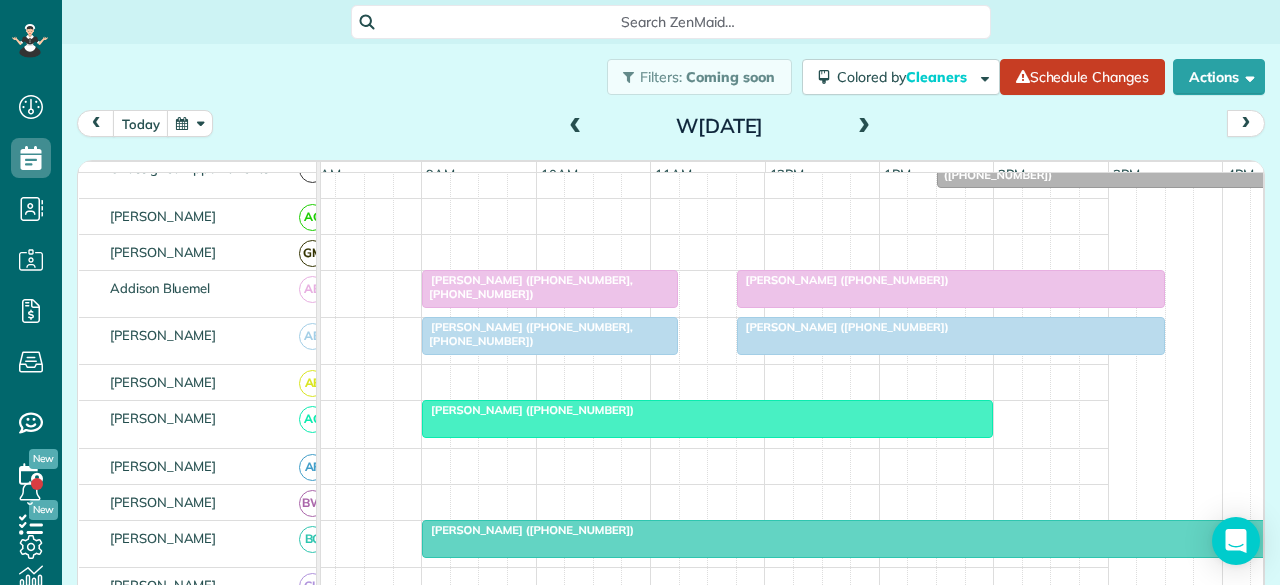 scroll, scrollTop: 224, scrollLeft: 128, axis: both 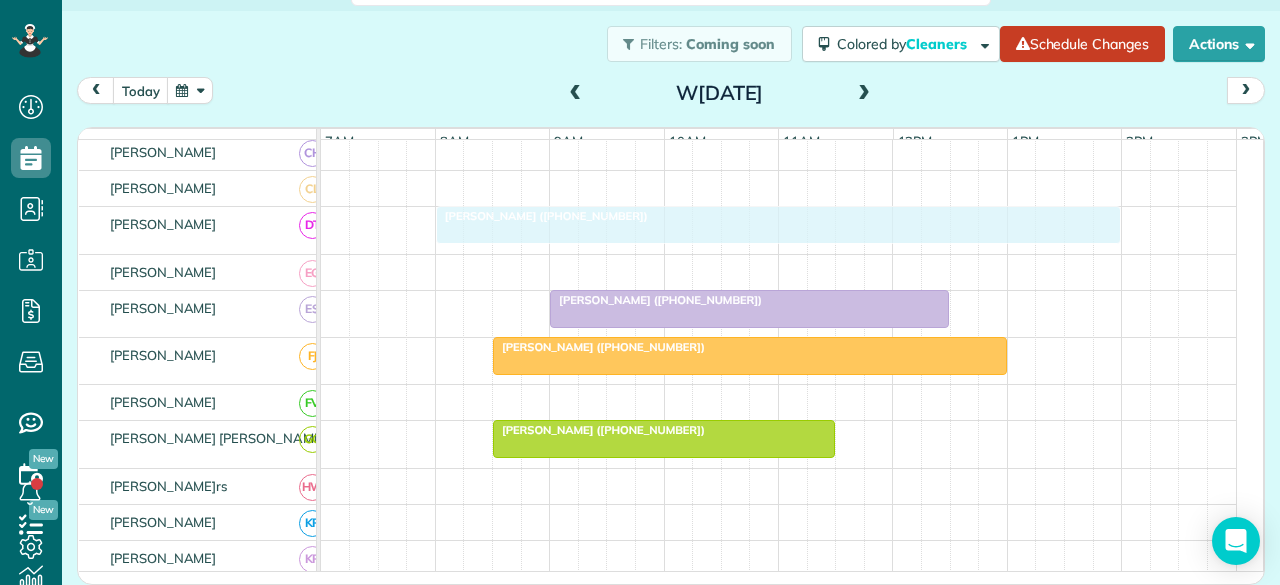 drag, startPoint x: 682, startPoint y: 233, endPoint x: 618, endPoint y: 227, distance: 64.28063 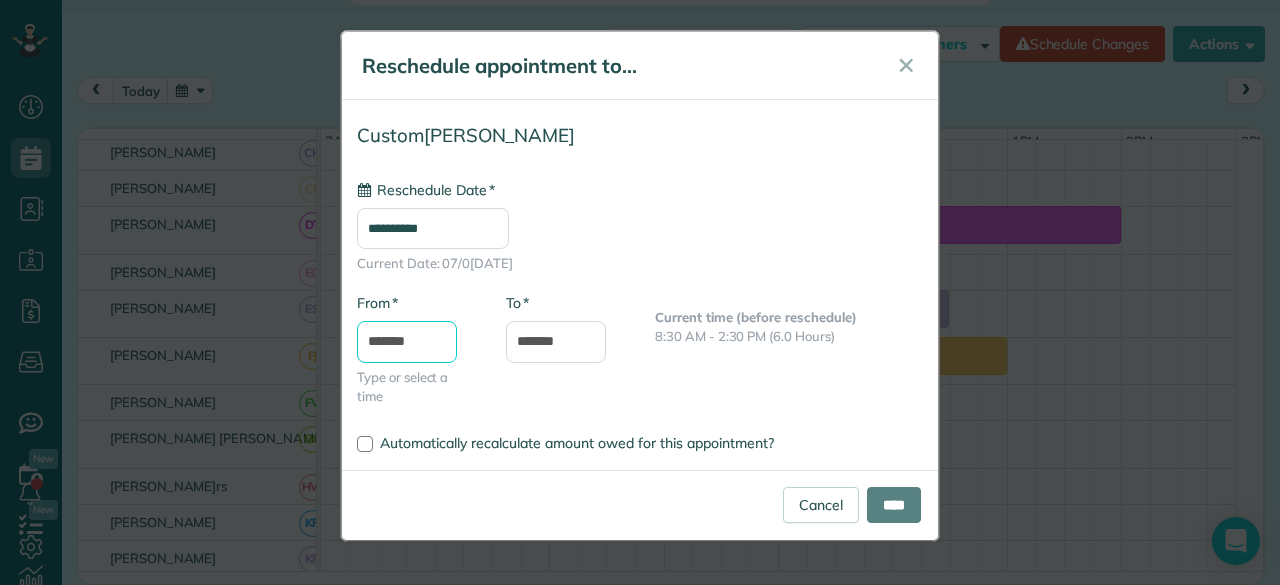 type on "**********" 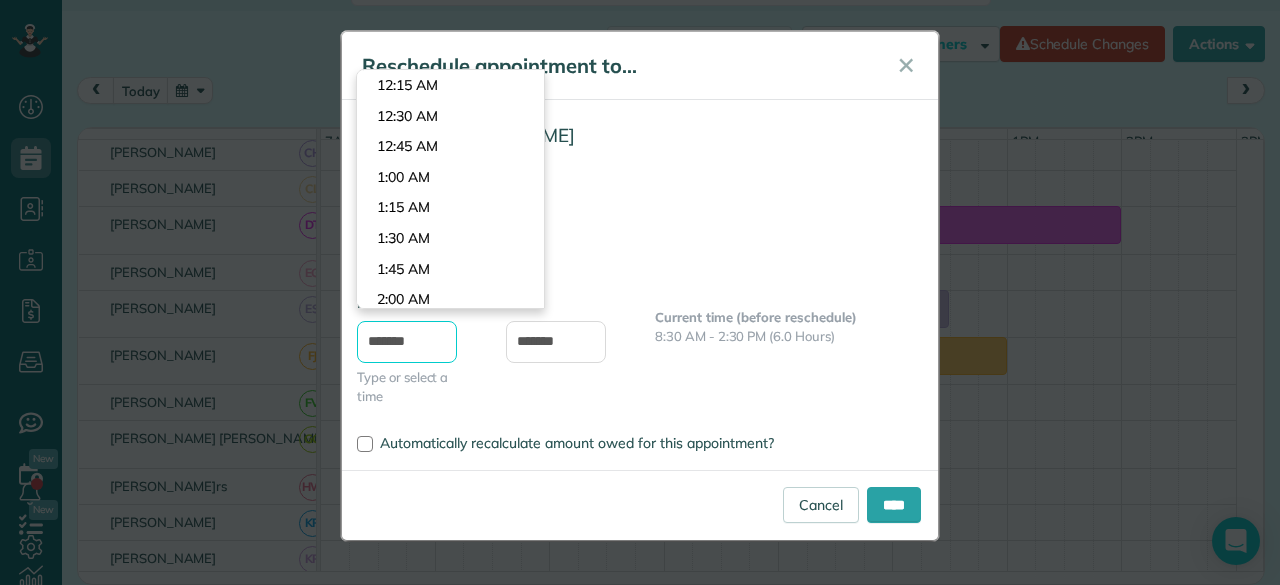 scroll, scrollTop: 916, scrollLeft: 0, axis: vertical 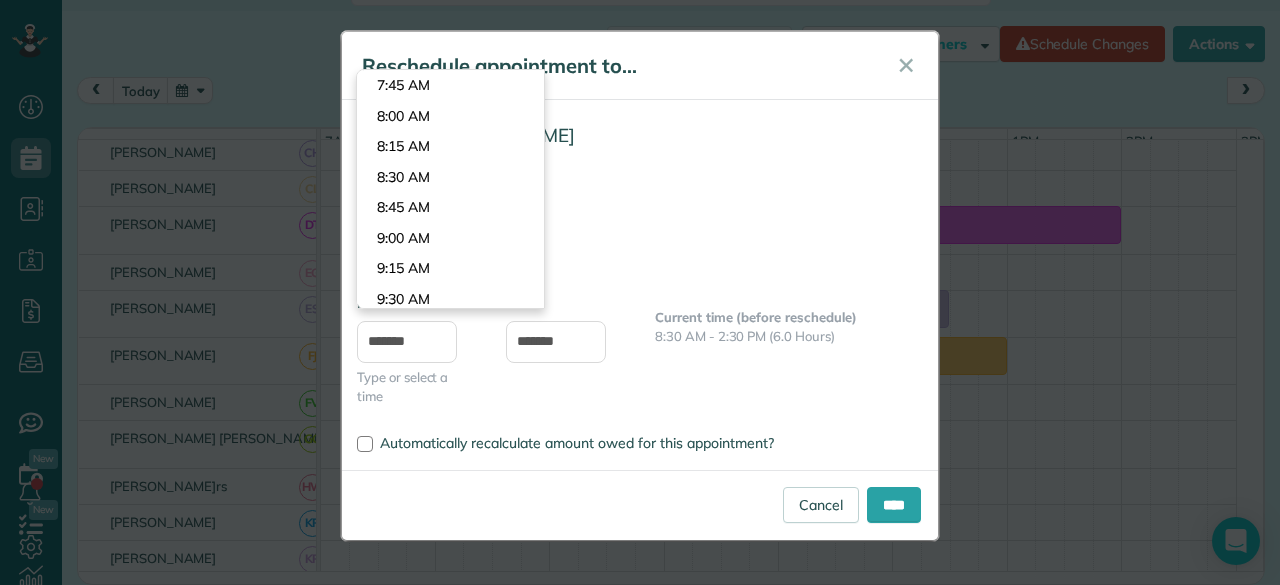 type on "*******" 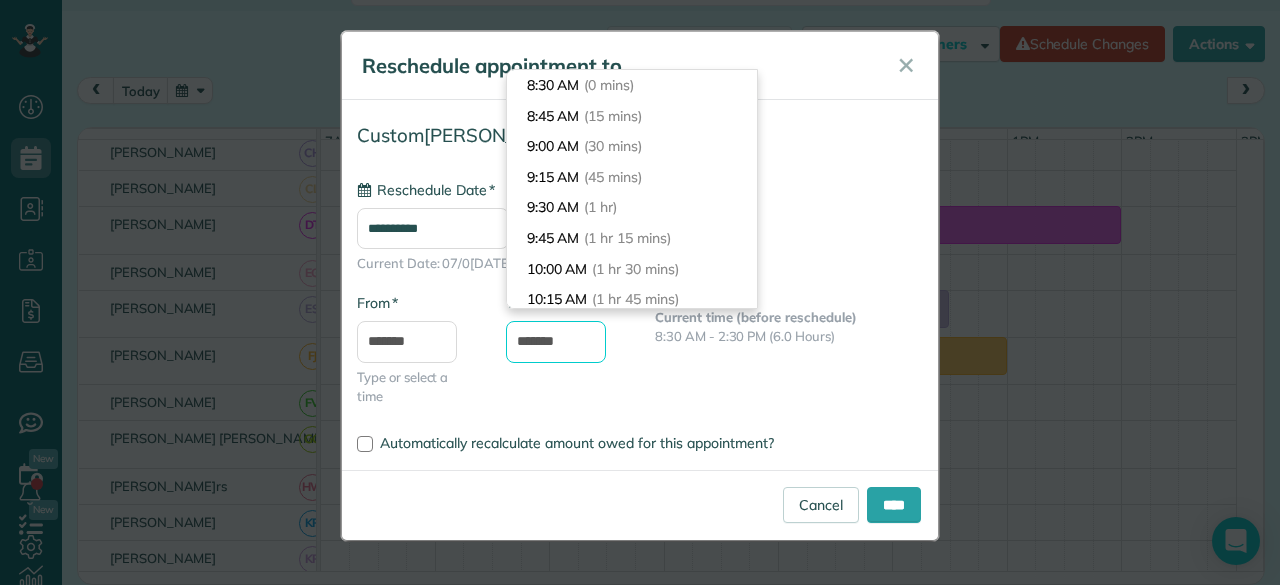 drag, startPoint x: 584, startPoint y: 337, endPoint x: 490, endPoint y: 340, distance: 94.04786 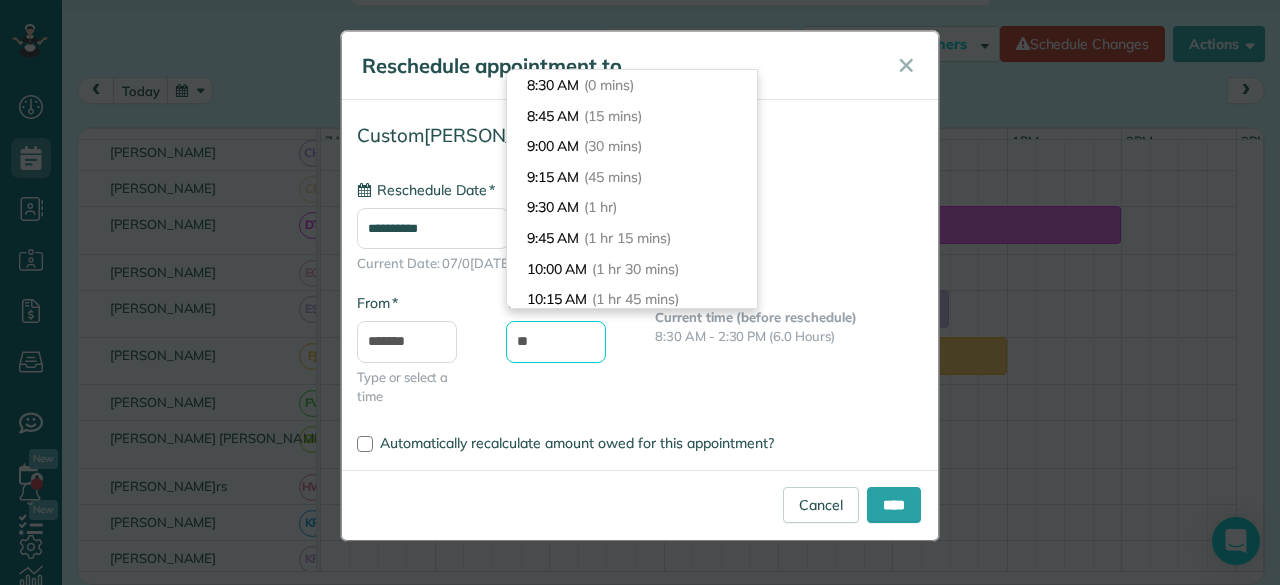 scroll, scrollTop: 188, scrollLeft: 0, axis: vertical 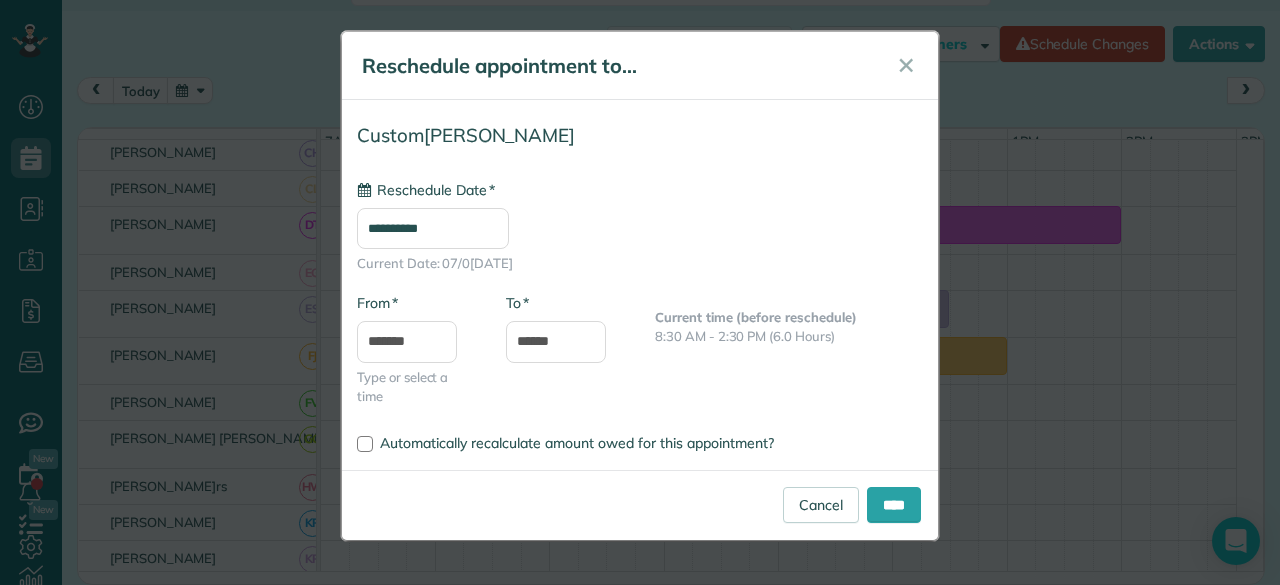 type on "********" 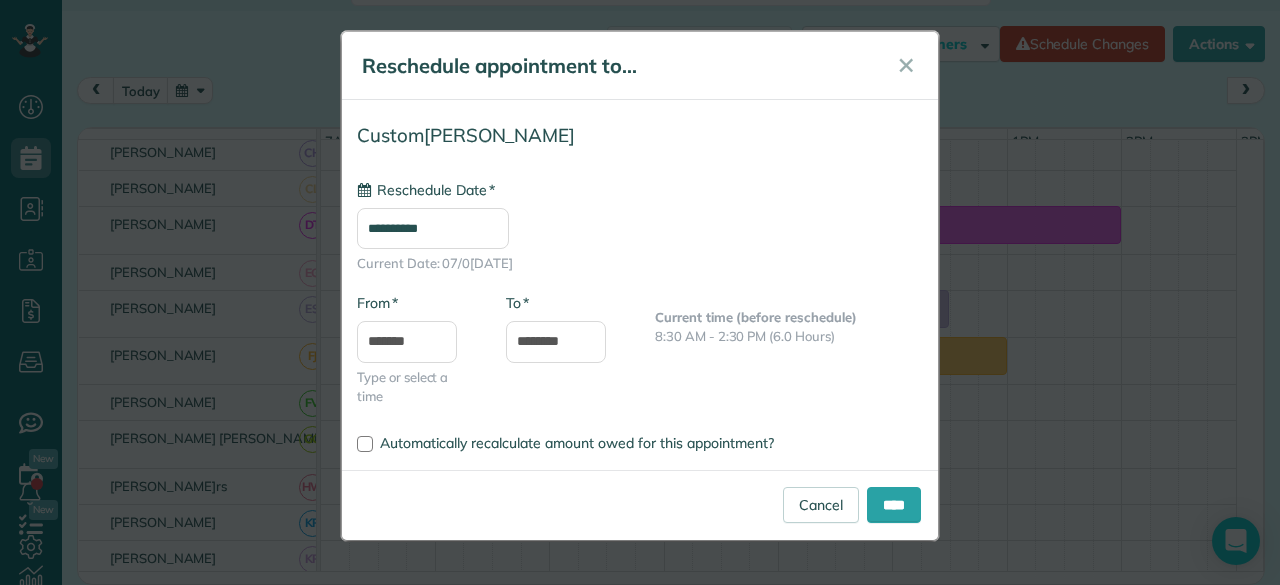 click on "**********" at bounding box center (640, 270) 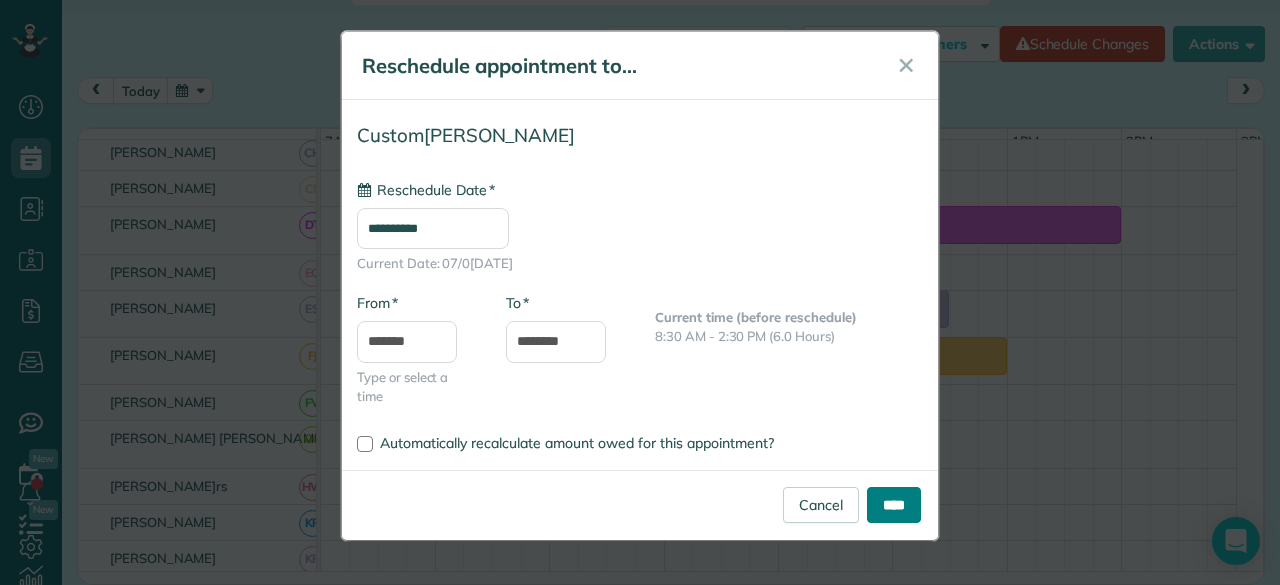click on "****" at bounding box center [894, 505] 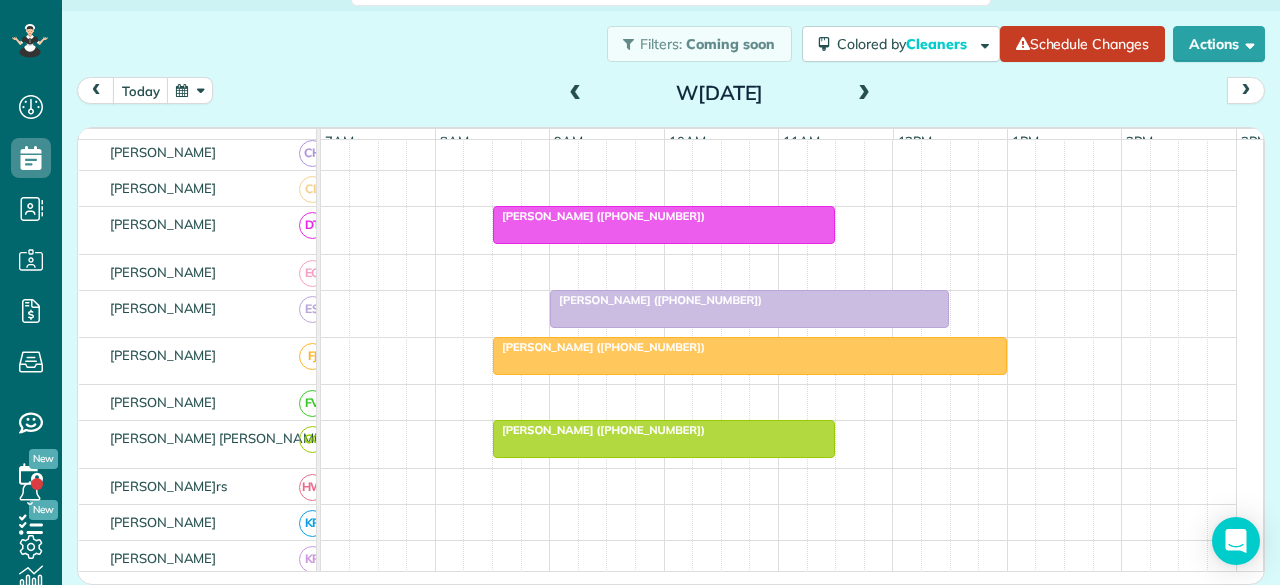 click on "[PERSON_NAME] ([PHONE_NUMBER])" at bounding box center (599, 216) 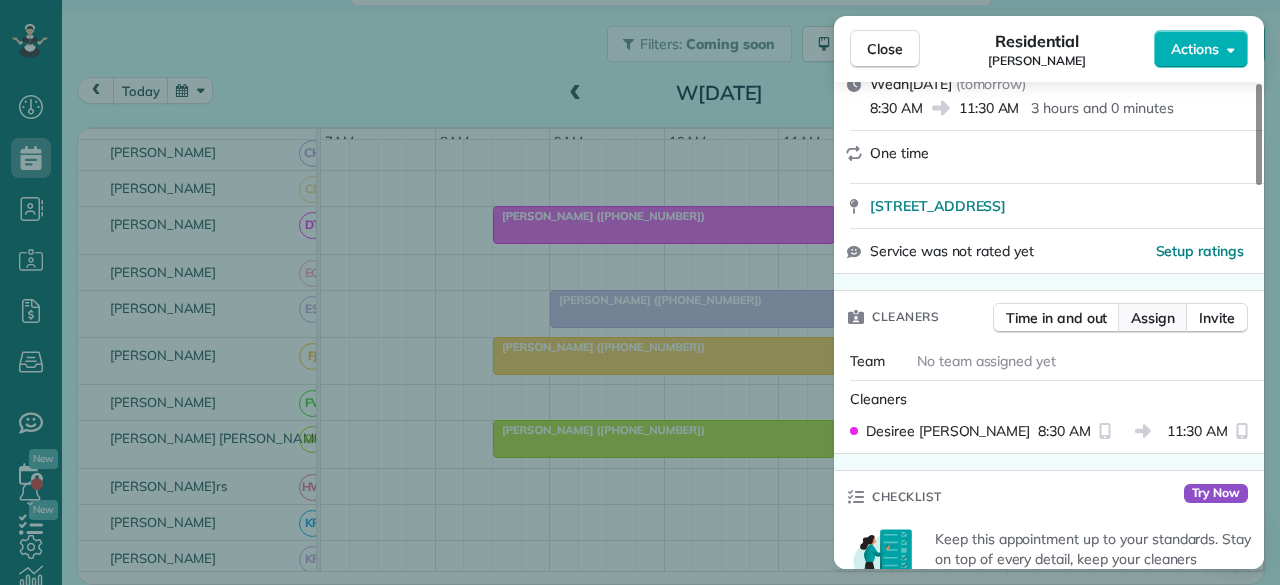 click on "Assign" at bounding box center (1153, 318) 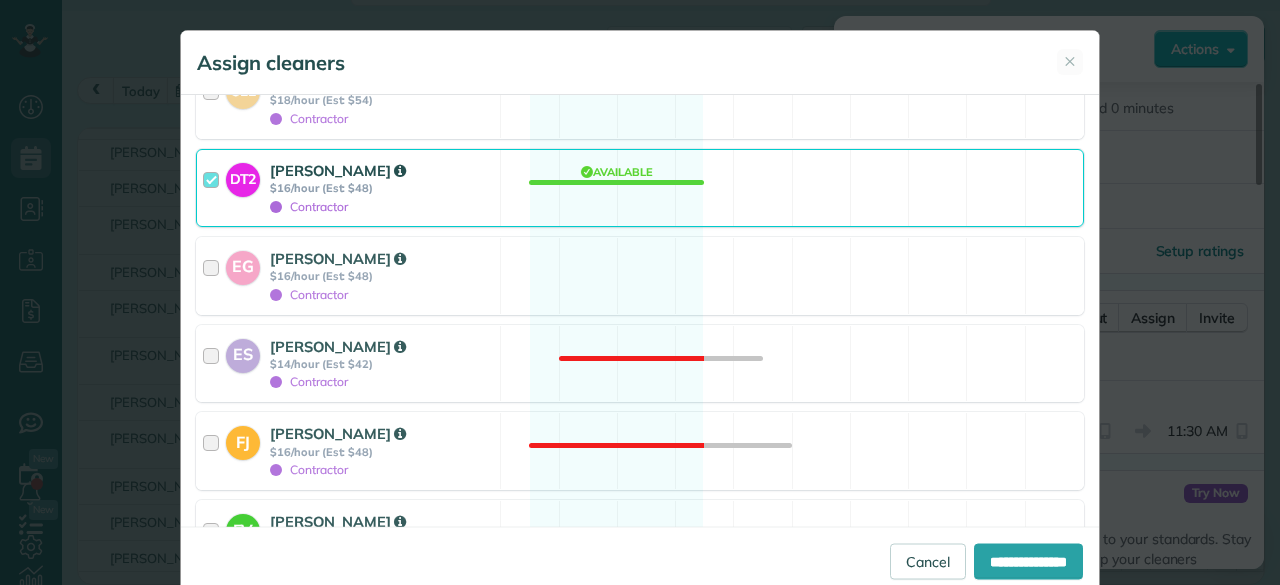 scroll, scrollTop: 1600, scrollLeft: 0, axis: vertical 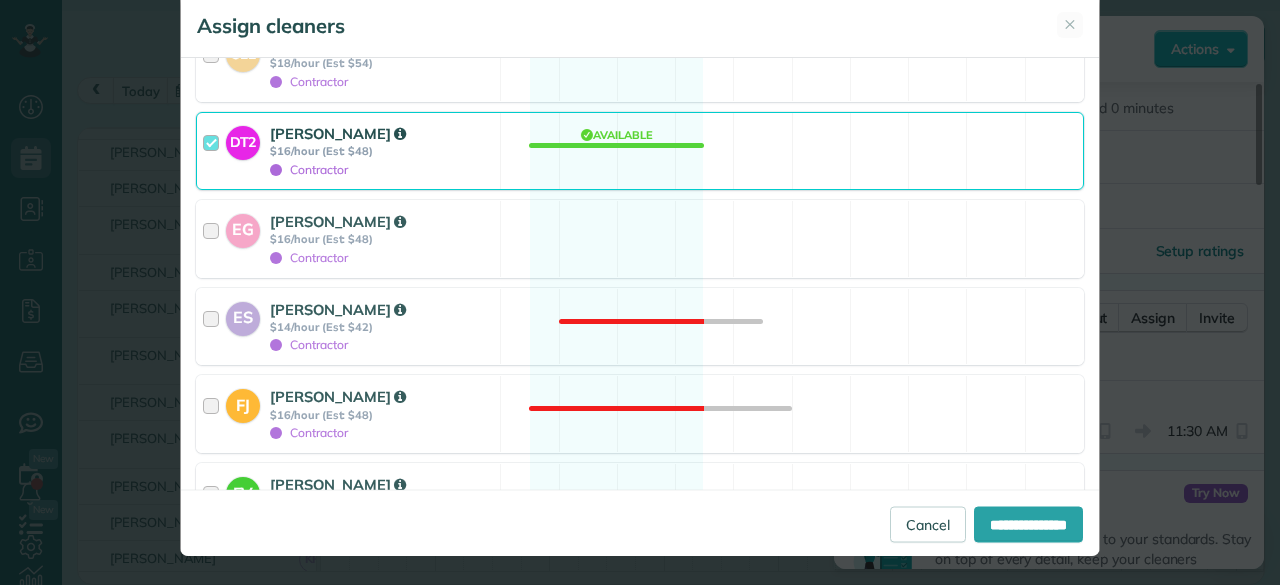 click on "$16/hour (Est: $48)" at bounding box center [382, 151] 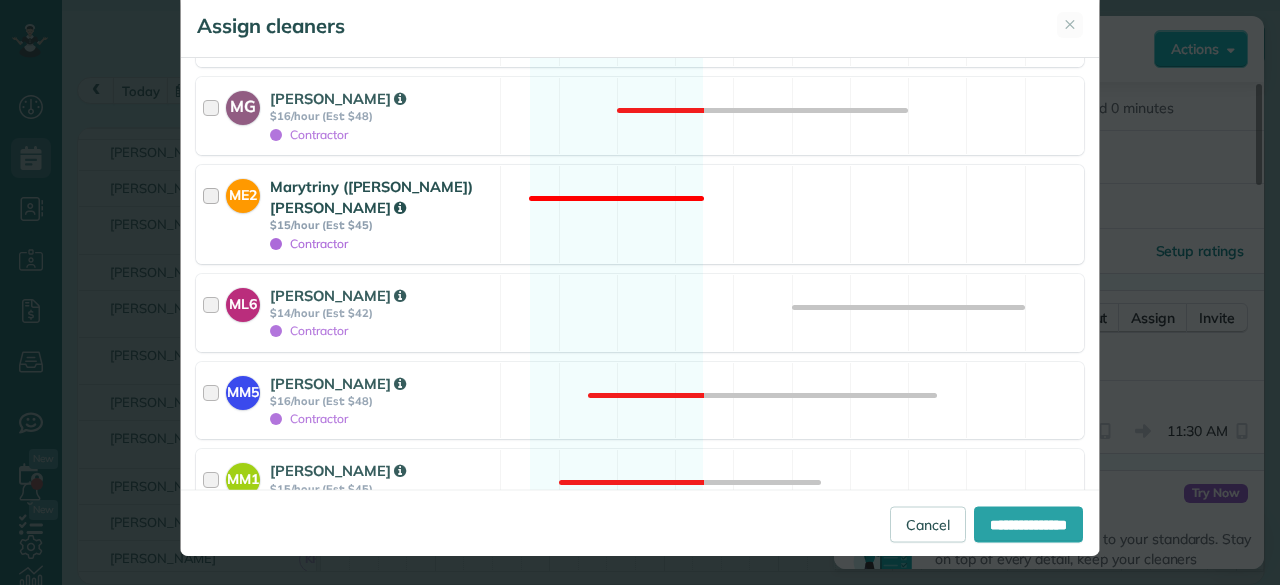 drag, startPoint x: 354, startPoint y: 173, endPoint x: 368, endPoint y: 183, distance: 17.20465 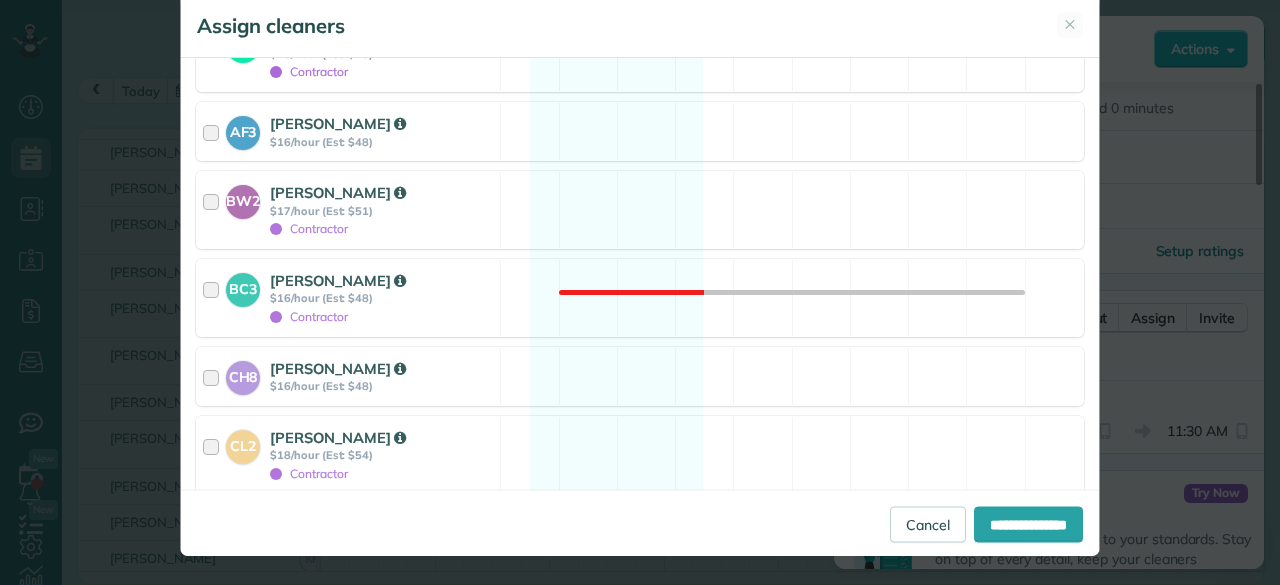 scroll, scrollTop: 816, scrollLeft: 0, axis: vertical 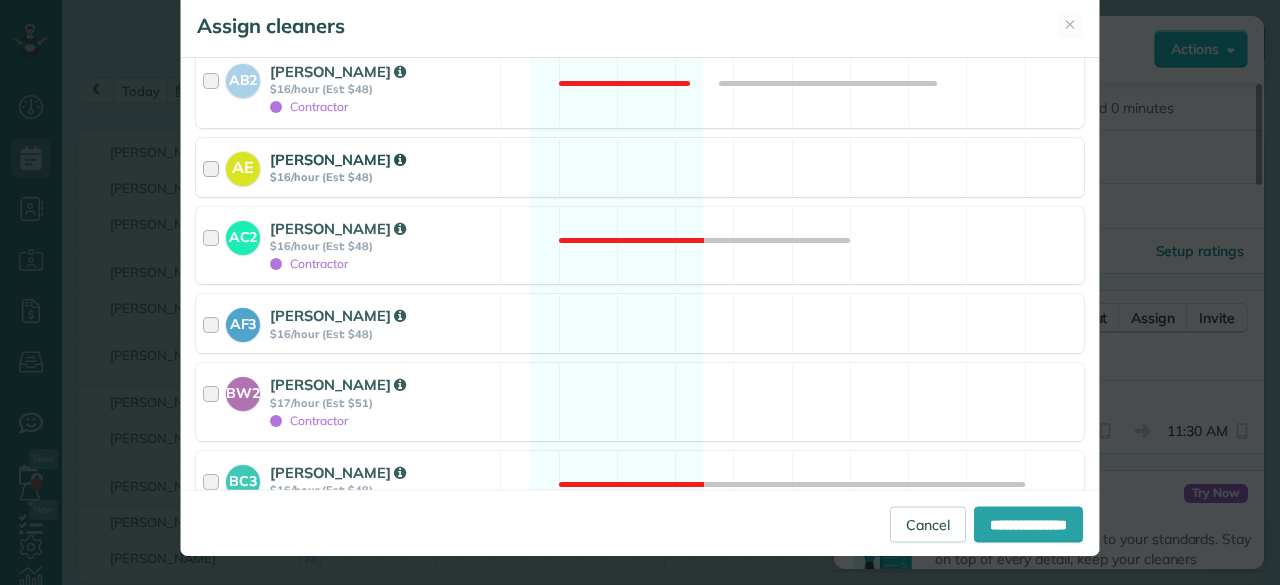 click on "[PERSON_NAME]" at bounding box center [338, 159] 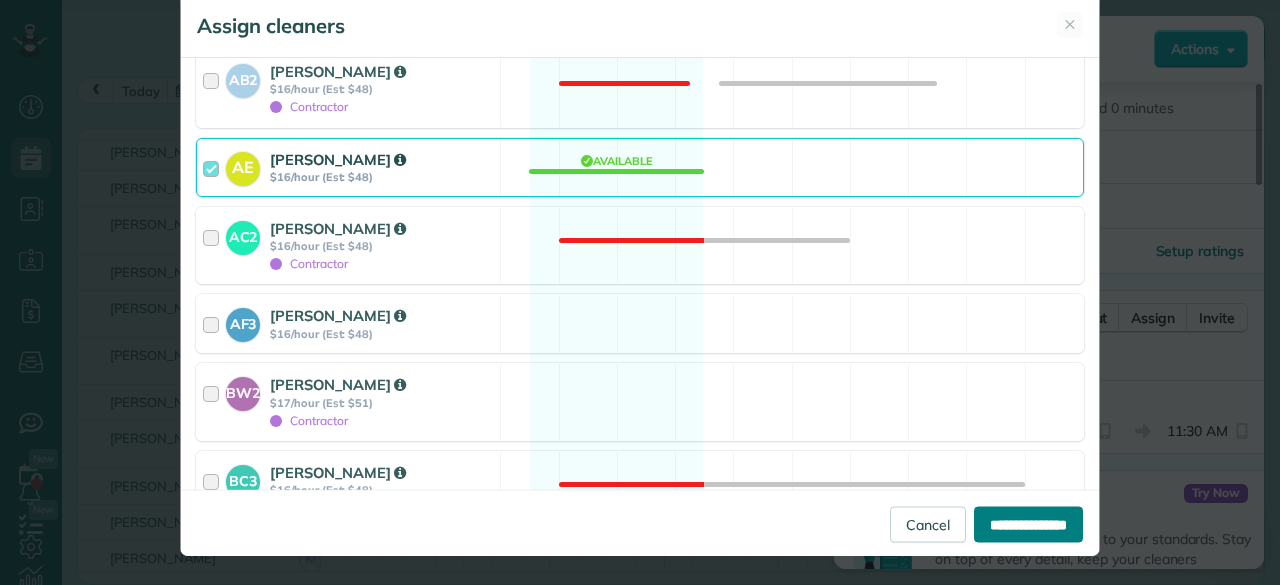 click on "**********" at bounding box center [1028, 524] 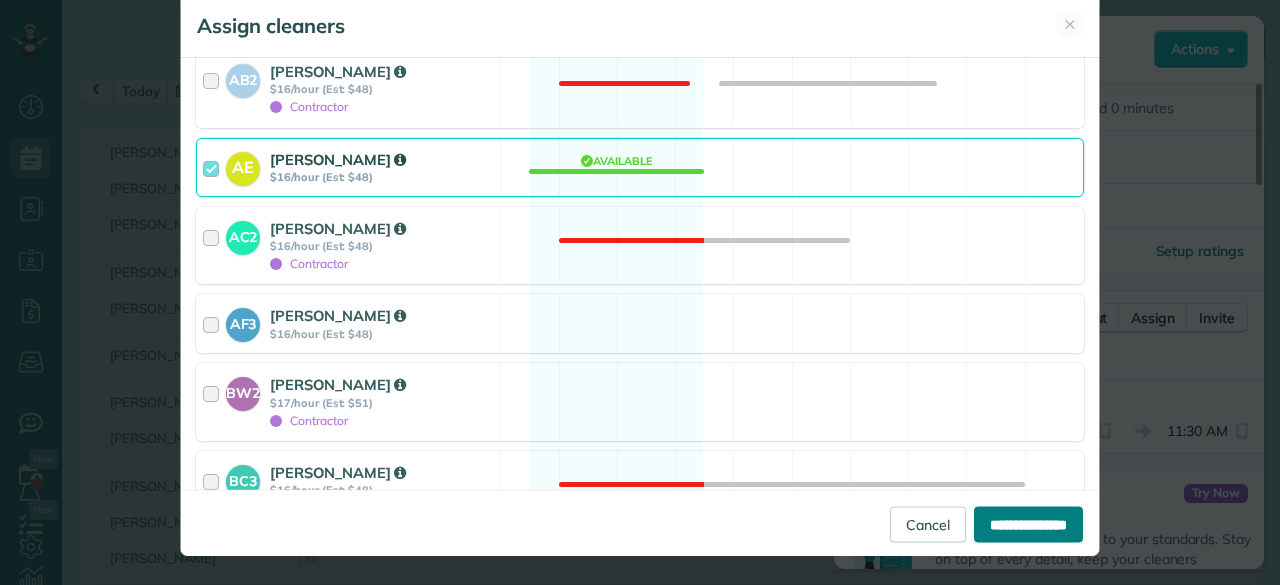 type on "**********" 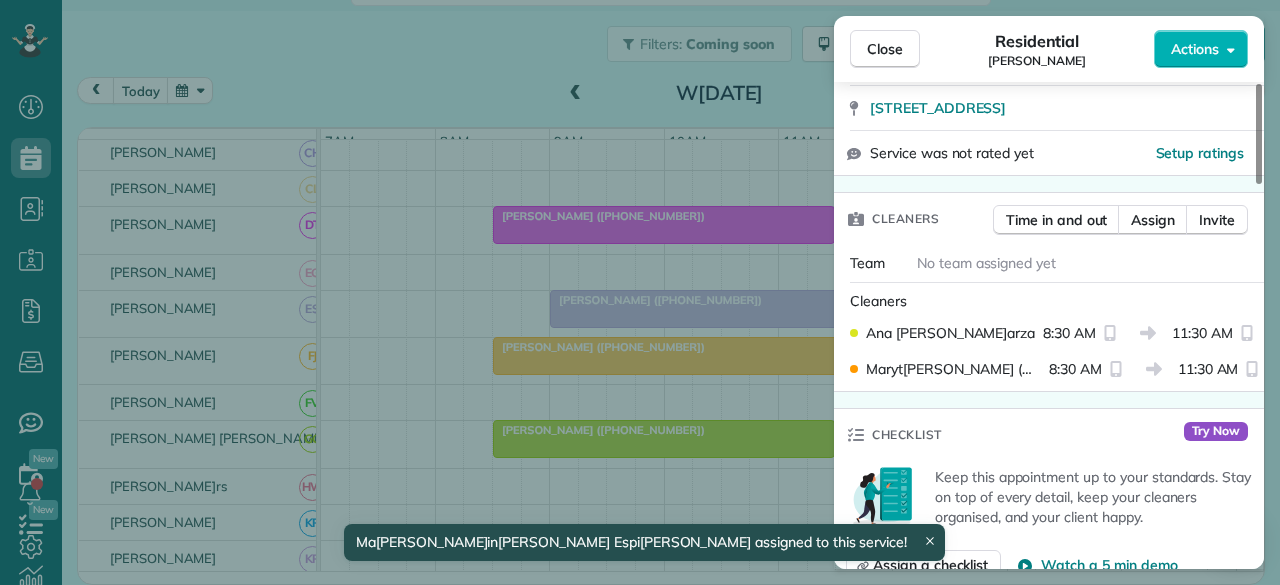scroll, scrollTop: 400, scrollLeft: 0, axis: vertical 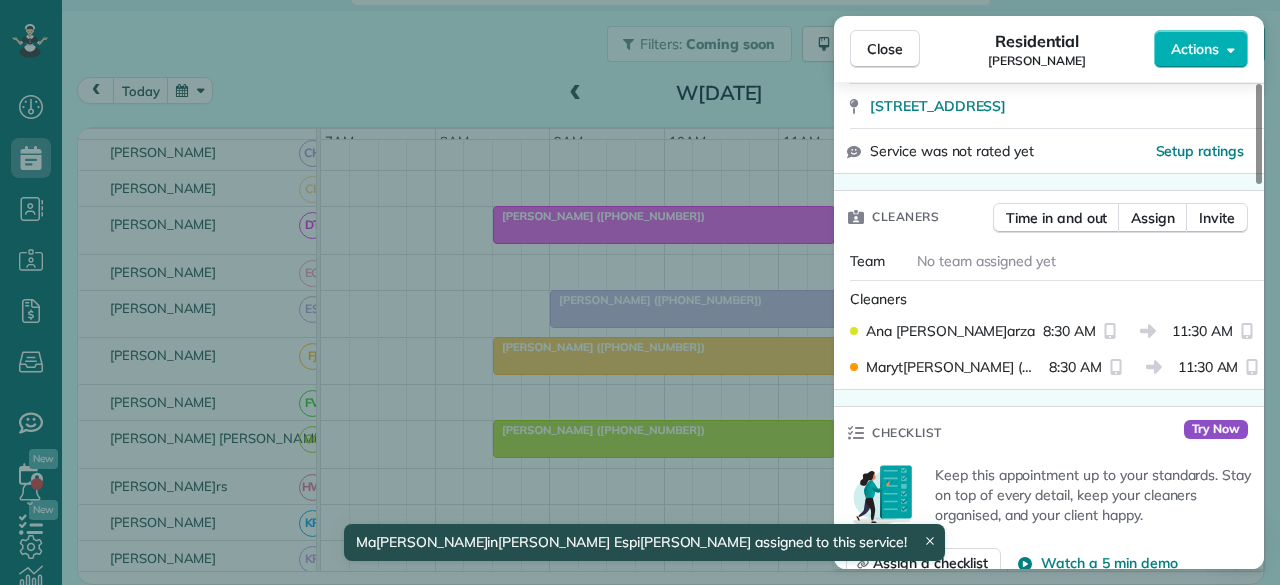 drag, startPoint x: 886, startPoint y: 43, endPoint x: 772, endPoint y: 247, distance: 233.69211 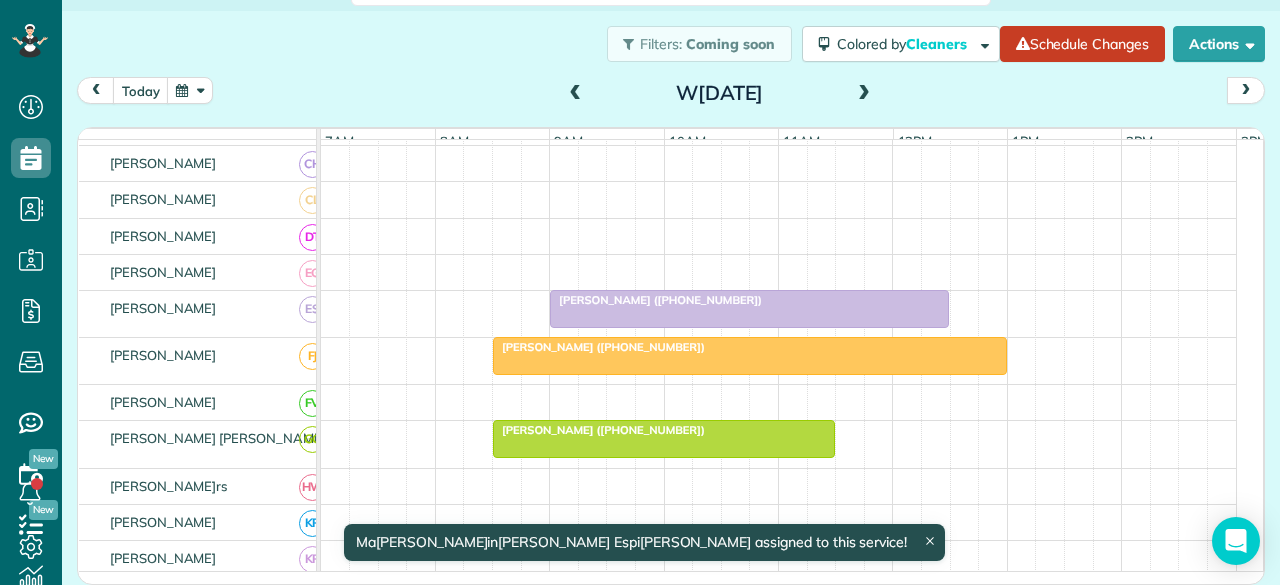 scroll, scrollTop: 511, scrollLeft: 0, axis: vertical 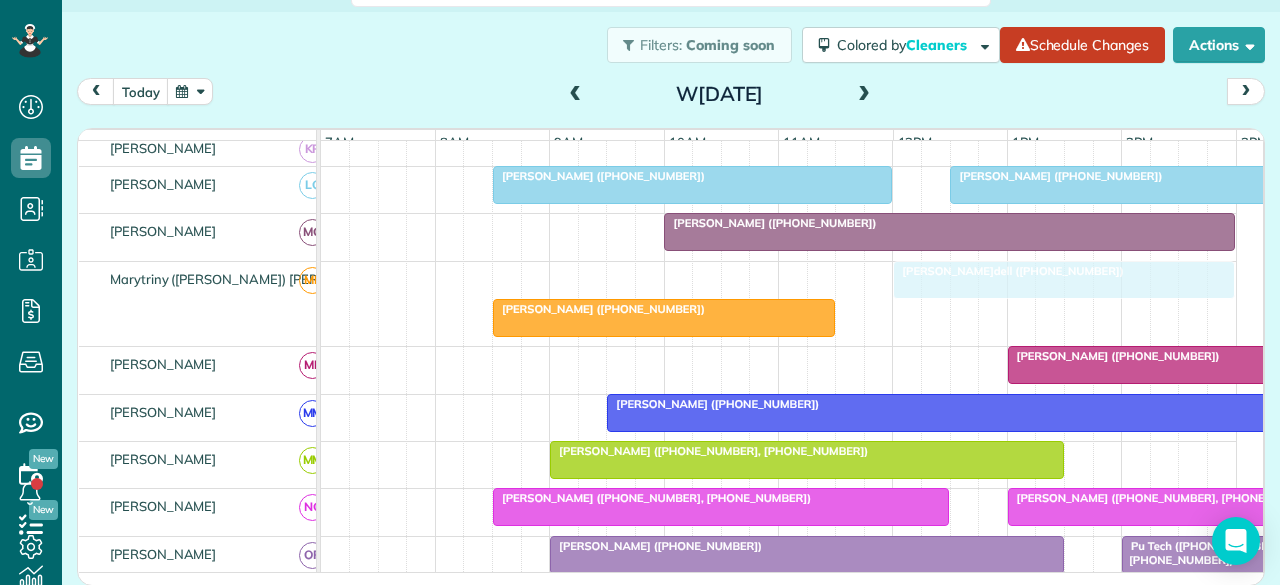 drag, startPoint x: 568, startPoint y: 275, endPoint x: 961, endPoint y: 261, distance: 393.2493 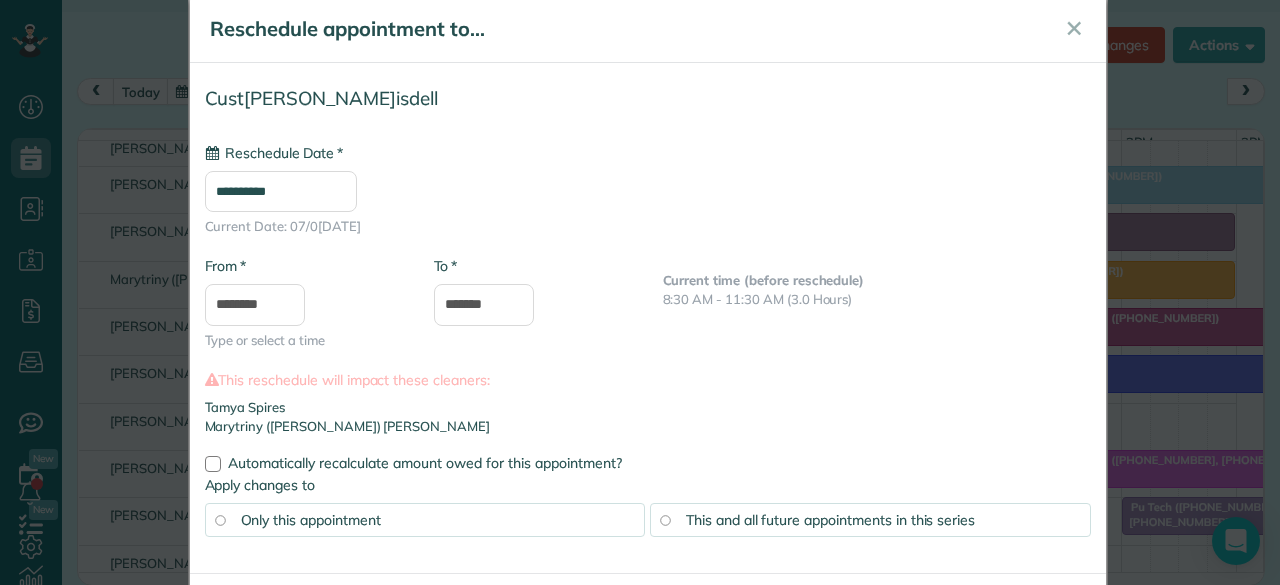 scroll, scrollTop: 0, scrollLeft: 0, axis: both 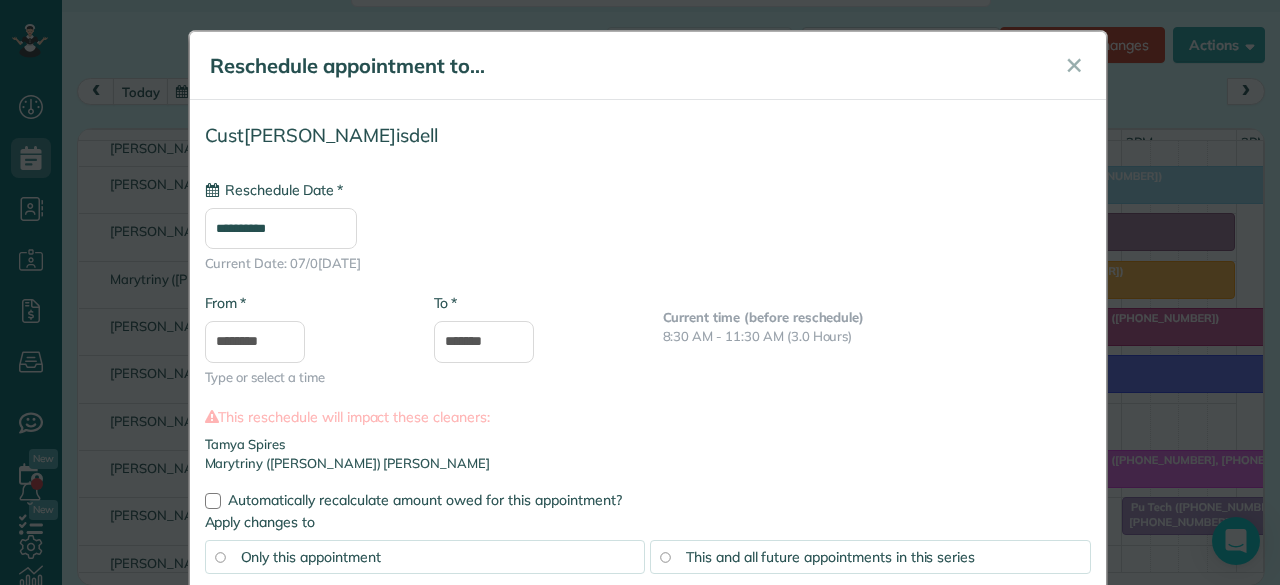 type on "**********" 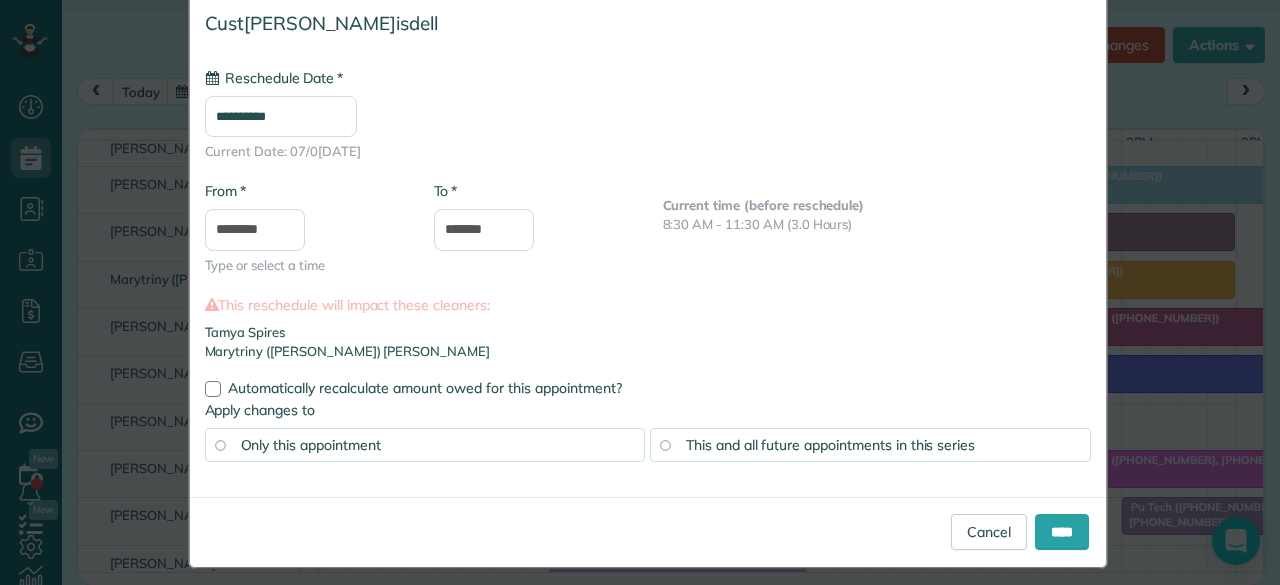 scroll, scrollTop: 122, scrollLeft: 0, axis: vertical 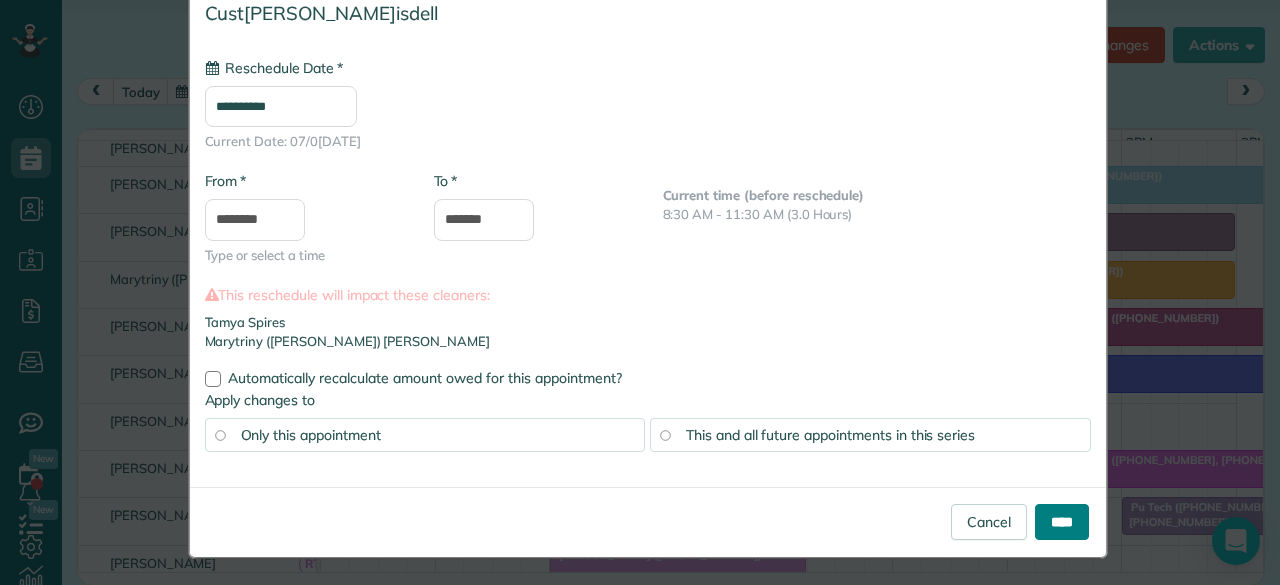 click on "****" at bounding box center [1062, 522] 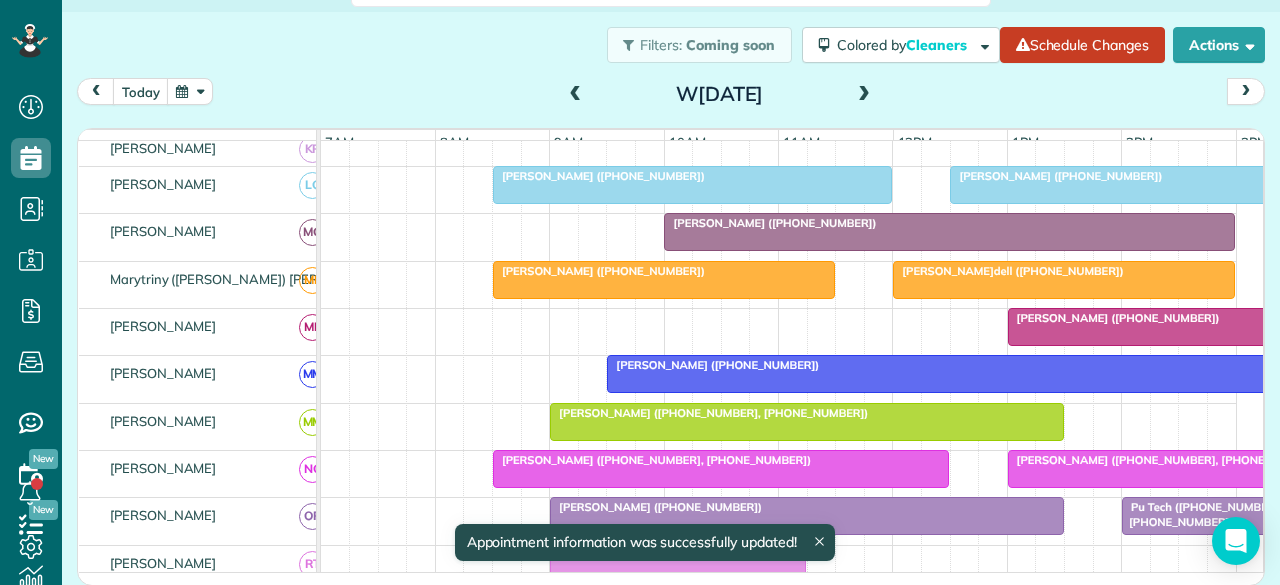 click on "[PERSON_NAME]dell ([PHONE_NUMBER])" at bounding box center [1008, 271] 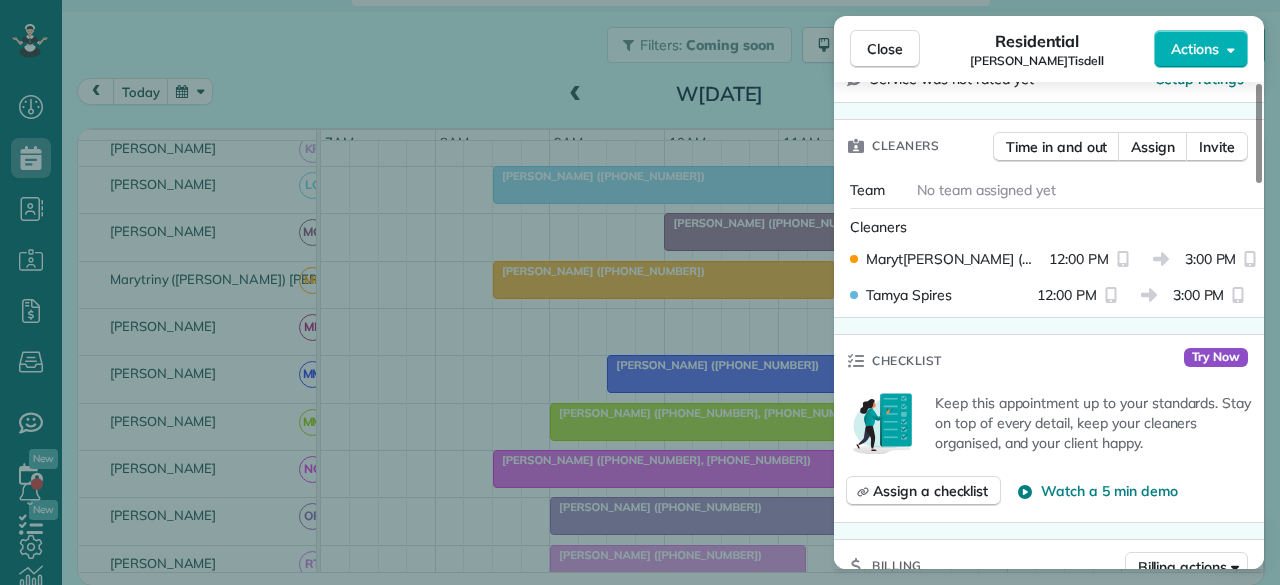scroll, scrollTop: 500, scrollLeft: 0, axis: vertical 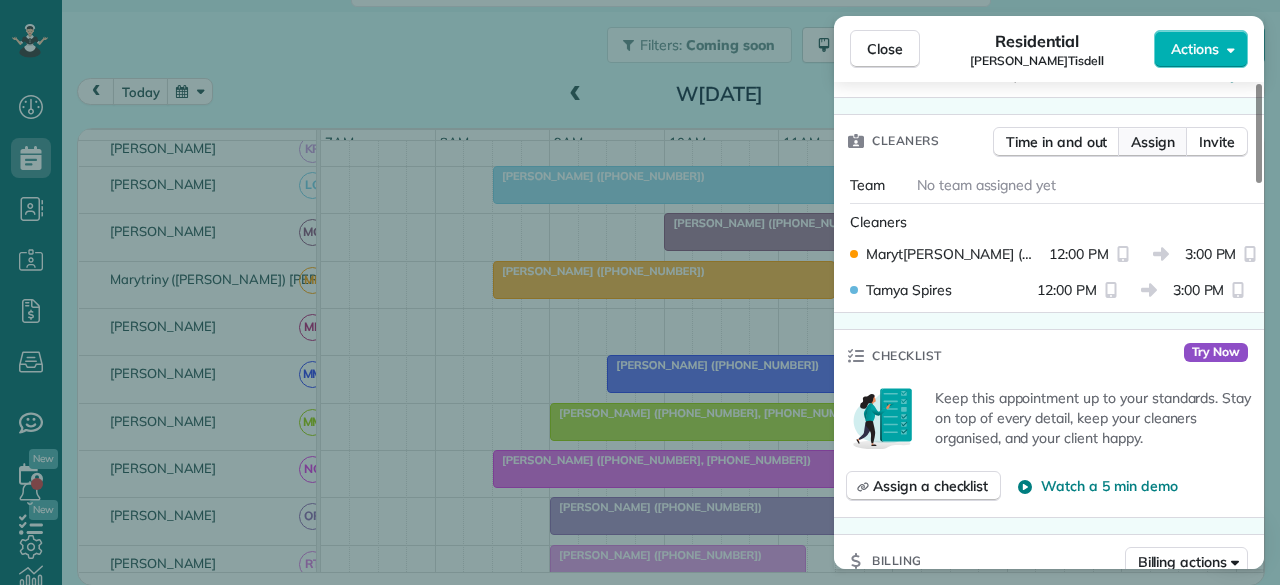 click on "Assign" at bounding box center (1153, 142) 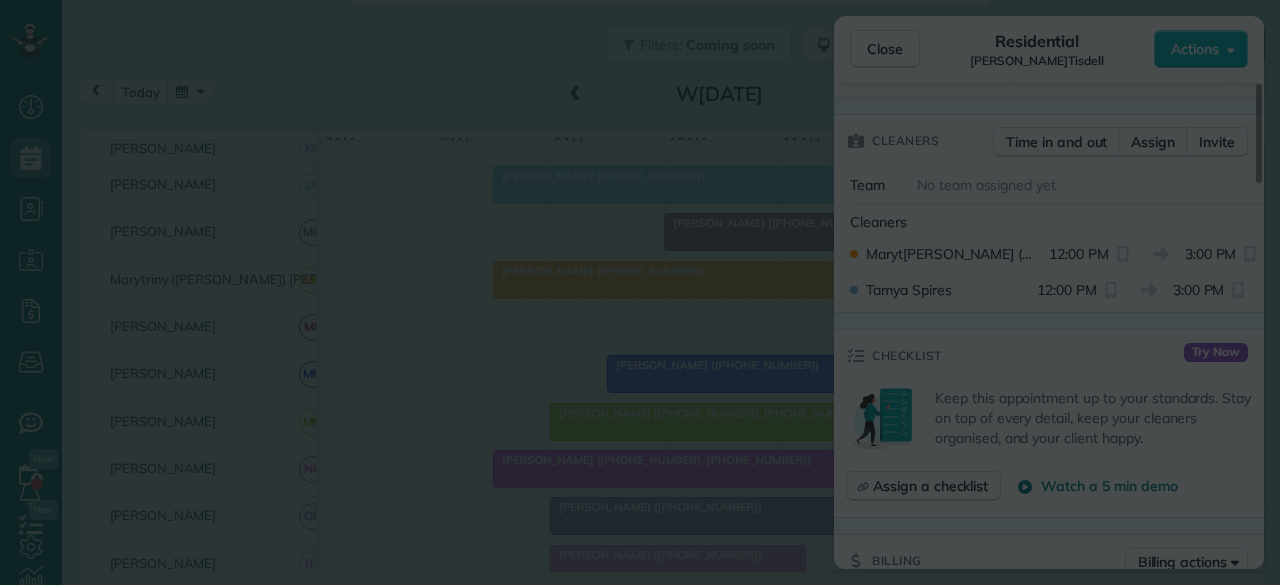scroll, scrollTop: 0, scrollLeft: 0, axis: both 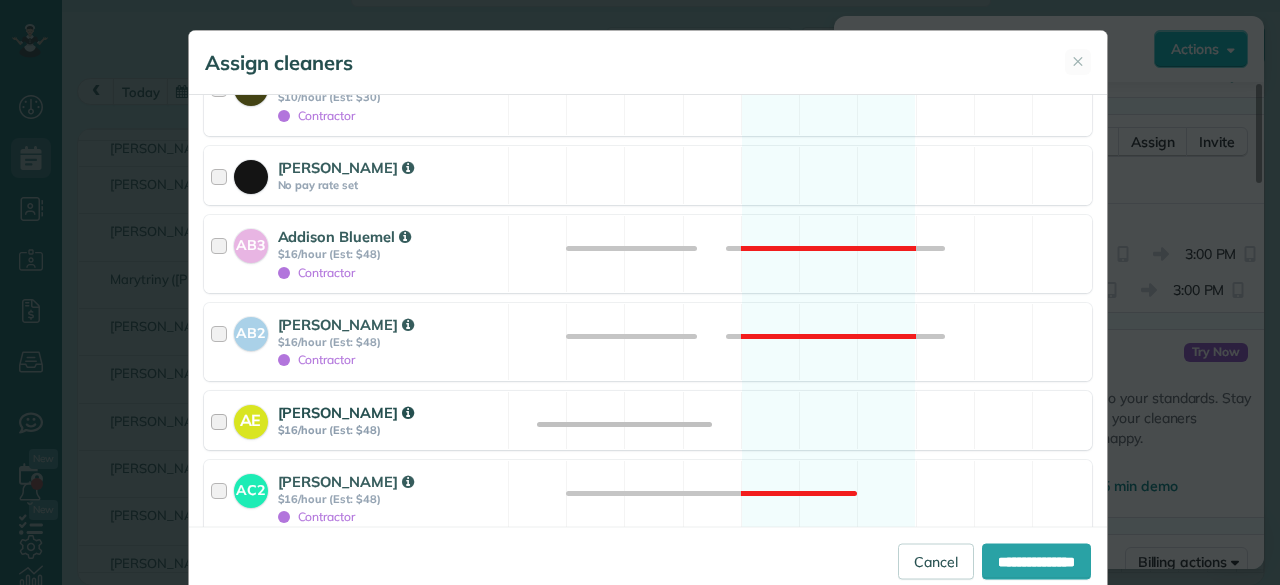 click on "$16/hour (Est: $48)" at bounding box center [390, 430] 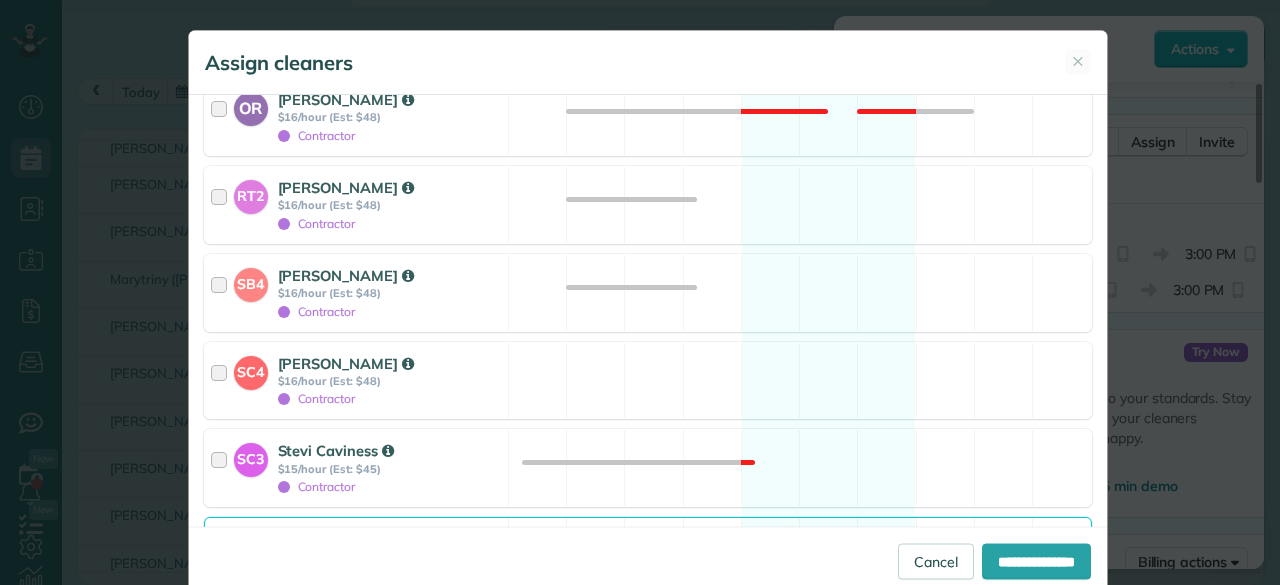 scroll, scrollTop: 3100, scrollLeft: 0, axis: vertical 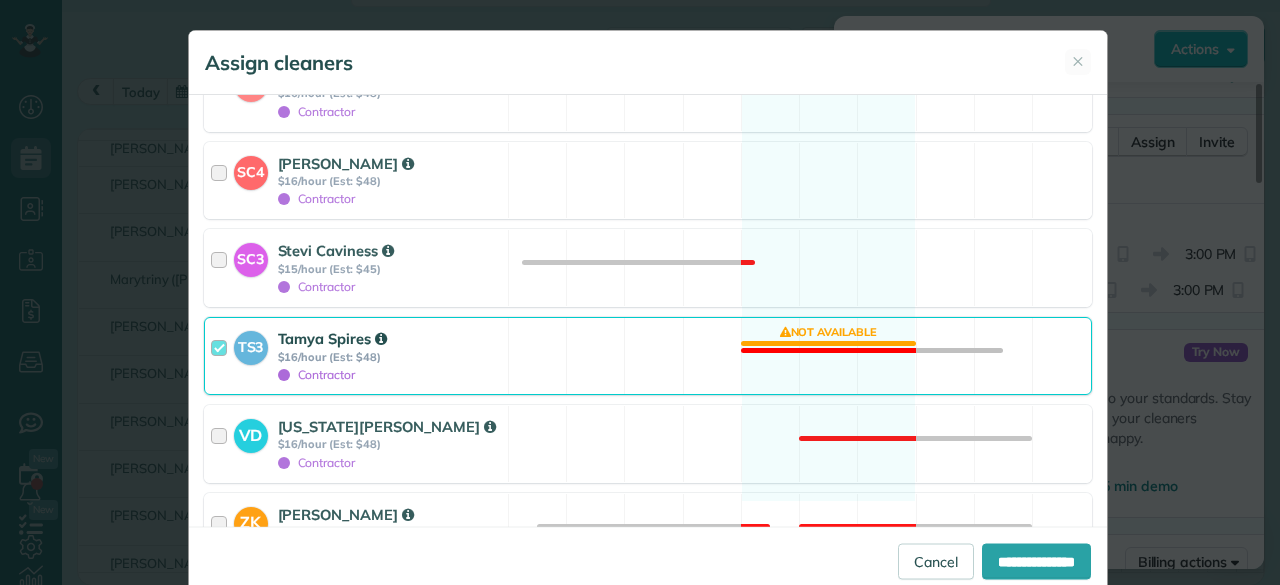 click on "$16/hour (Est: $48)" at bounding box center [390, 357] 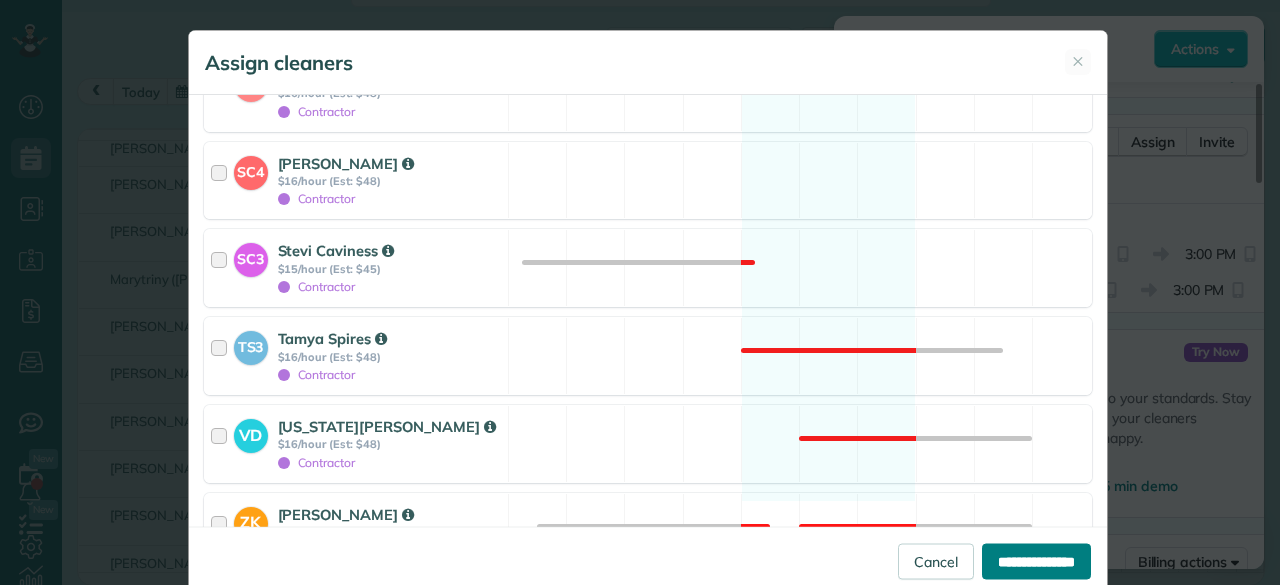 click on "**********" at bounding box center [1036, 561] 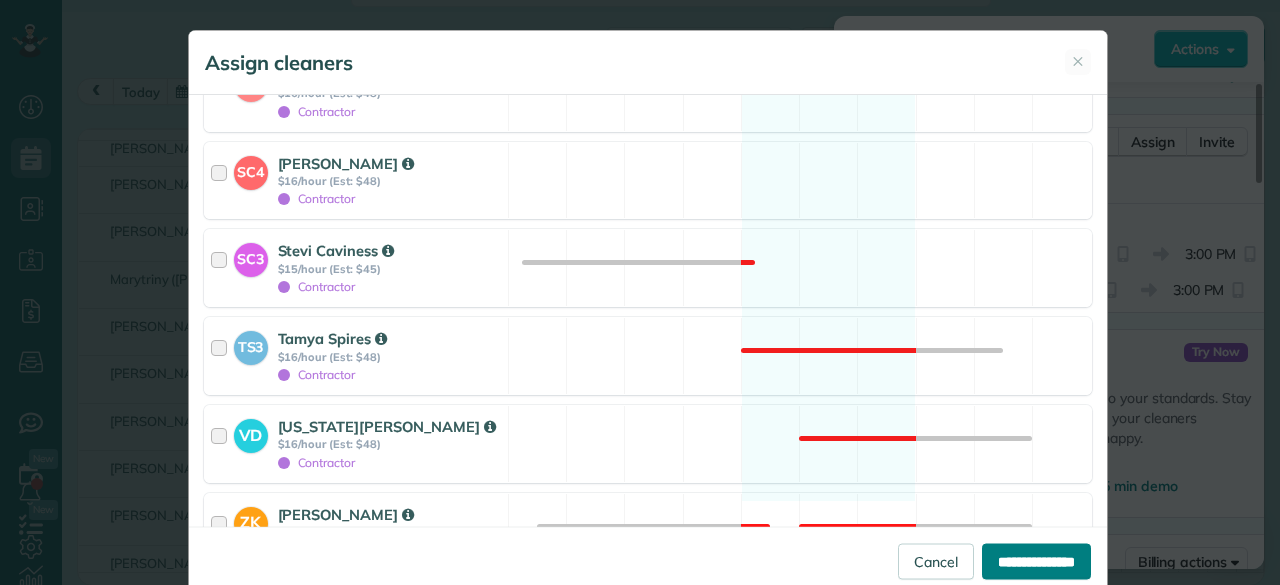 type on "**********" 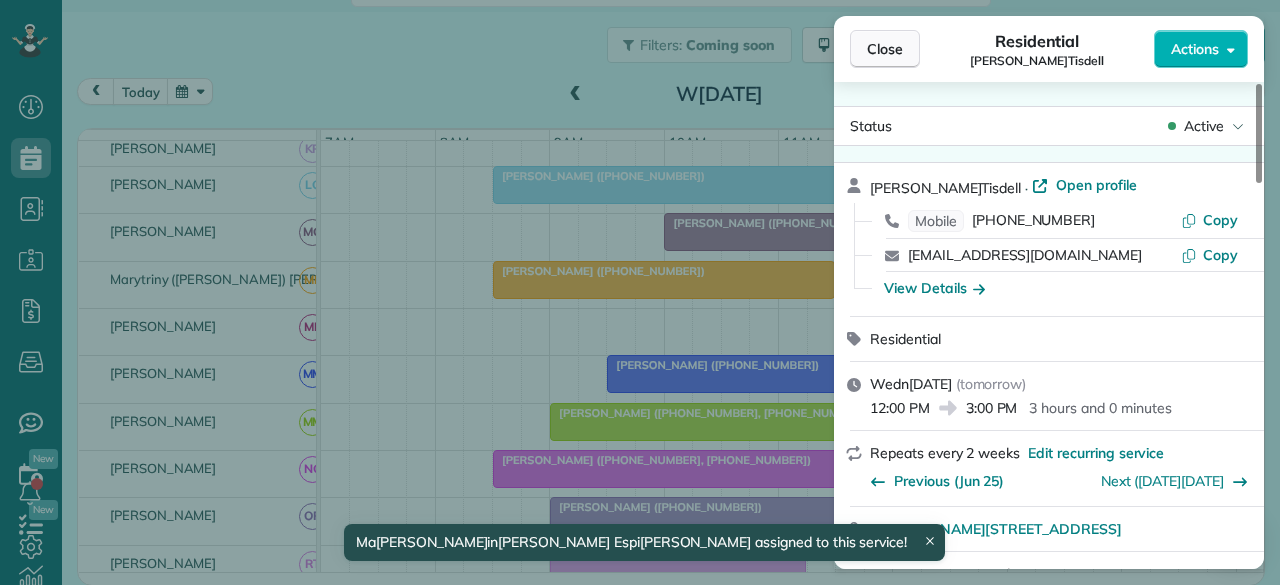 click on "Close" at bounding box center [885, 49] 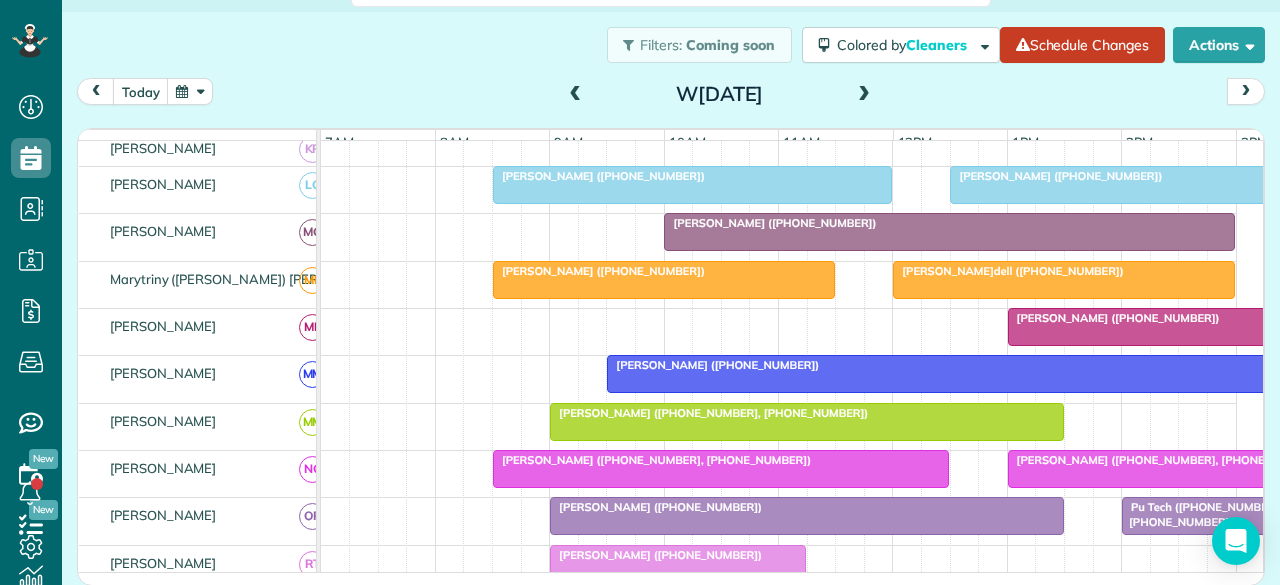 scroll, scrollTop: 1026, scrollLeft: 0, axis: vertical 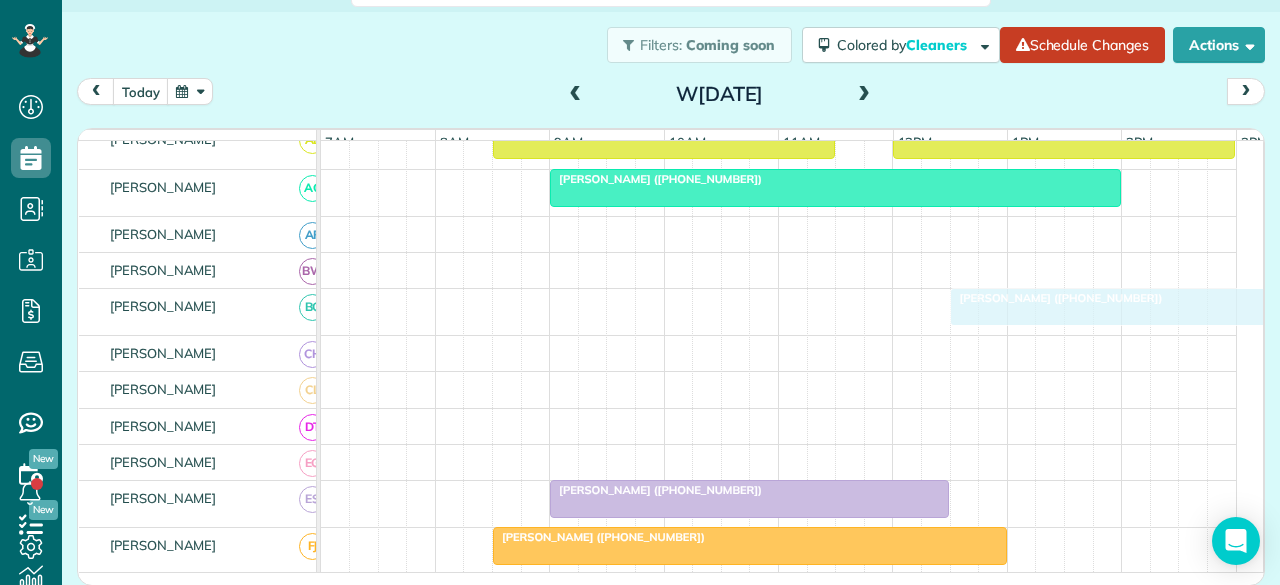 drag, startPoint x: 582, startPoint y: 309, endPoint x: 994, endPoint y: 298, distance: 412.14682 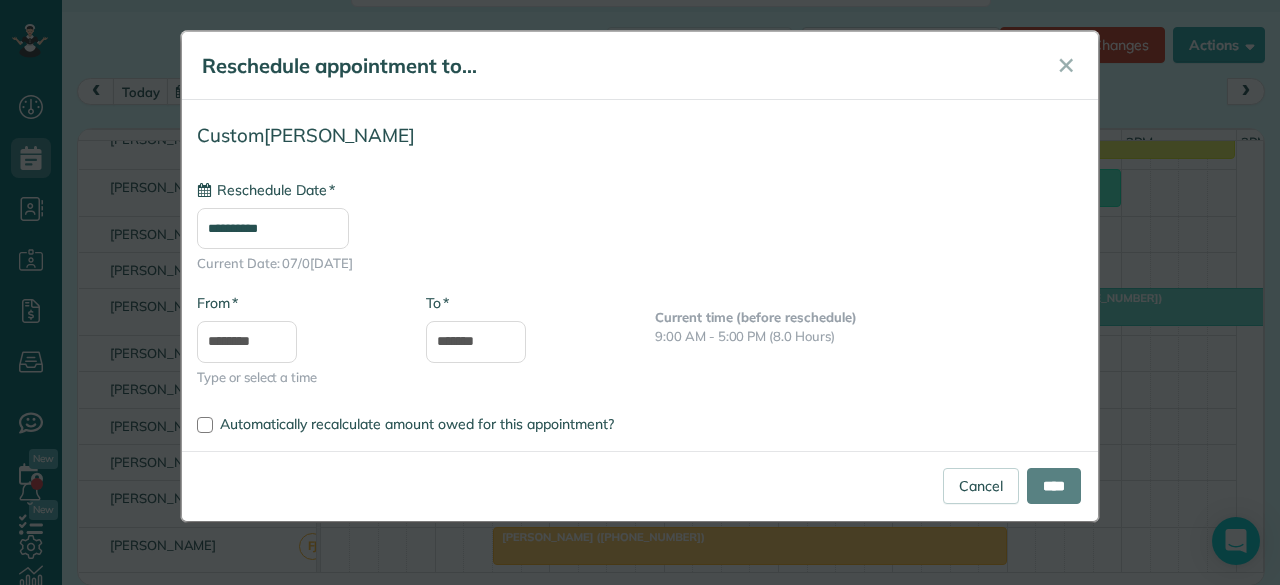 type on "**********" 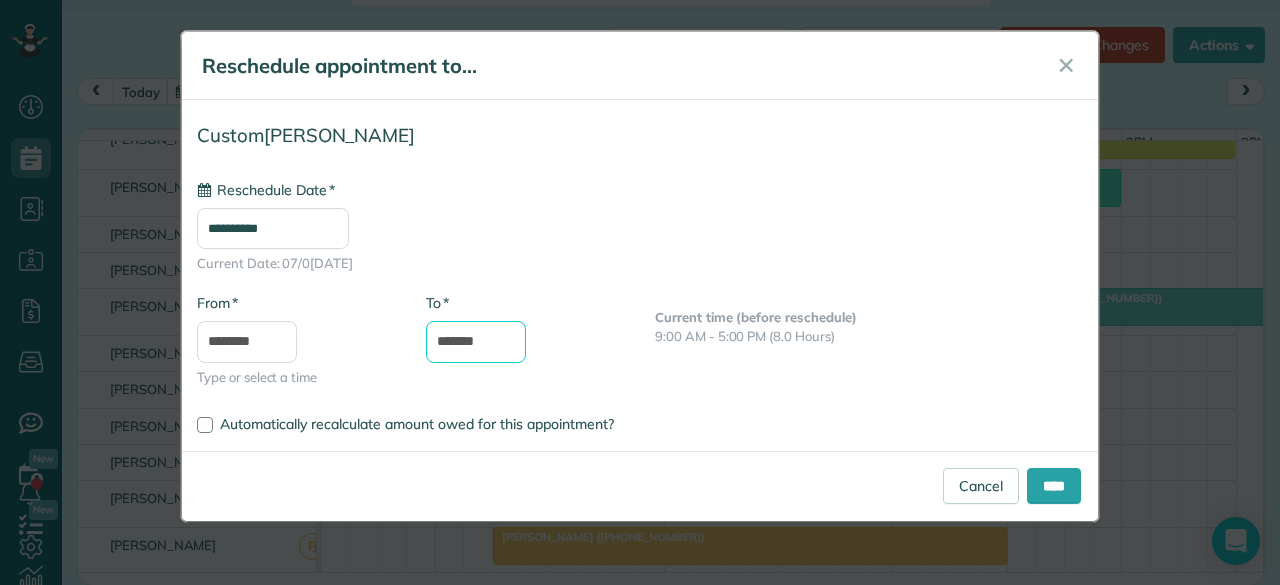 click on "*******" at bounding box center [476, 342] 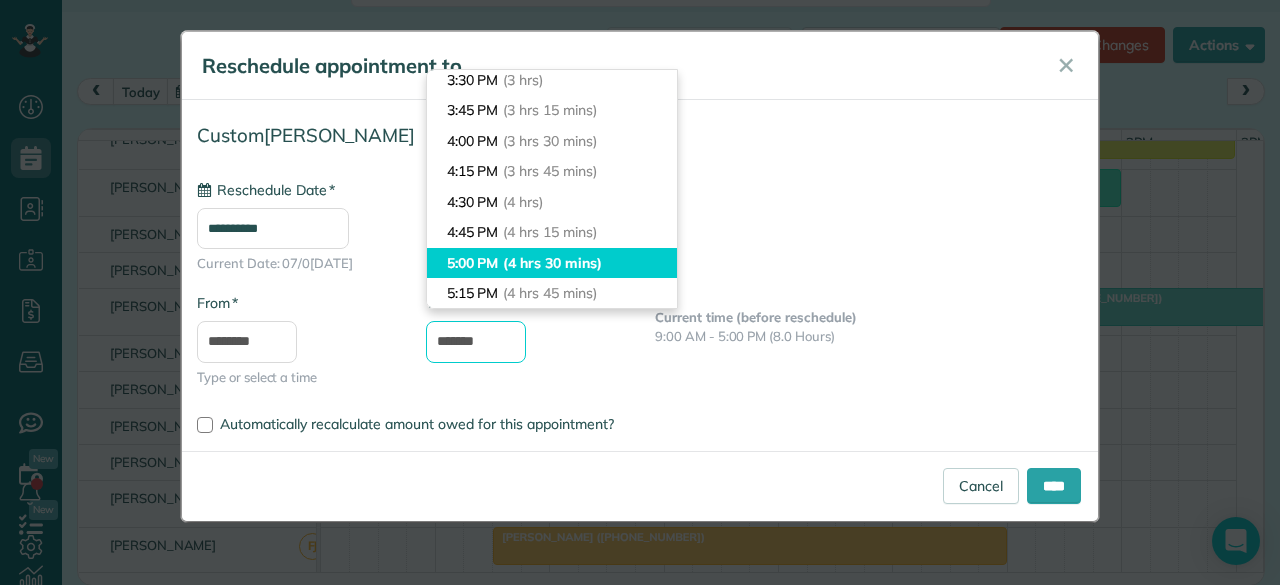 scroll, scrollTop: 346, scrollLeft: 0, axis: vertical 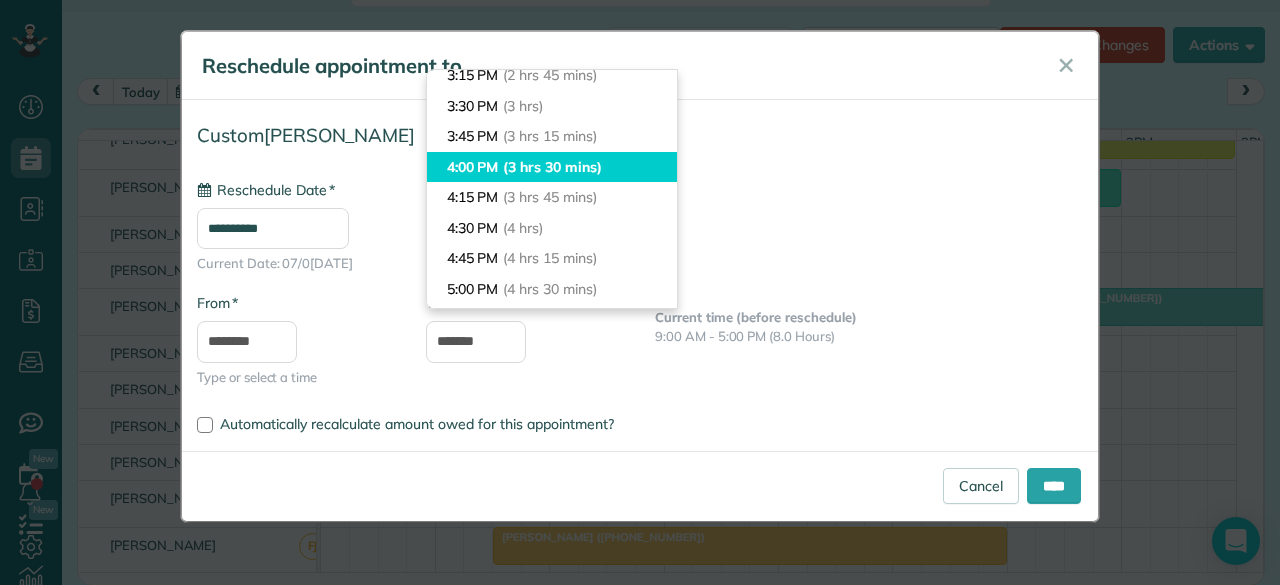 type on "*******" 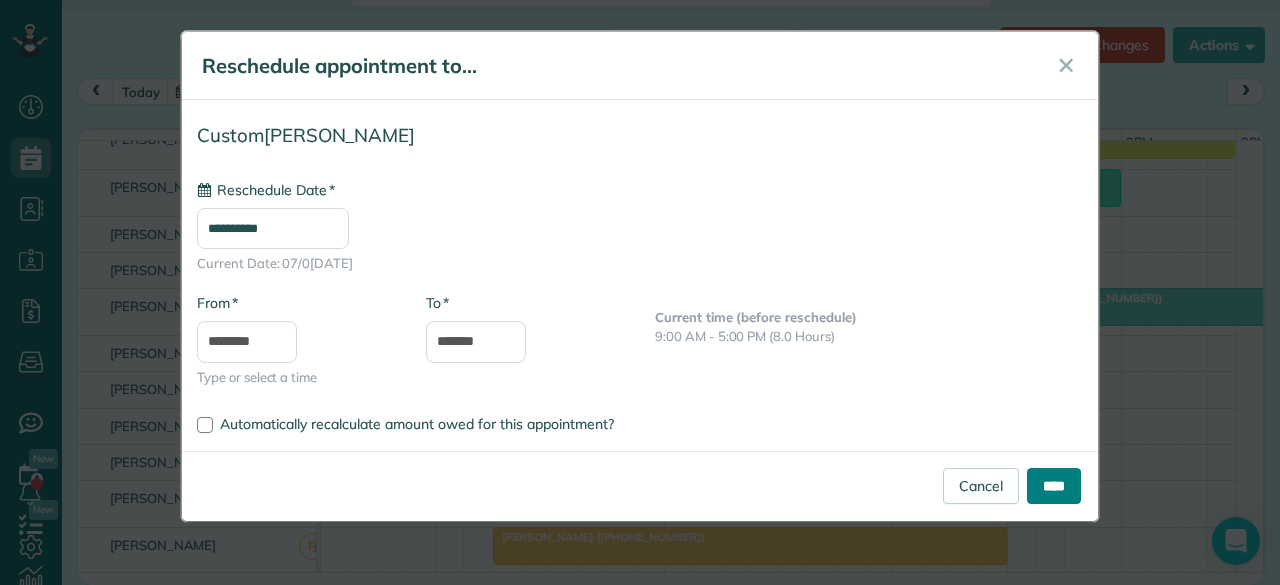 click on "****" at bounding box center (1054, 486) 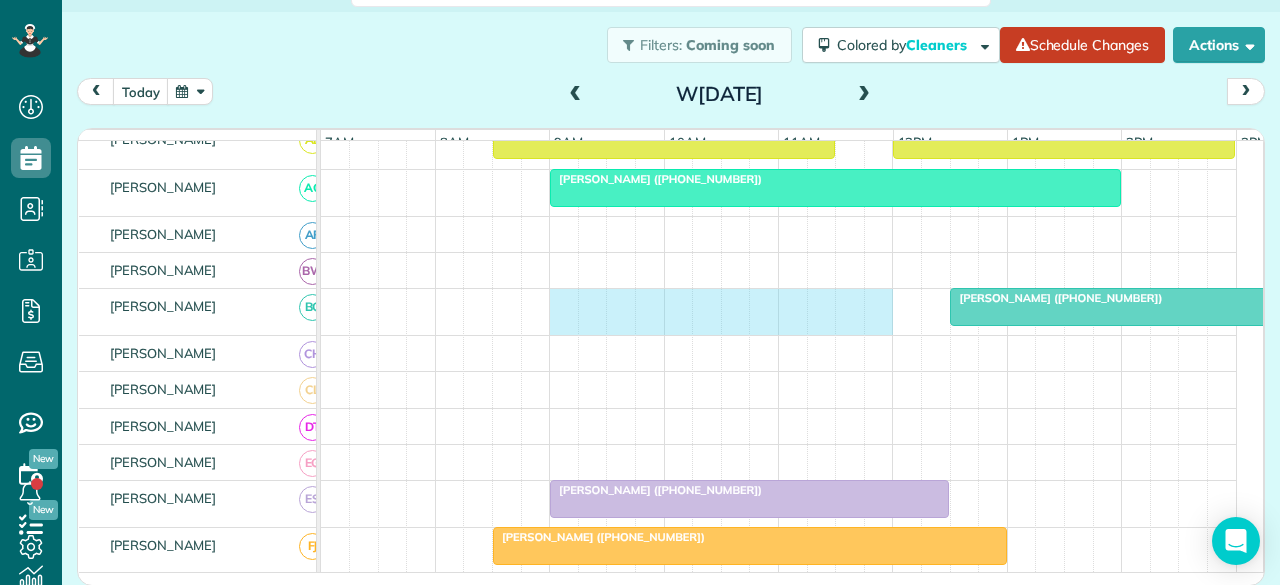 drag, startPoint x: 547, startPoint y: 307, endPoint x: 864, endPoint y: 319, distance: 317.22705 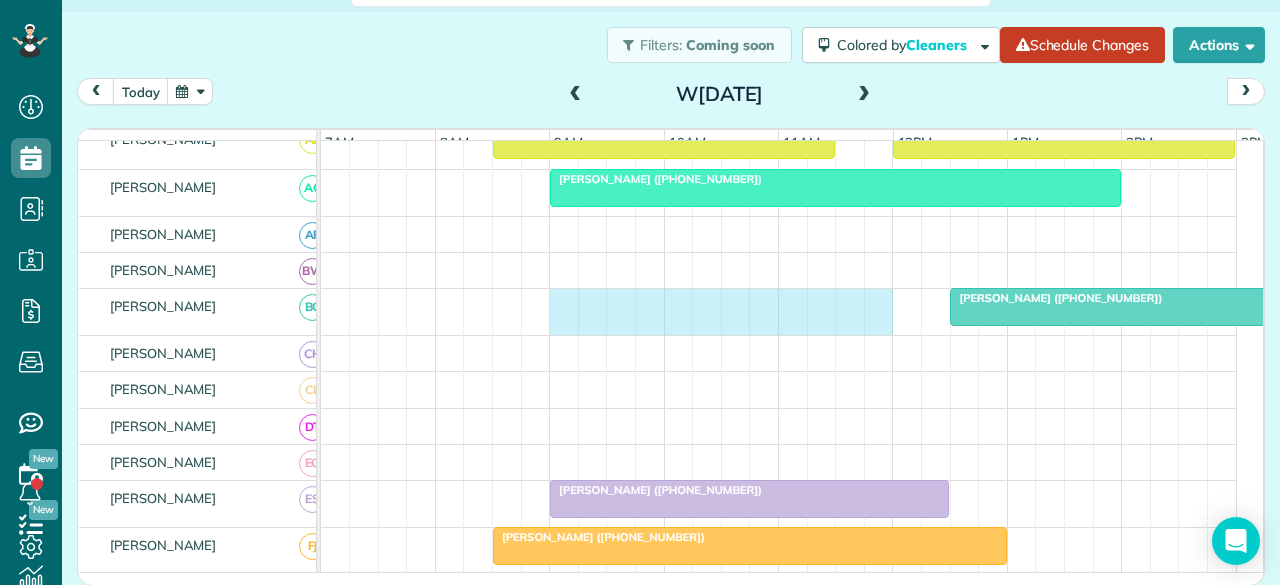click on "[PERSON_NAME] ([PHONE_NUMBER])" at bounding box center (779, 312) 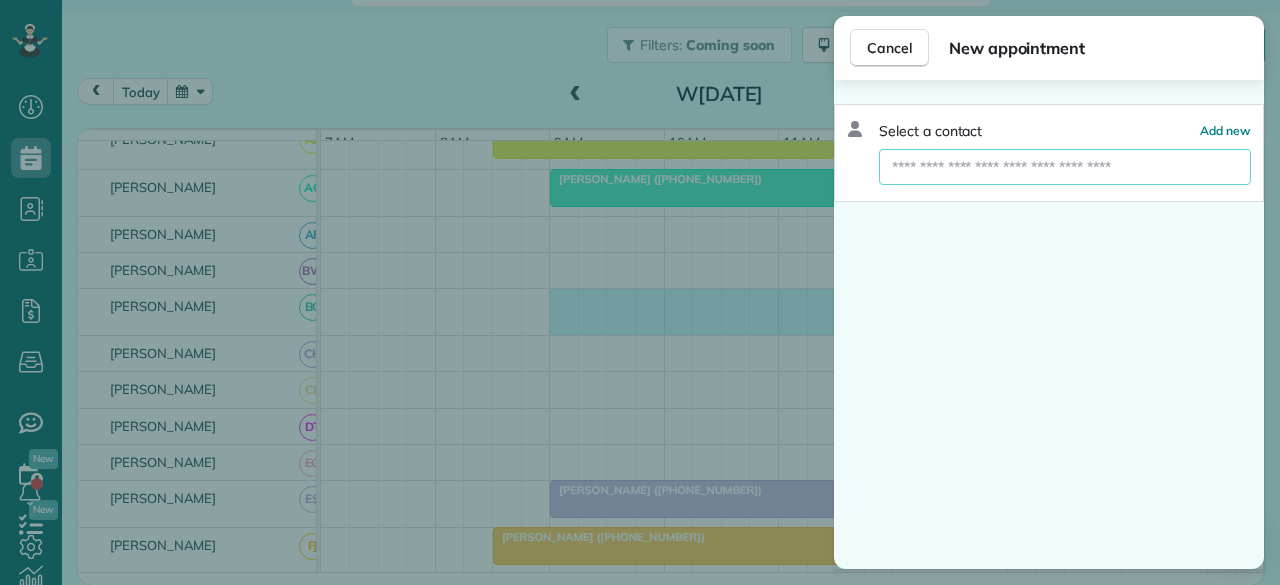 click at bounding box center [1065, 167] 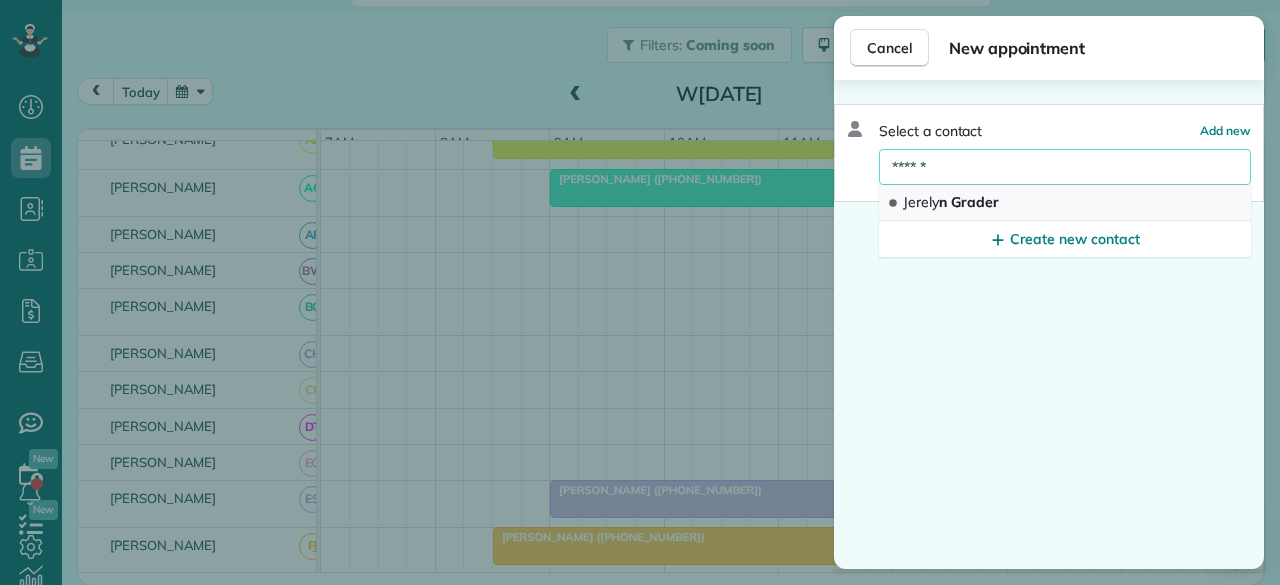 type on "******" 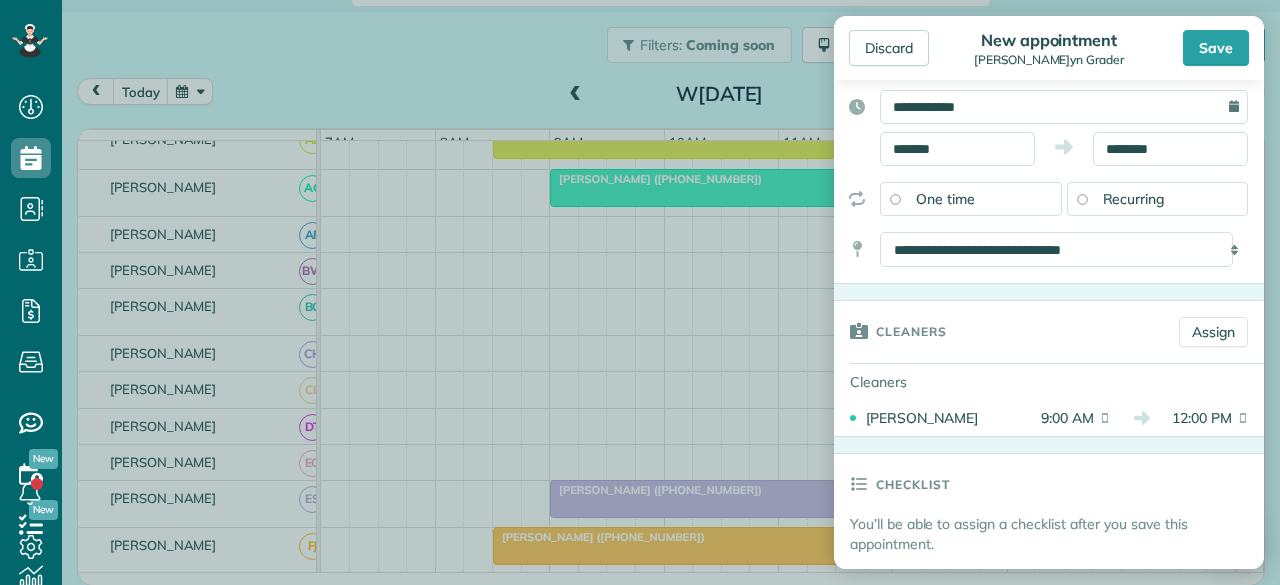 scroll, scrollTop: 200, scrollLeft: 0, axis: vertical 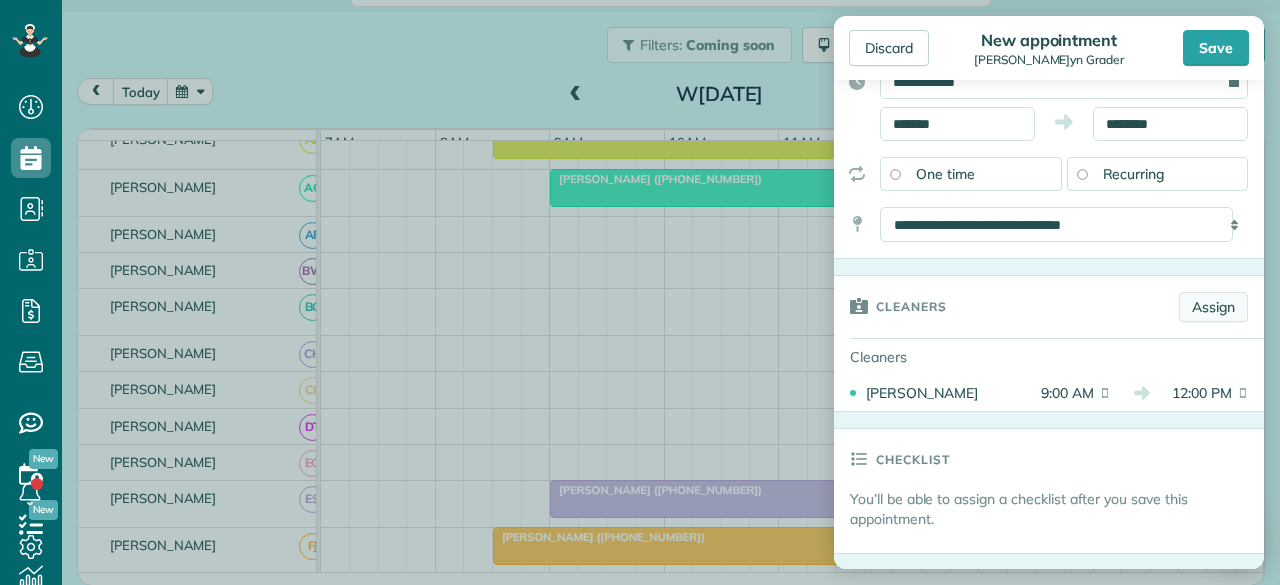 click on "Assign" at bounding box center [1213, 307] 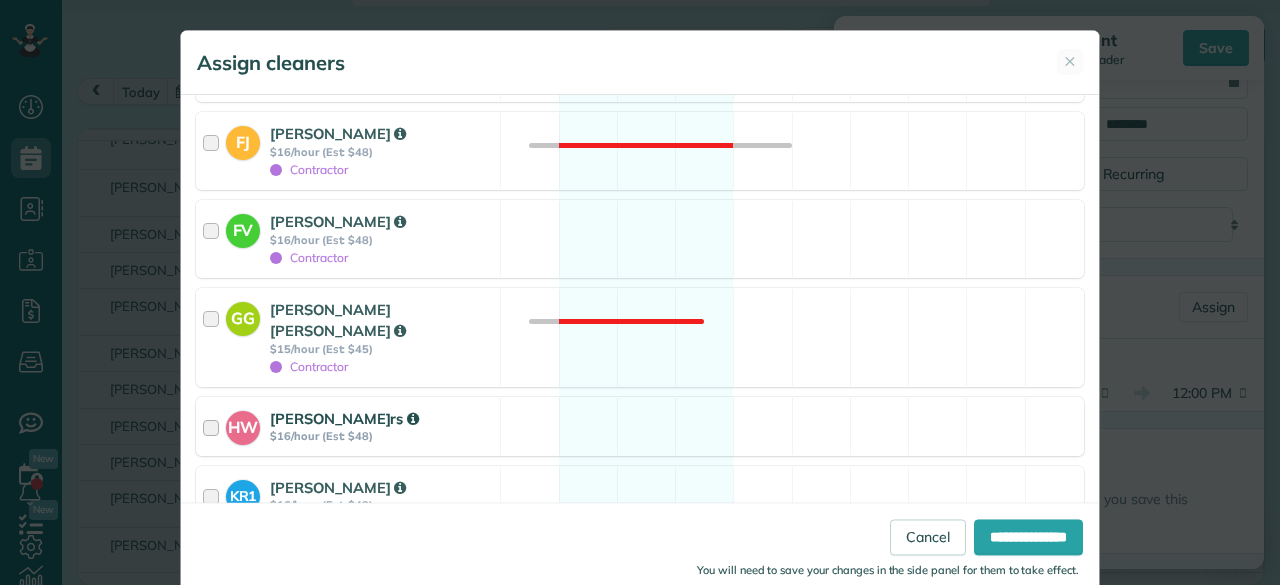 scroll, scrollTop: 1800, scrollLeft: 0, axis: vertical 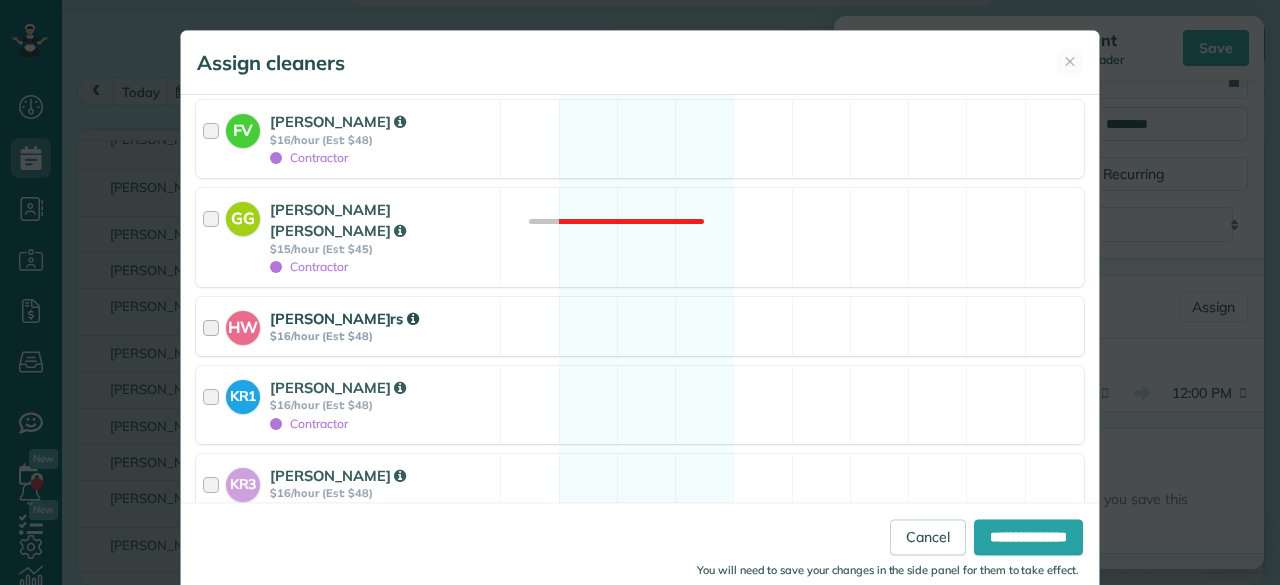 click on "$16/hour (Est: $48)" at bounding box center [382, 336] 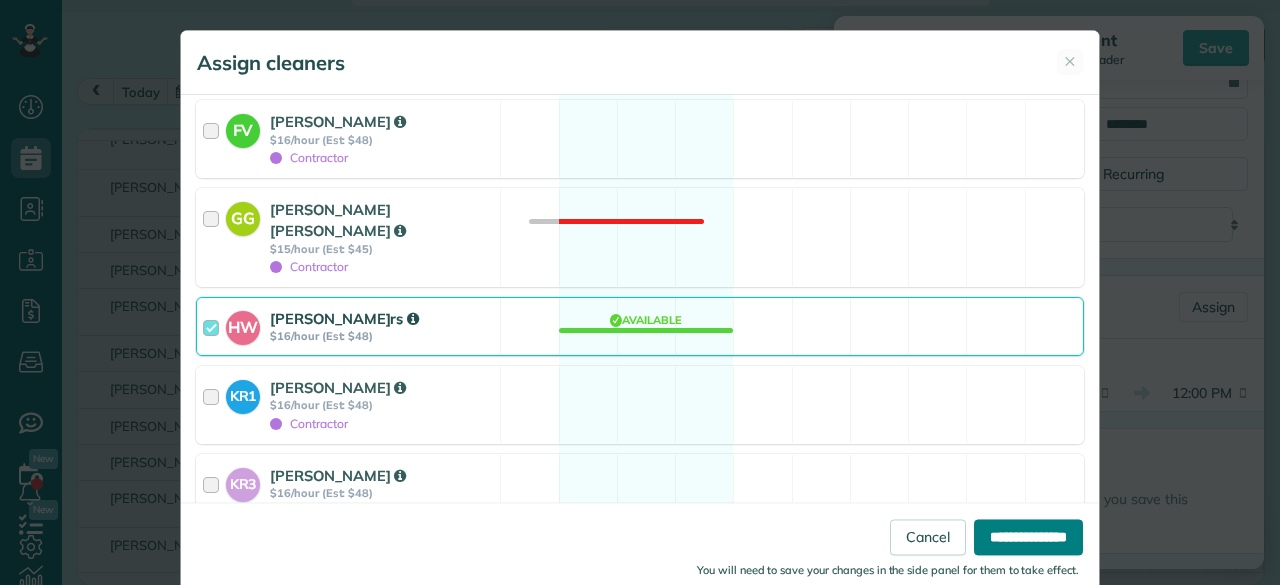 click on "**********" at bounding box center (1028, 537) 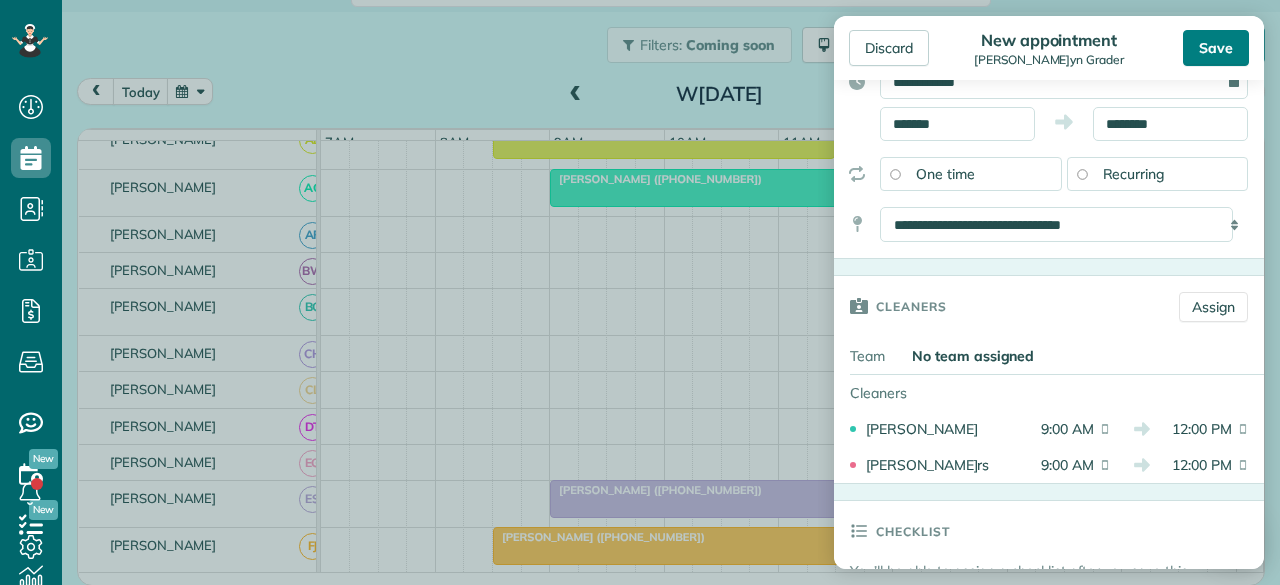 click on "Save" at bounding box center [1216, 48] 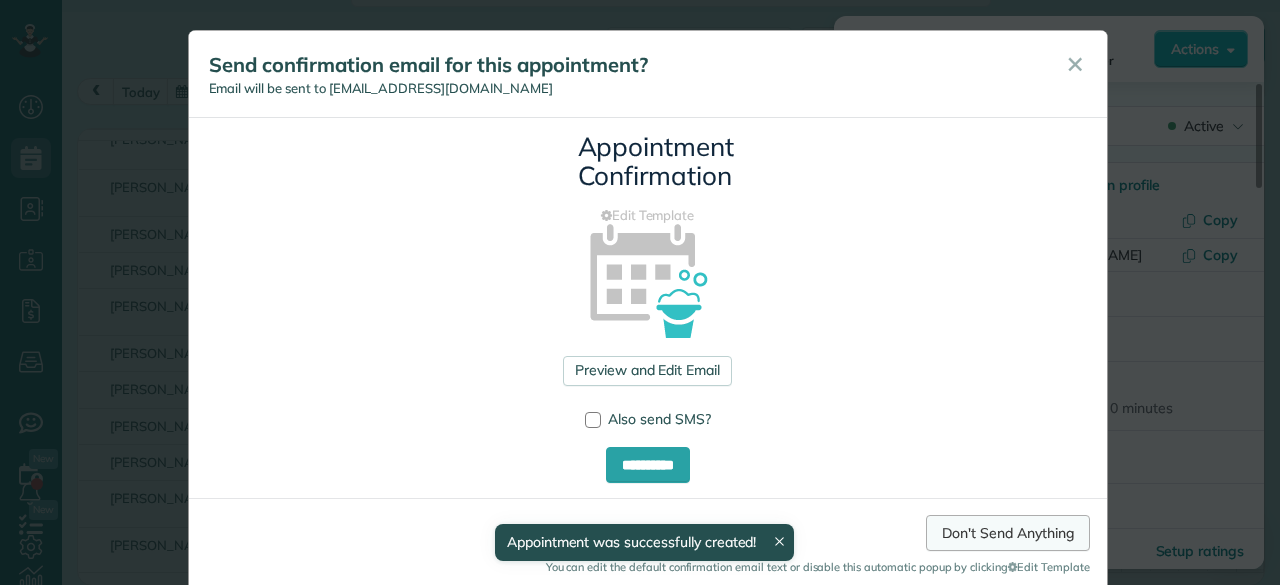 click on "Don't Send Anything" at bounding box center [1007, 533] 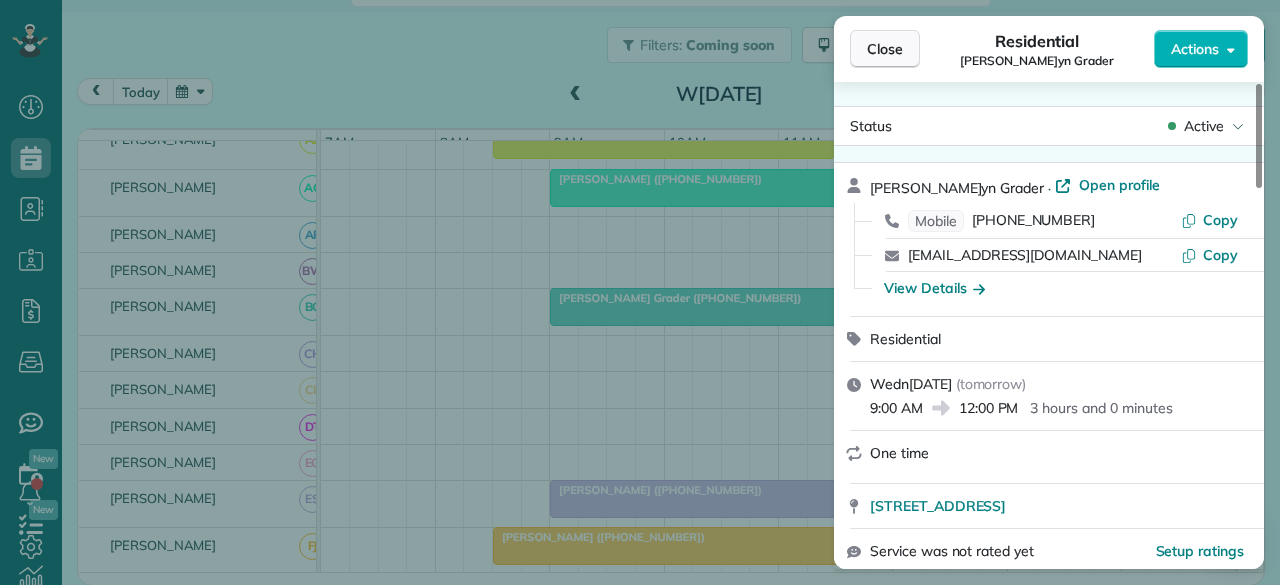 click on "Close" at bounding box center [885, 49] 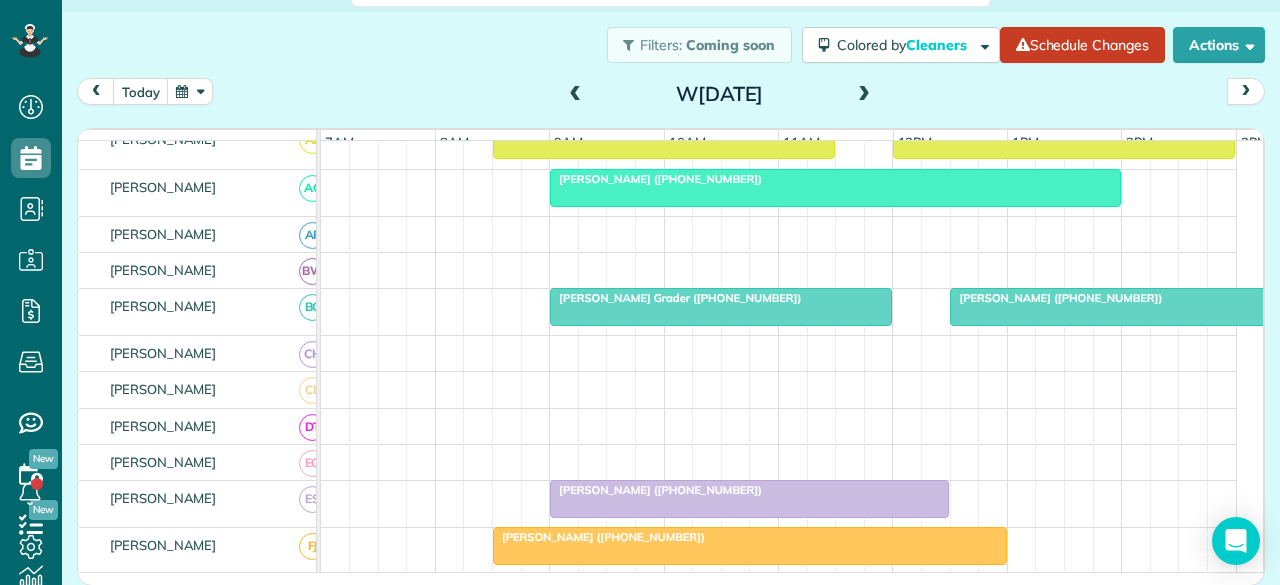 scroll, scrollTop: 386, scrollLeft: 0, axis: vertical 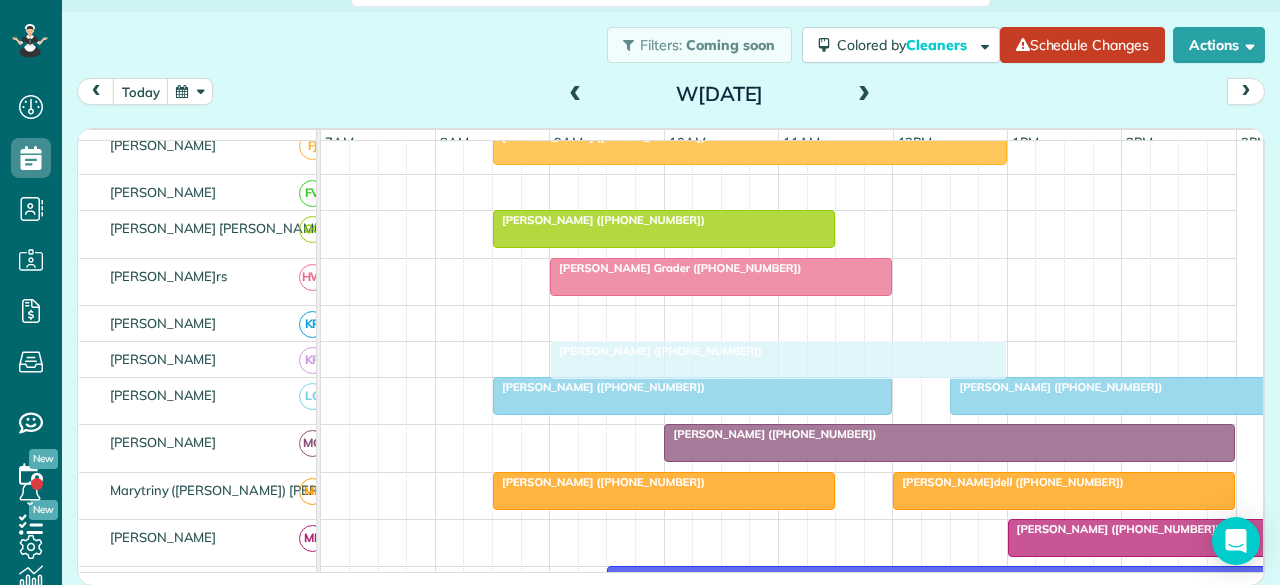drag, startPoint x: 1094, startPoint y: 295, endPoint x: 629, endPoint y: 343, distance: 467.47086 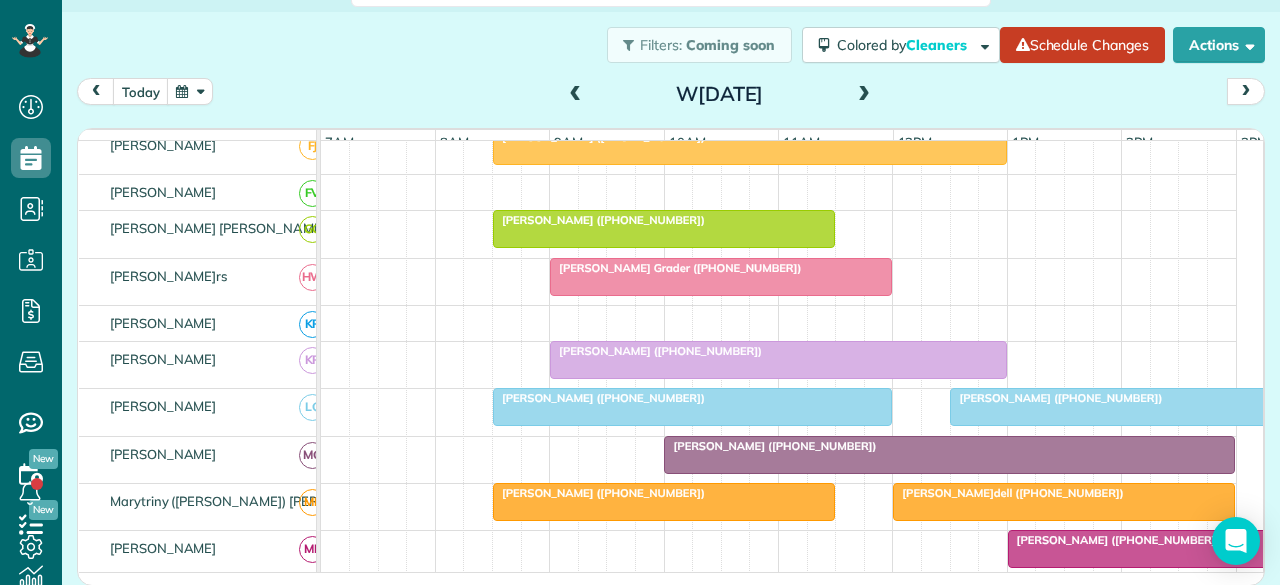 scroll, scrollTop: 311, scrollLeft: 0, axis: vertical 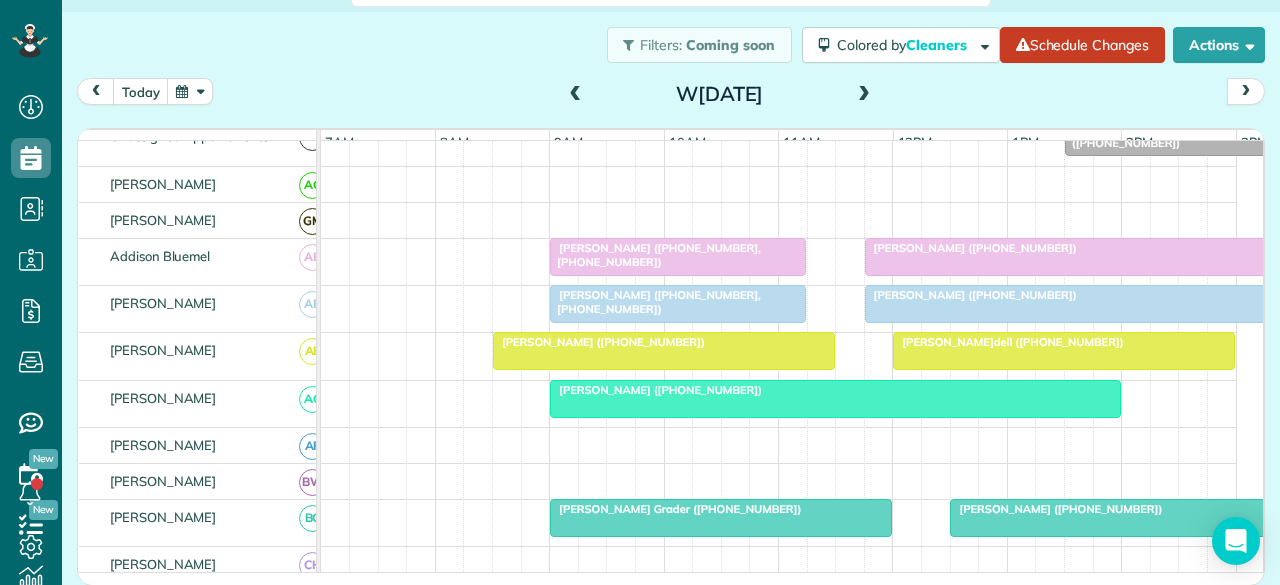 click at bounding box center [664, 351] 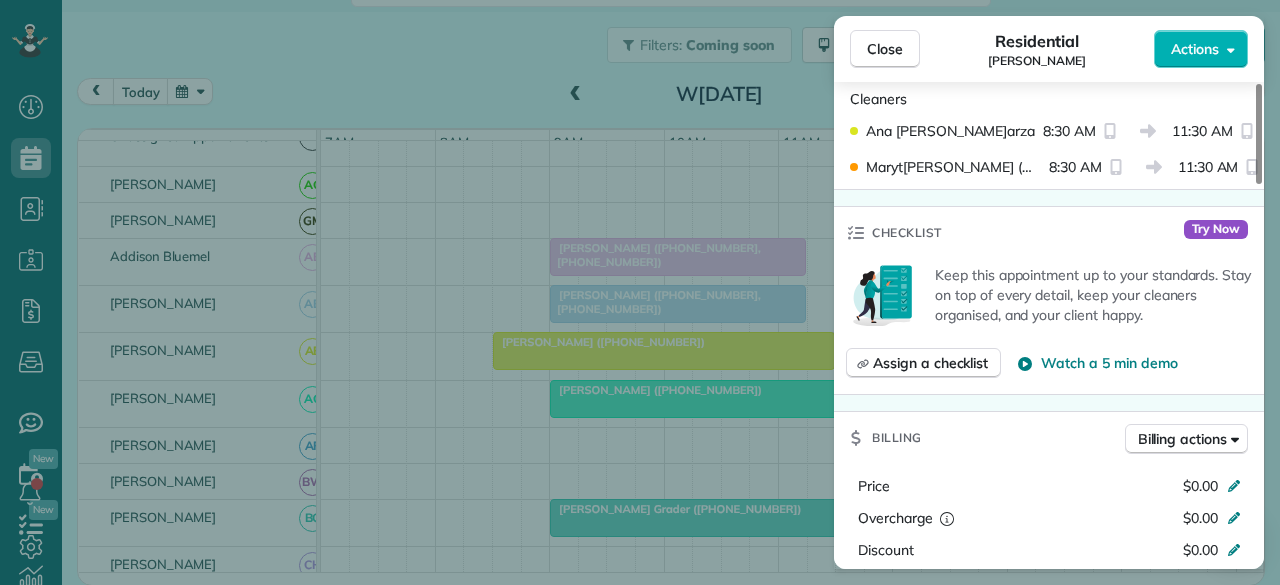 scroll, scrollTop: 400, scrollLeft: 0, axis: vertical 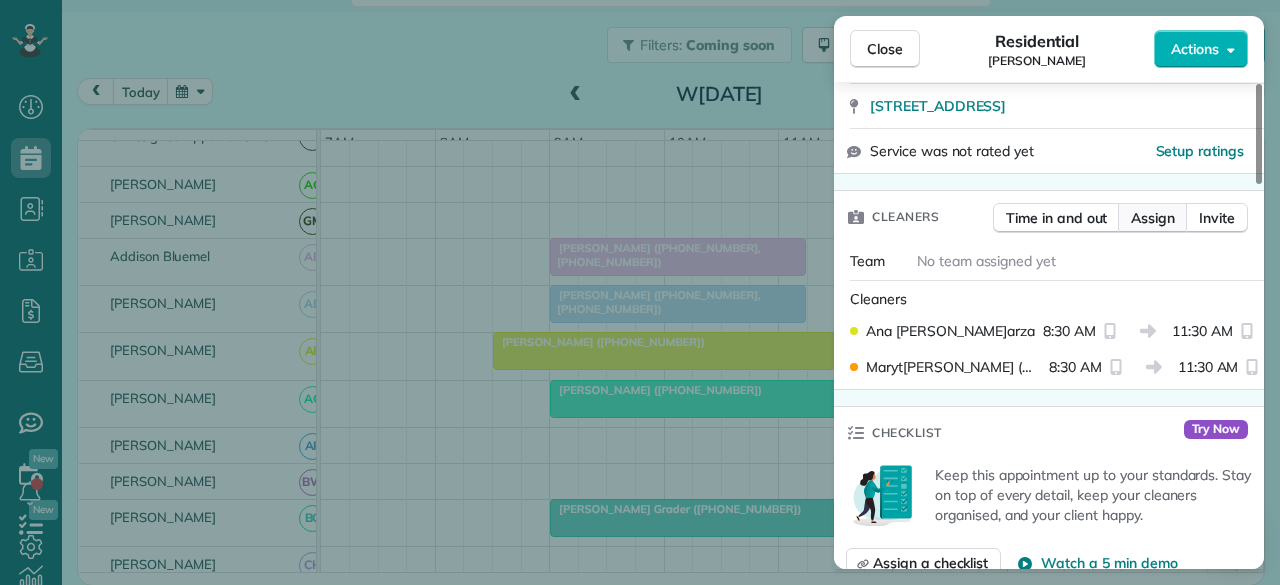 click on "Assign" at bounding box center [1153, 218] 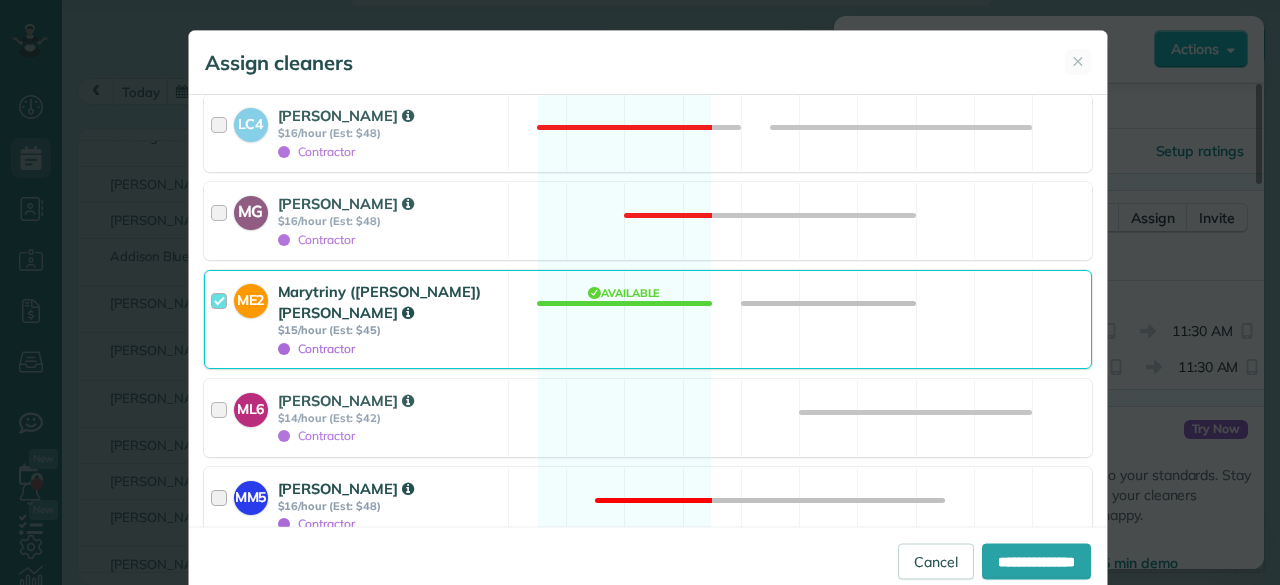scroll, scrollTop: 2300, scrollLeft: 0, axis: vertical 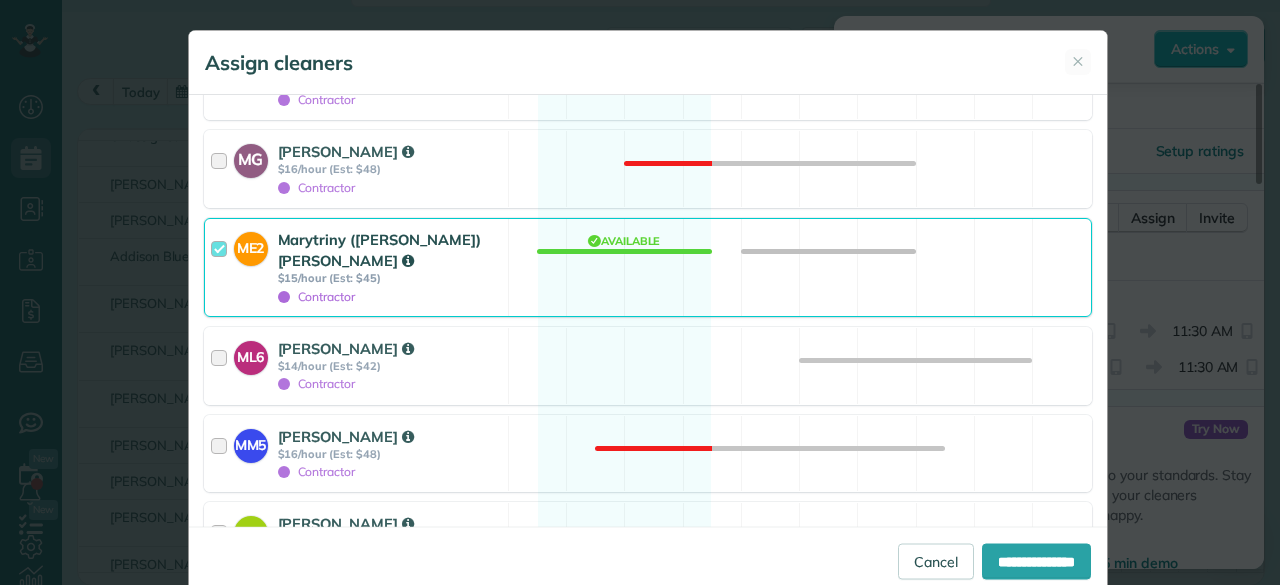 click on "Contractor" at bounding box center (390, 295) 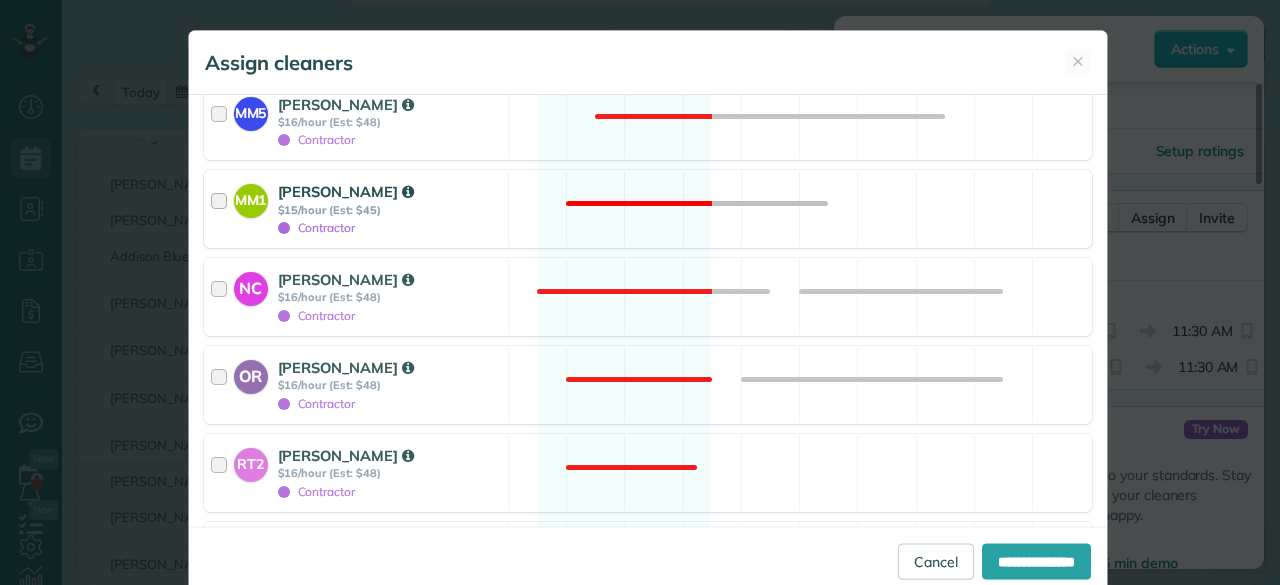 scroll, scrollTop: 2700, scrollLeft: 0, axis: vertical 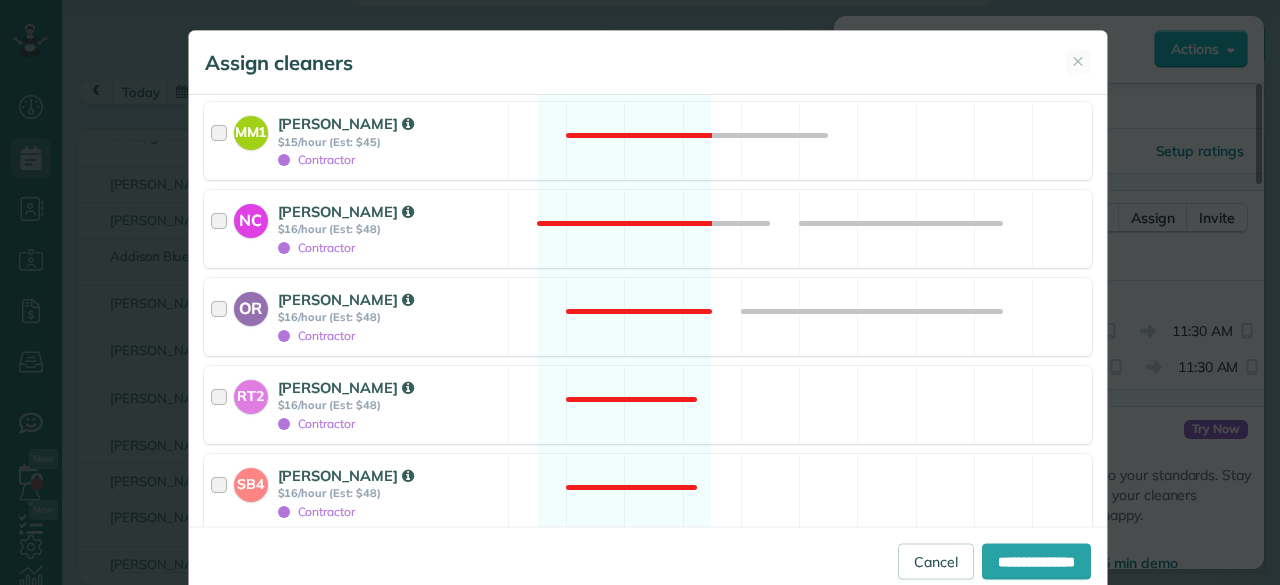 click on "[PERSON_NAME]" at bounding box center [346, 563] 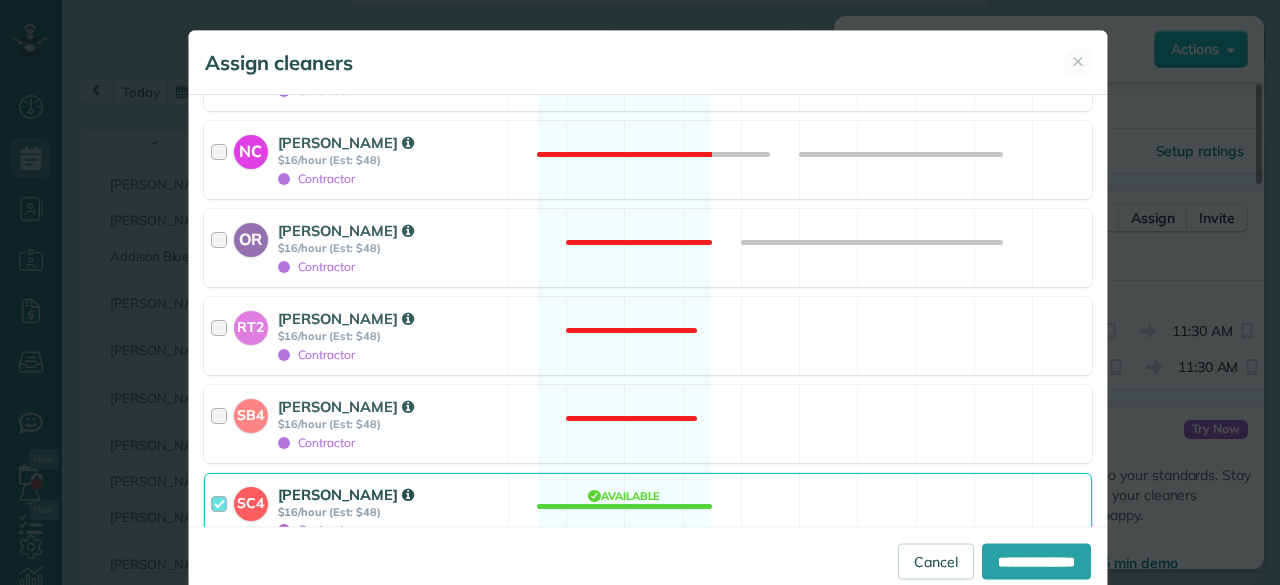scroll, scrollTop: 2800, scrollLeft: 0, axis: vertical 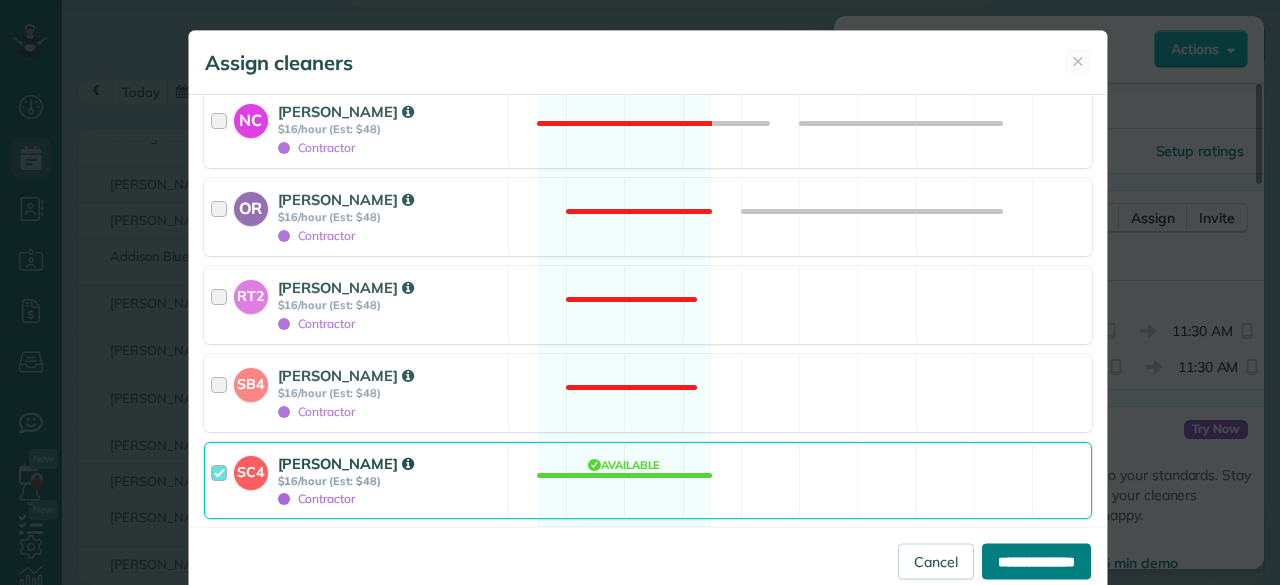 click on "**********" at bounding box center (1036, 561) 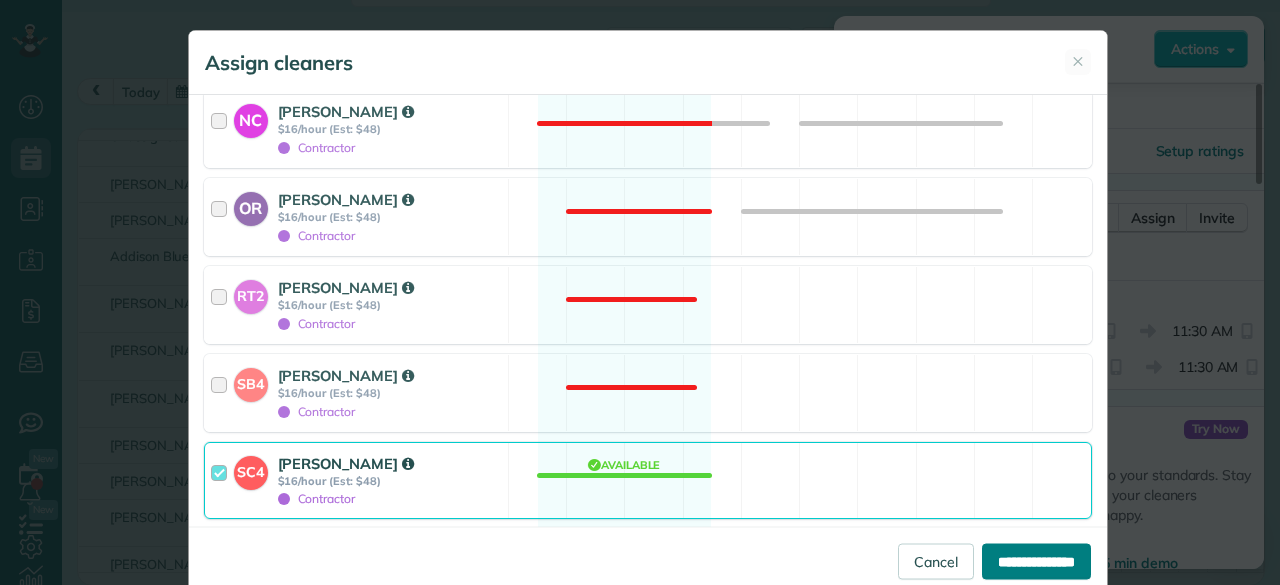 type on "**********" 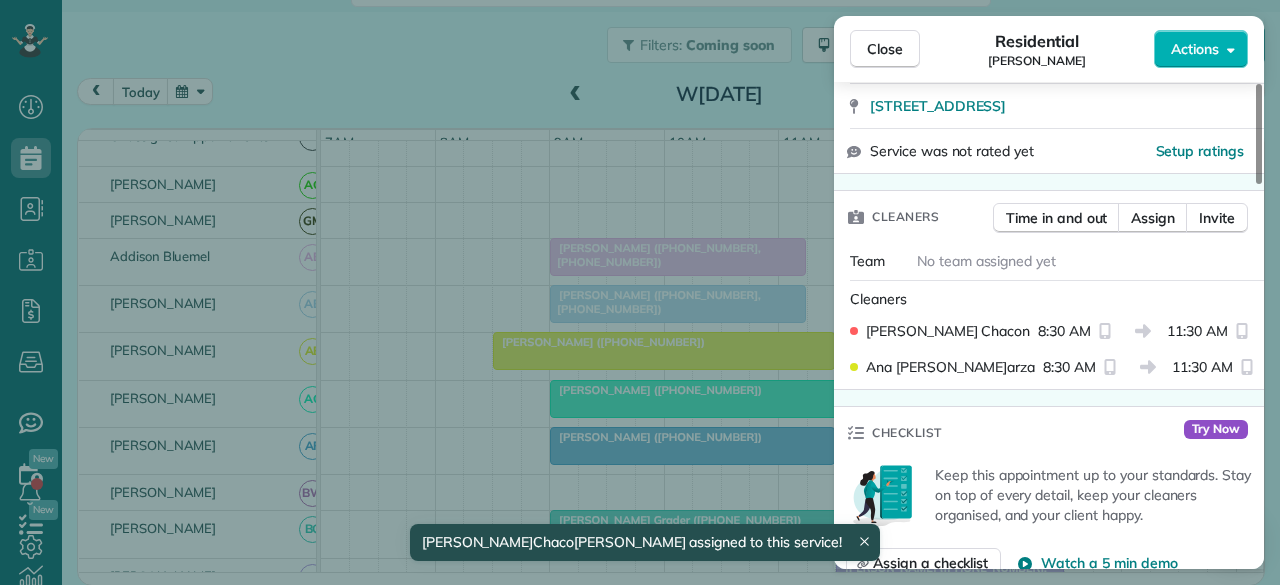 scroll, scrollTop: 200, scrollLeft: 0, axis: vertical 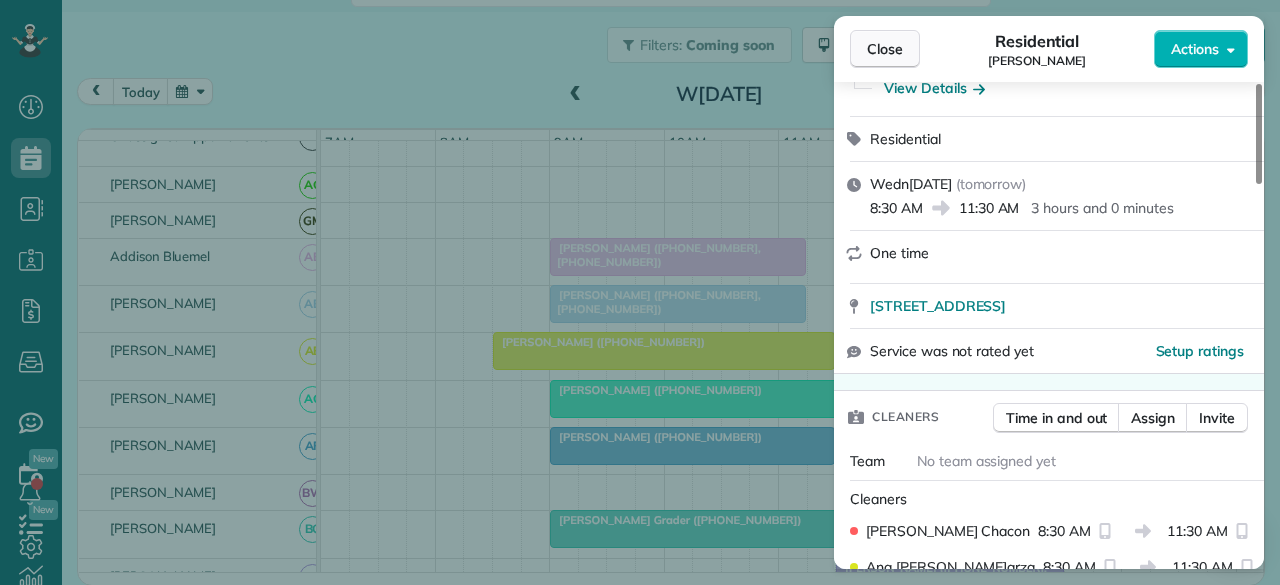 click on "Close" at bounding box center [885, 49] 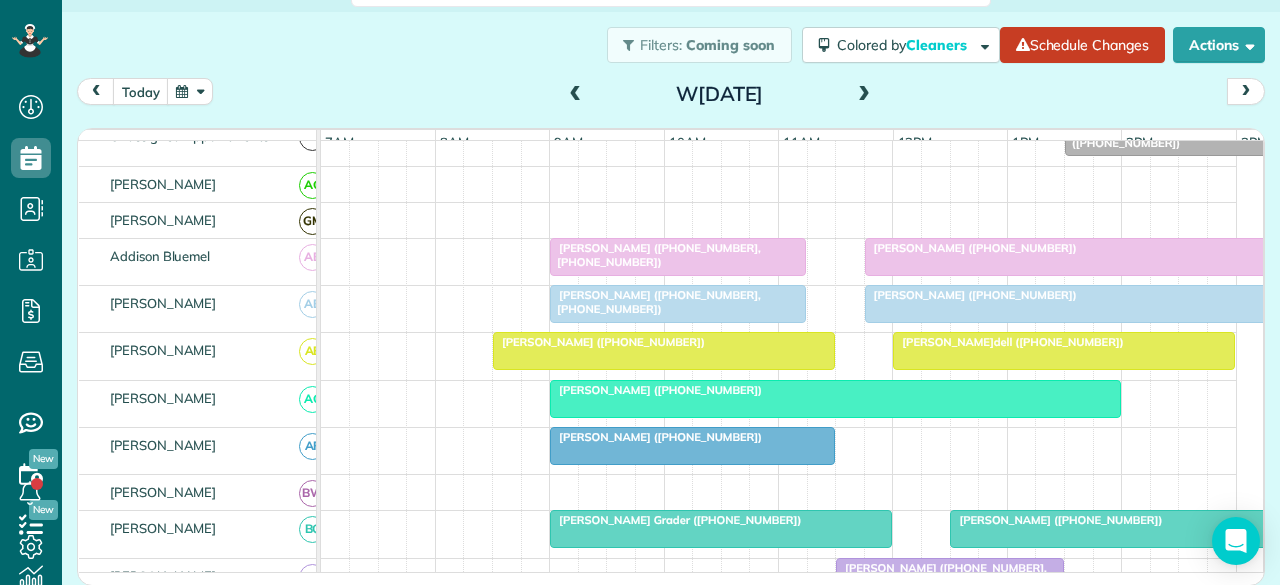 scroll, scrollTop: 14, scrollLeft: 0, axis: vertical 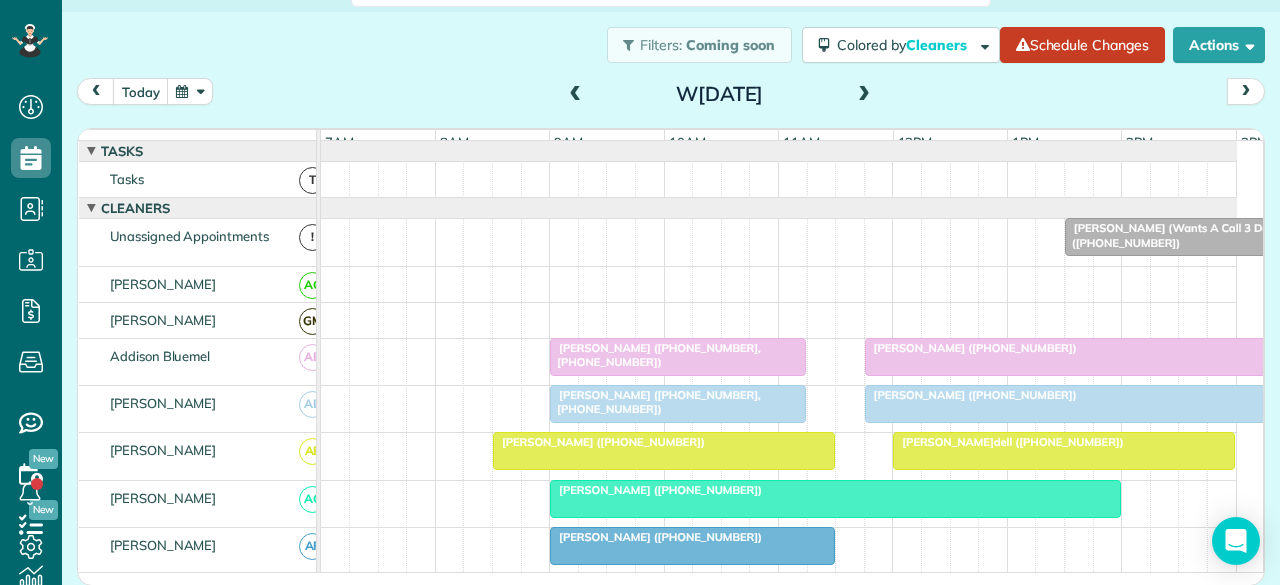 click at bounding box center [1064, 451] 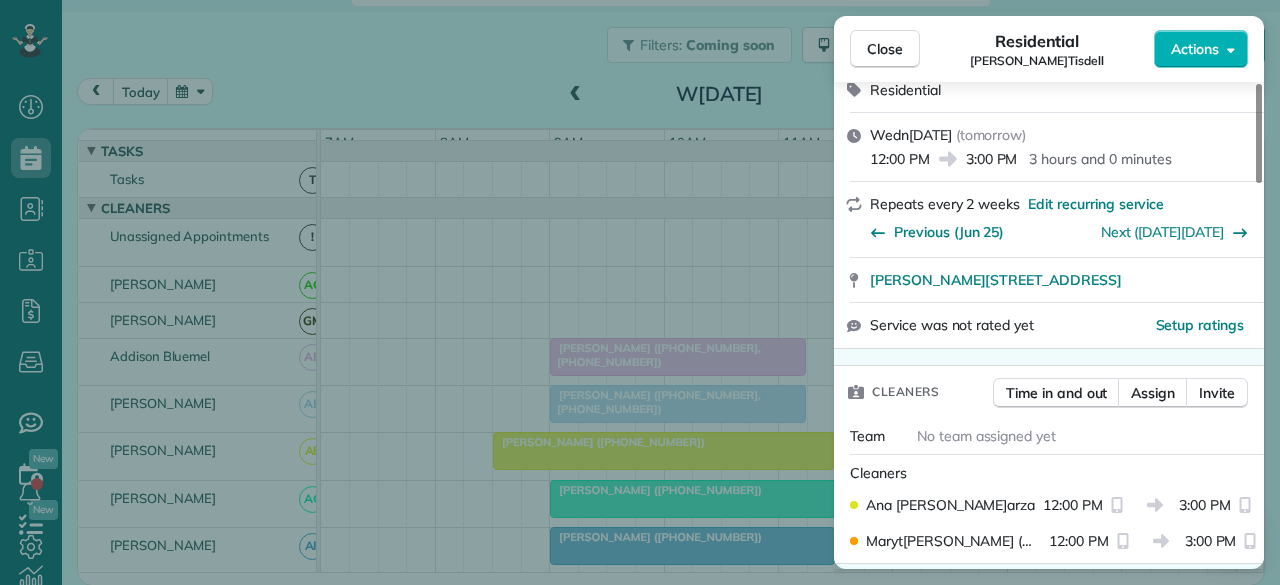 scroll, scrollTop: 300, scrollLeft: 0, axis: vertical 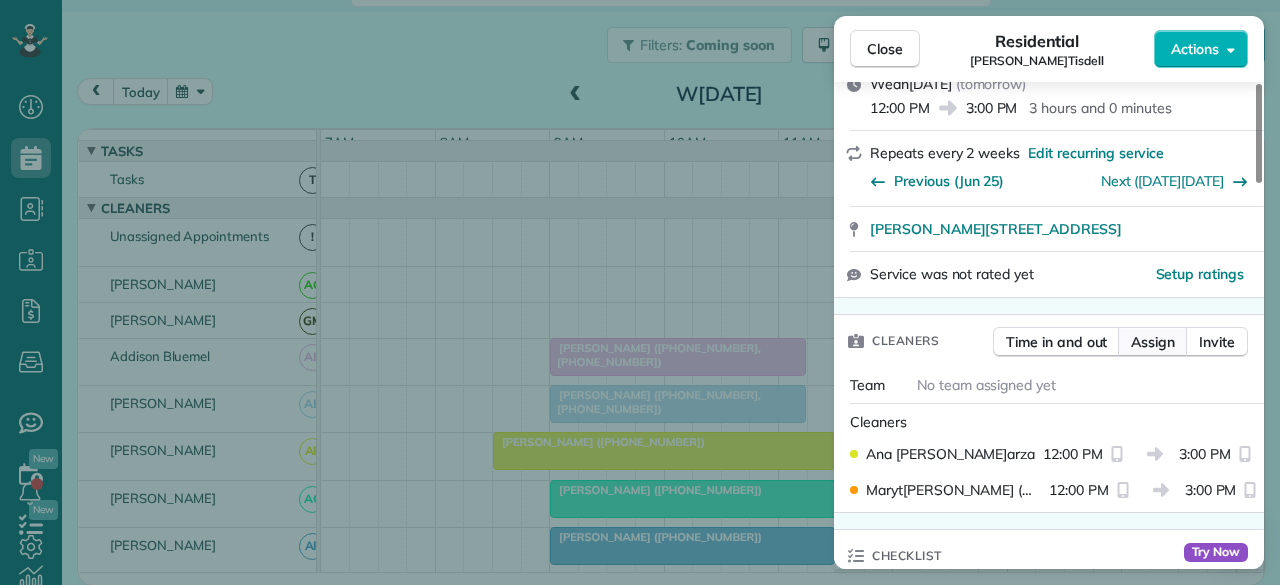 click on "Assign" at bounding box center [1153, 342] 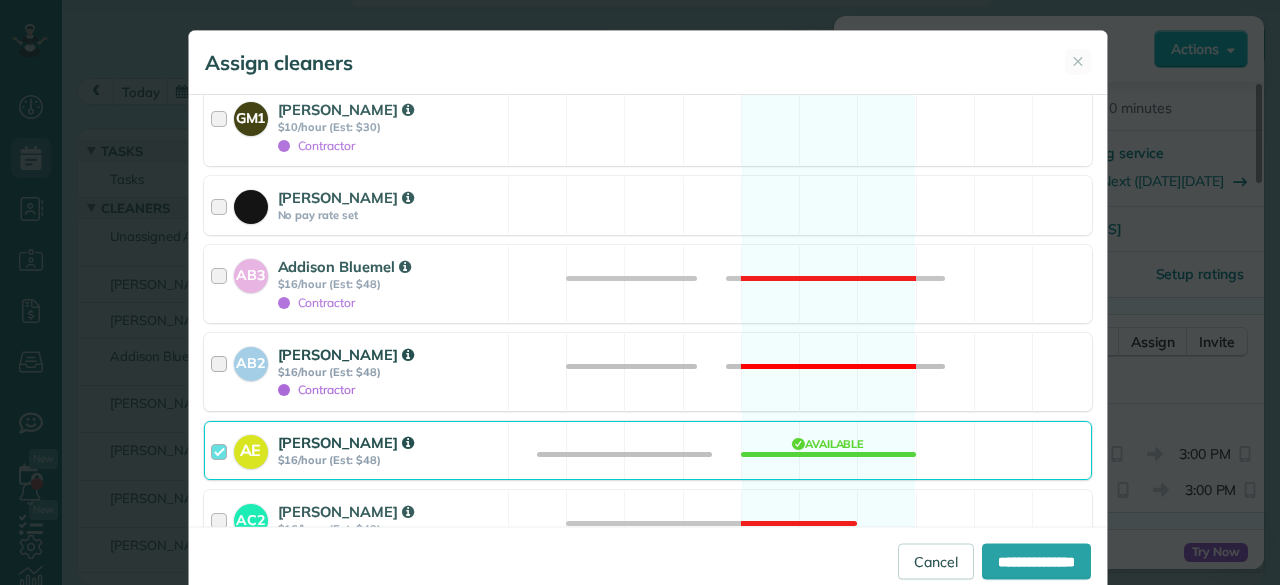 scroll, scrollTop: 600, scrollLeft: 0, axis: vertical 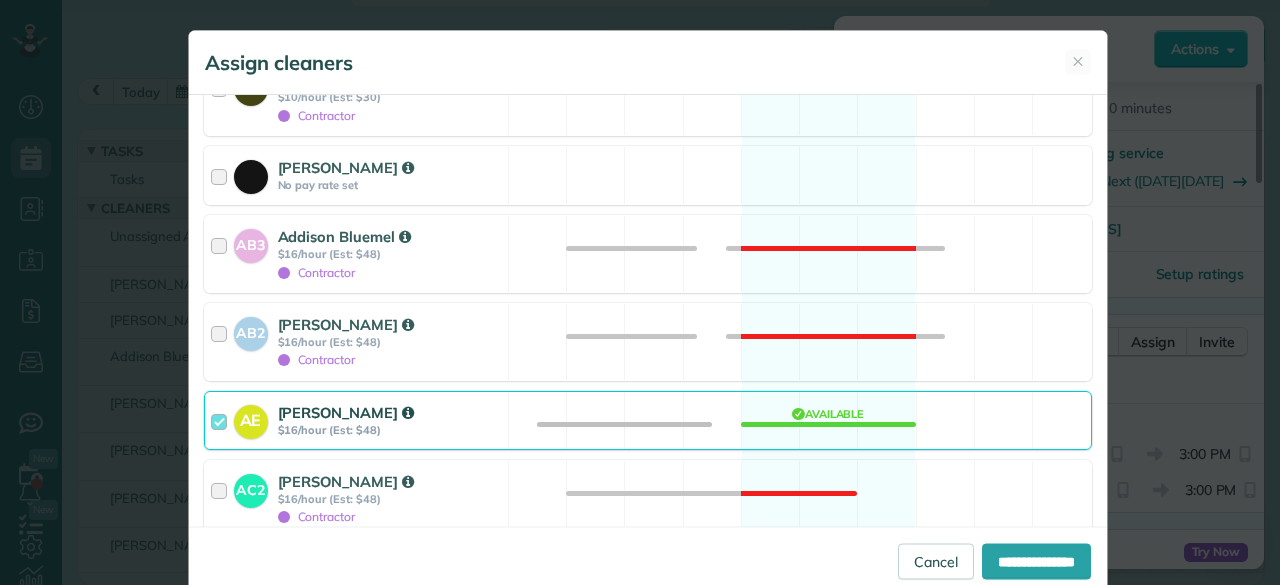 click on "$16/hour (Est: $48)" at bounding box center [390, 430] 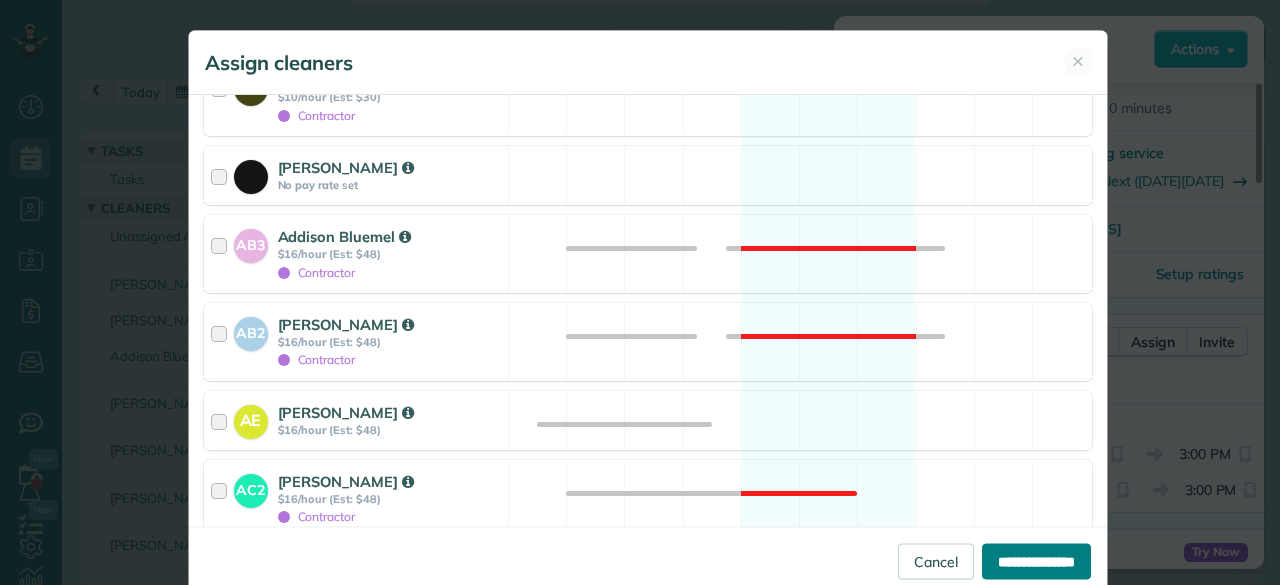click on "**********" at bounding box center (1036, 561) 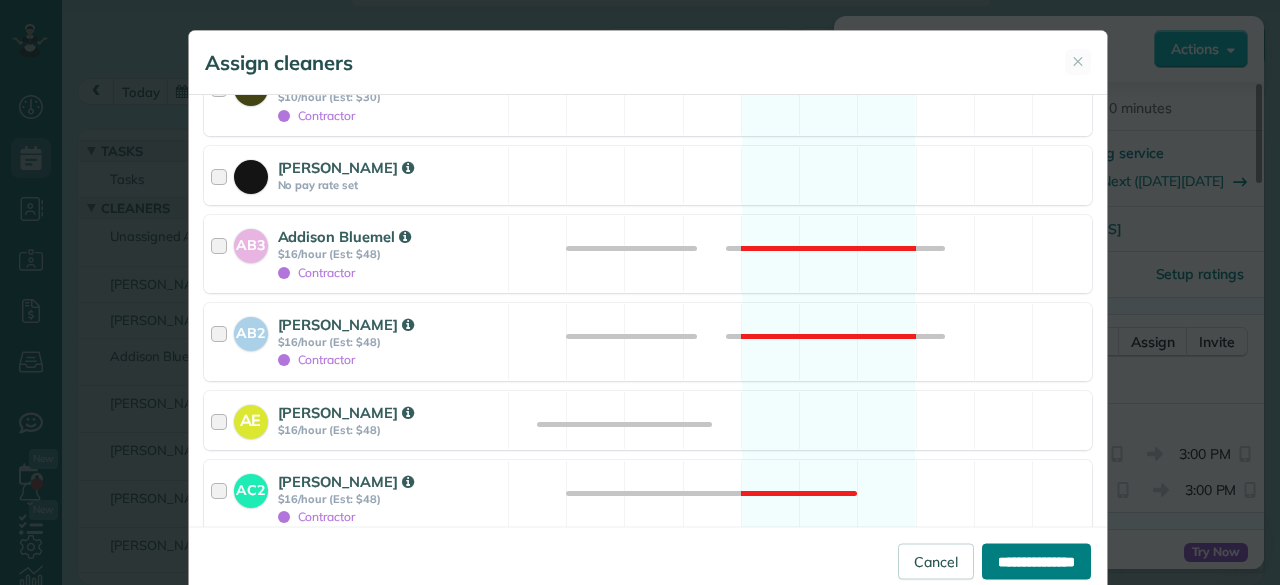 type on "**********" 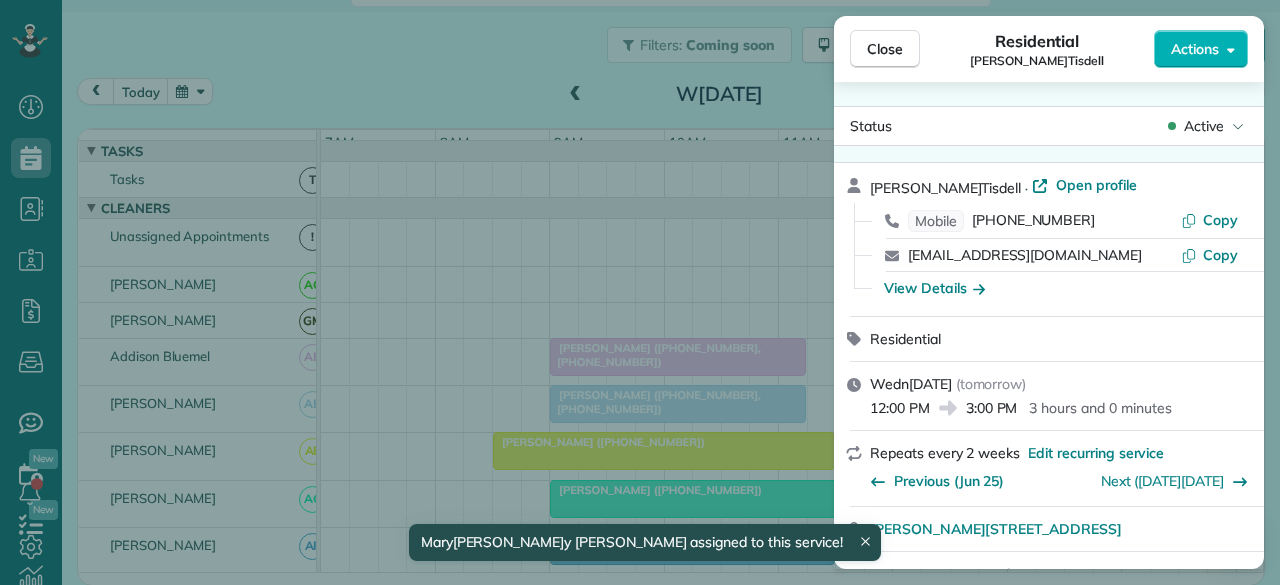 scroll, scrollTop: 100, scrollLeft: 0, axis: vertical 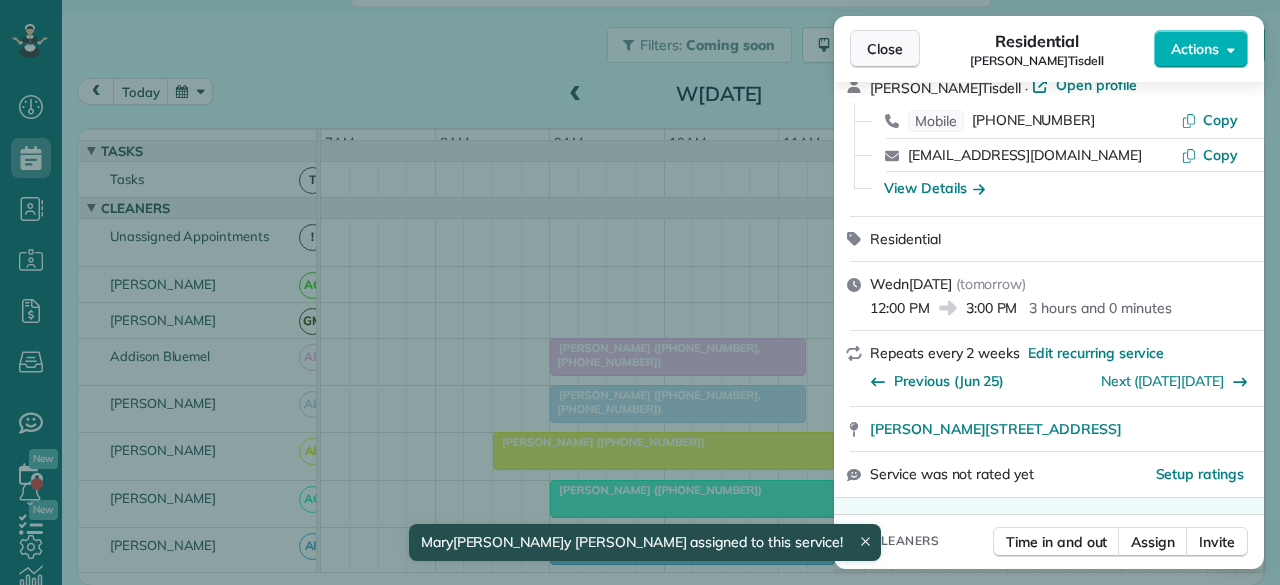 click on "Close" at bounding box center (885, 49) 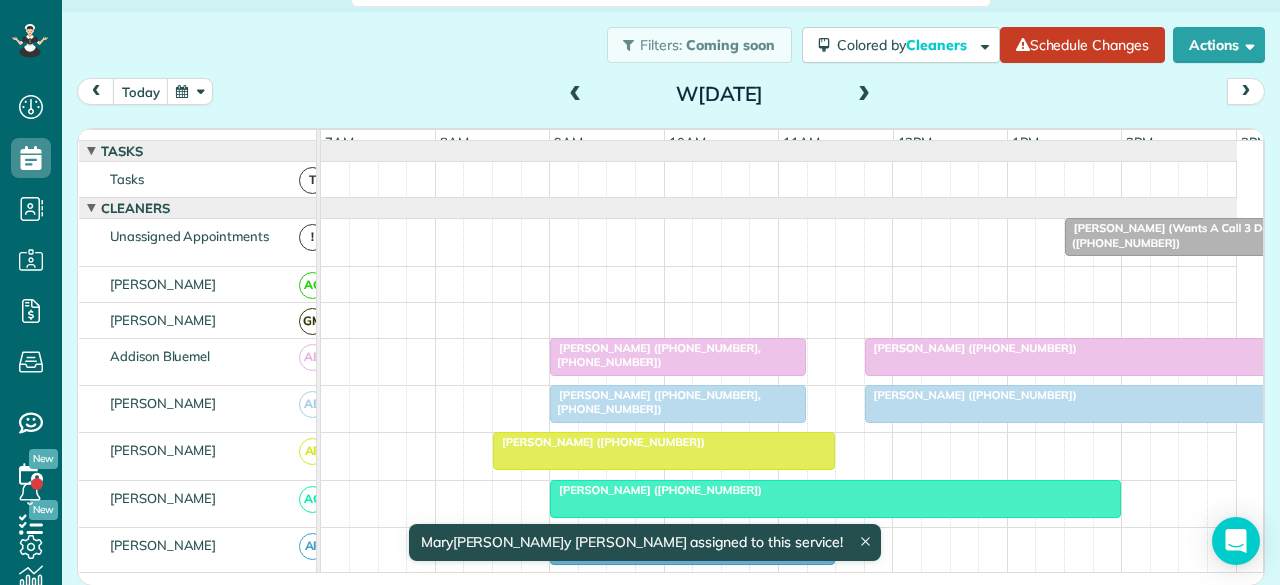 scroll, scrollTop: 118, scrollLeft: 0, axis: vertical 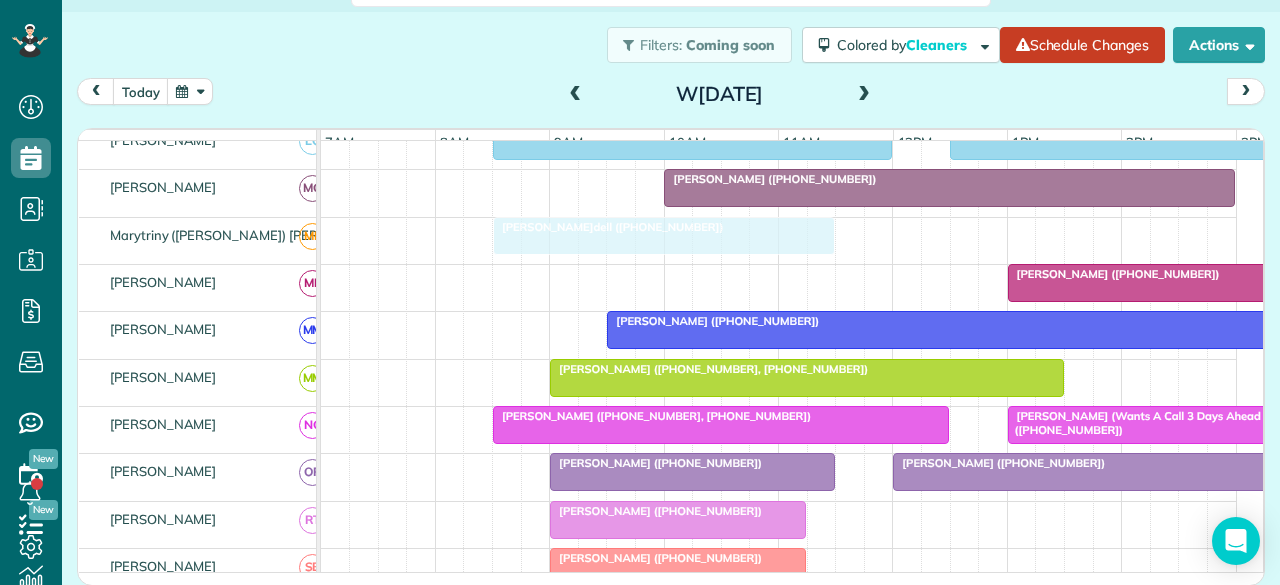 drag, startPoint x: 952, startPoint y: 240, endPoint x: 554, endPoint y: 263, distance: 398.66403 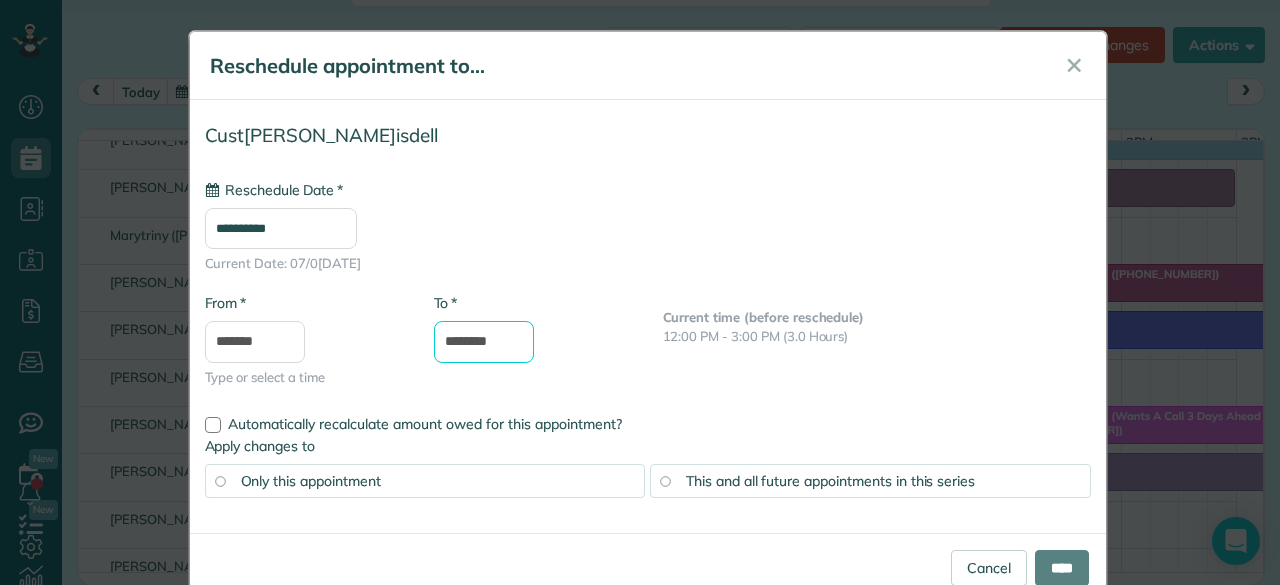 type on "**********" 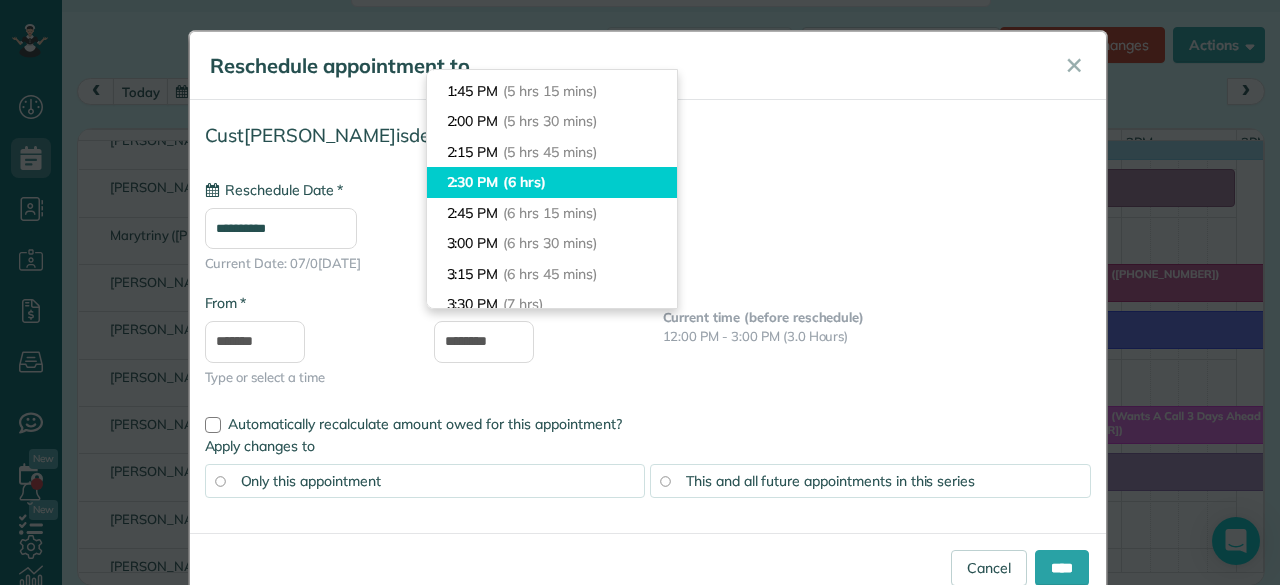 type on "*******" 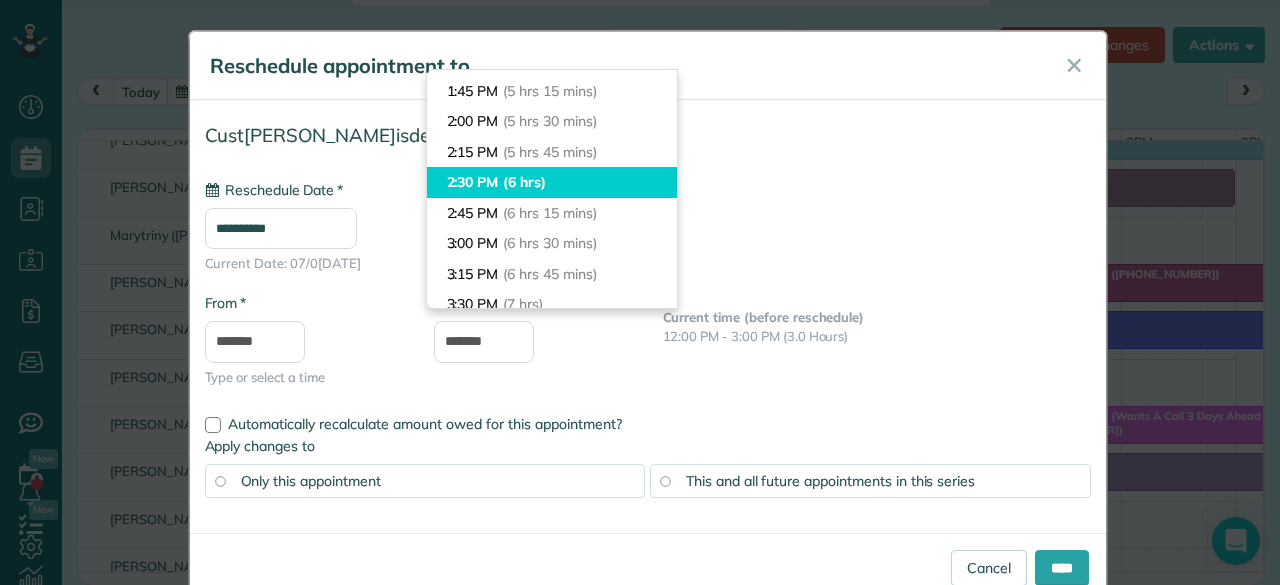click on "2:30 PM  (6 hrs)" at bounding box center (552, 182) 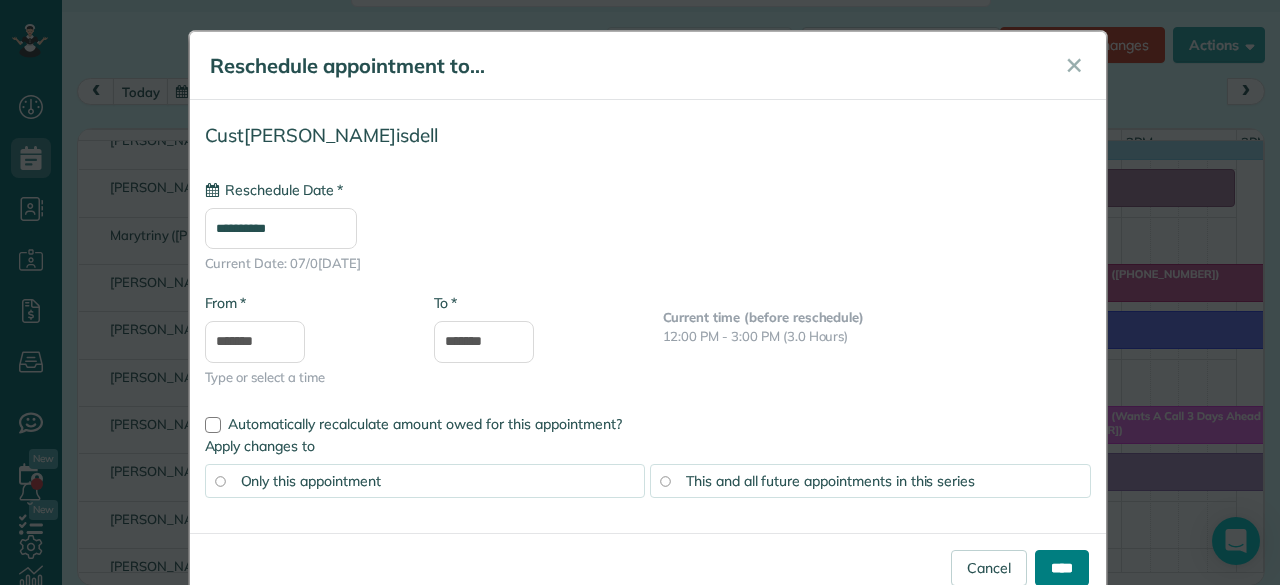 click on "****" at bounding box center [1062, 568] 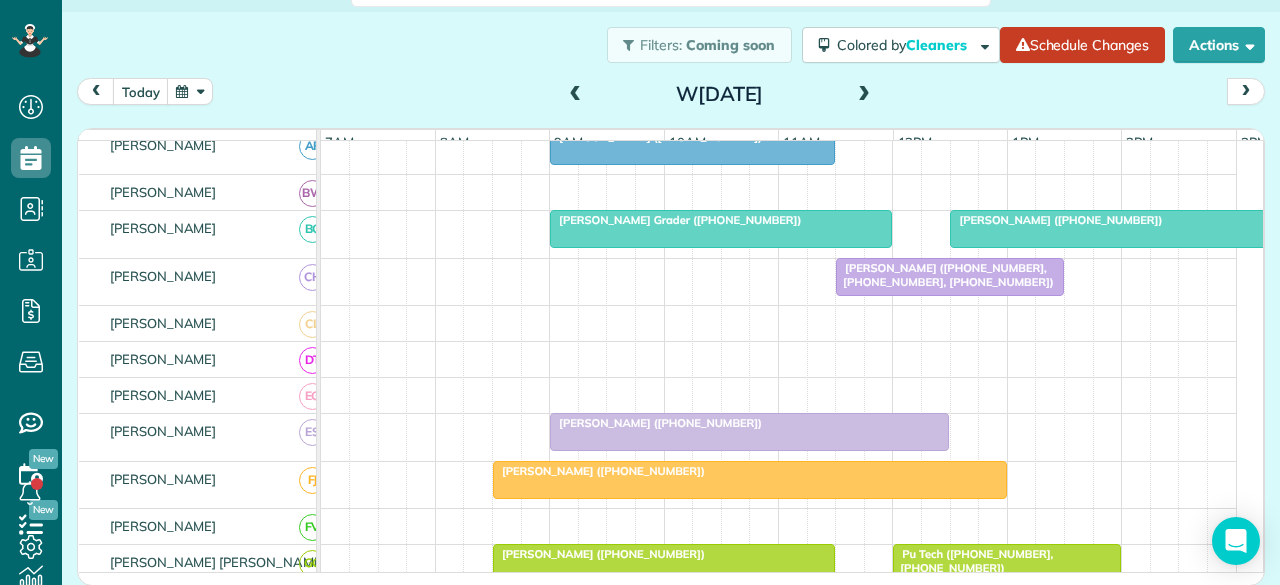 click on "[PERSON_NAME] ([PHONE_NUMBER], [PHONE_NUMBER], [PHONE_NUMBER])" at bounding box center (945, 275) 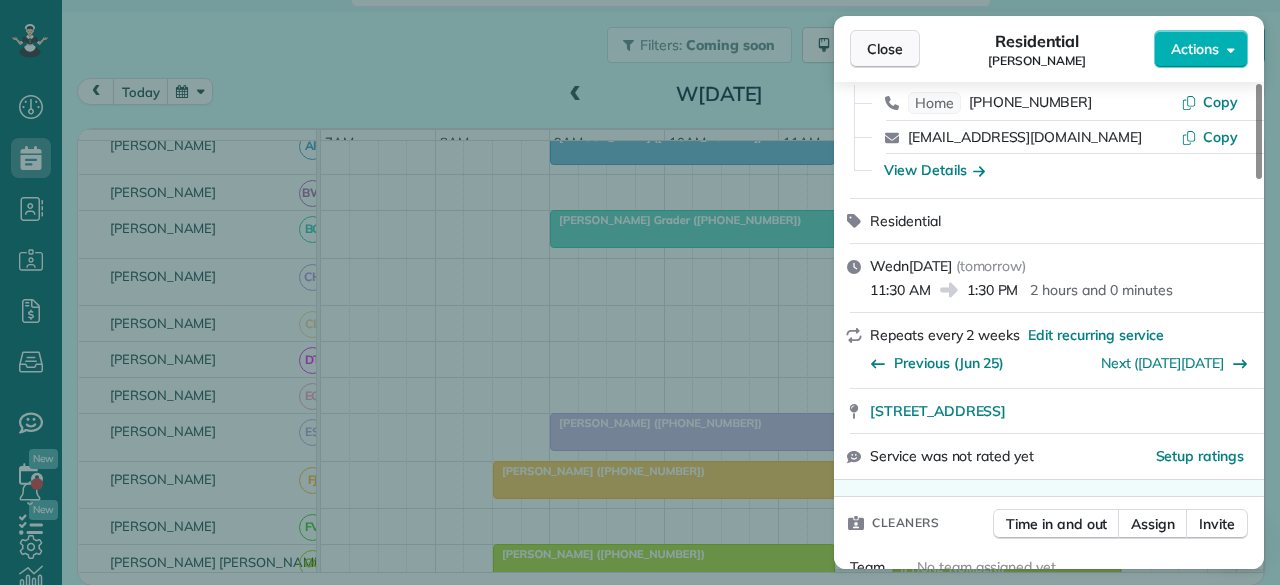 click on "Close" at bounding box center (885, 49) 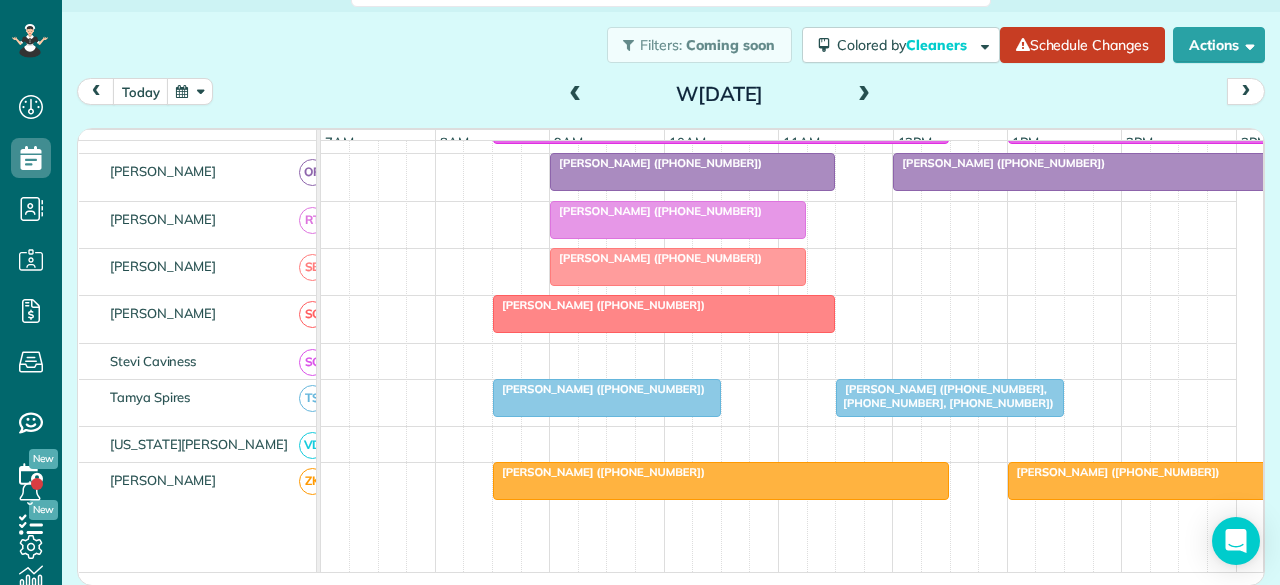 click at bounding box center [607, 398] 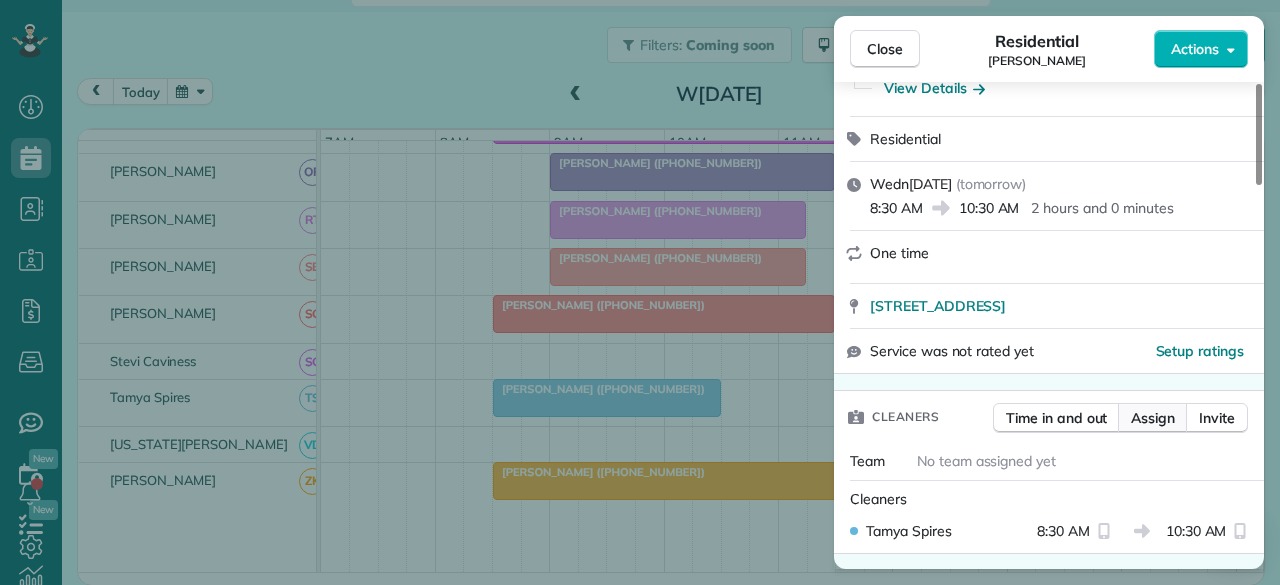 click on "Assign" at bounding box center (1153, 418) 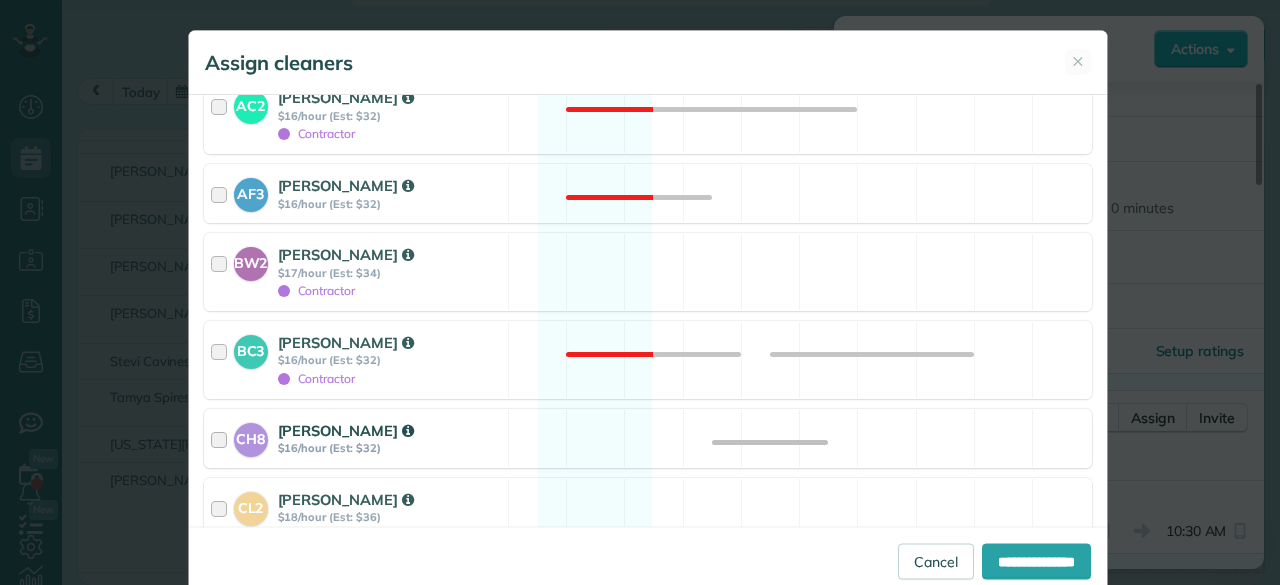 drag, startPoint x: 310, startPoint y: 423, endPoint x: 339, endPoint y: 427, distance: 29.274563 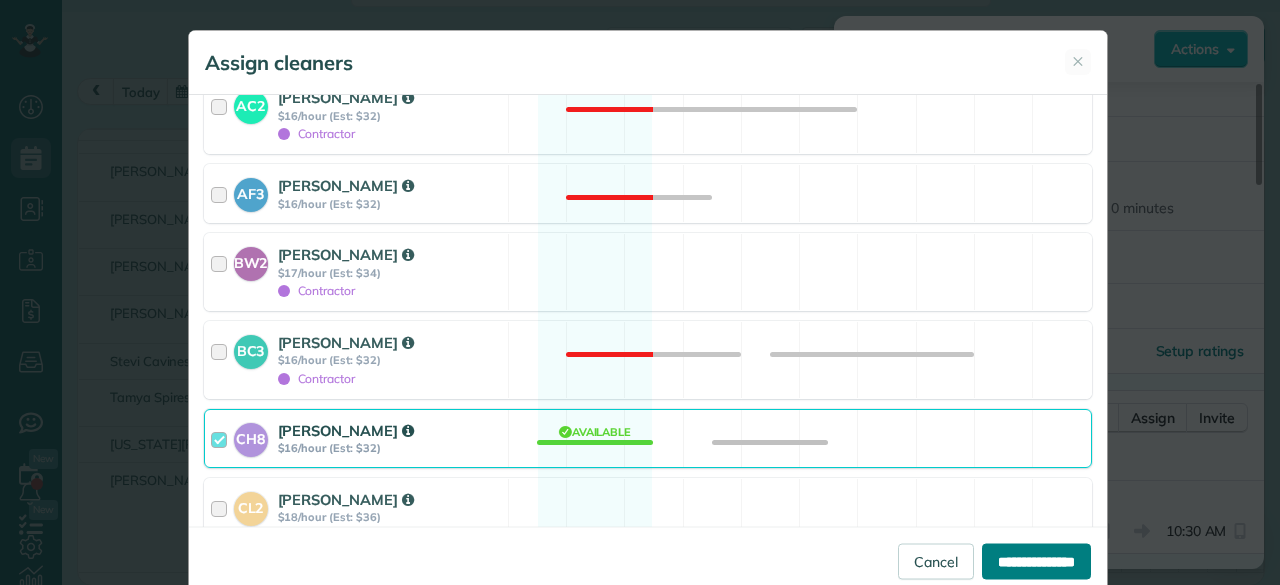 click on "**********" at bounding box center [1036, 561] 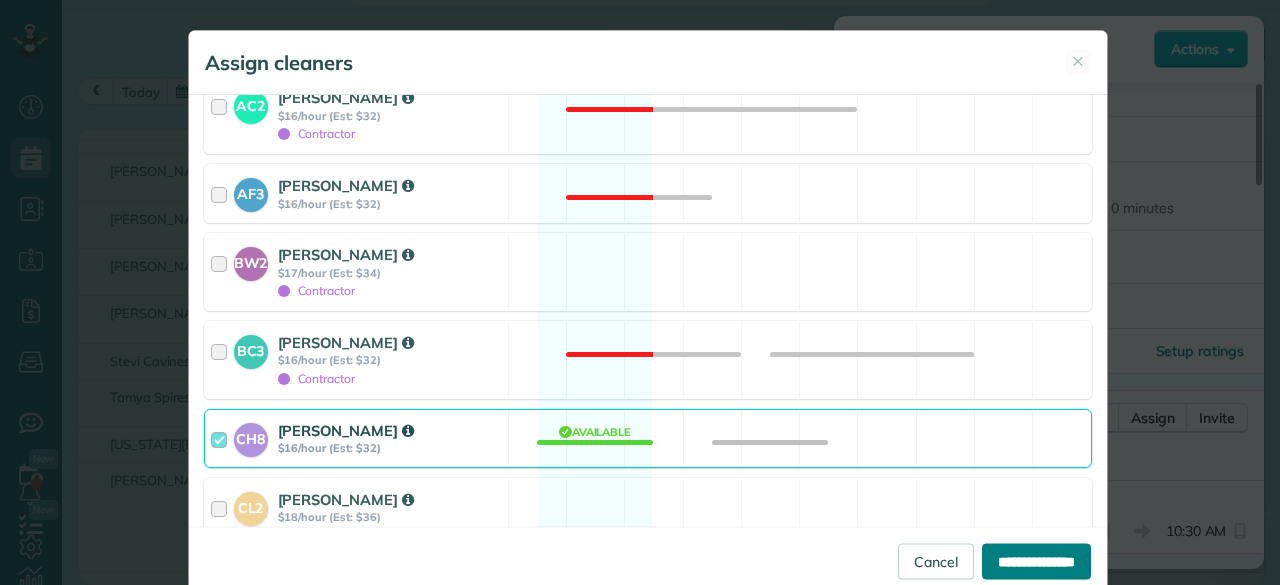 type on "**********" 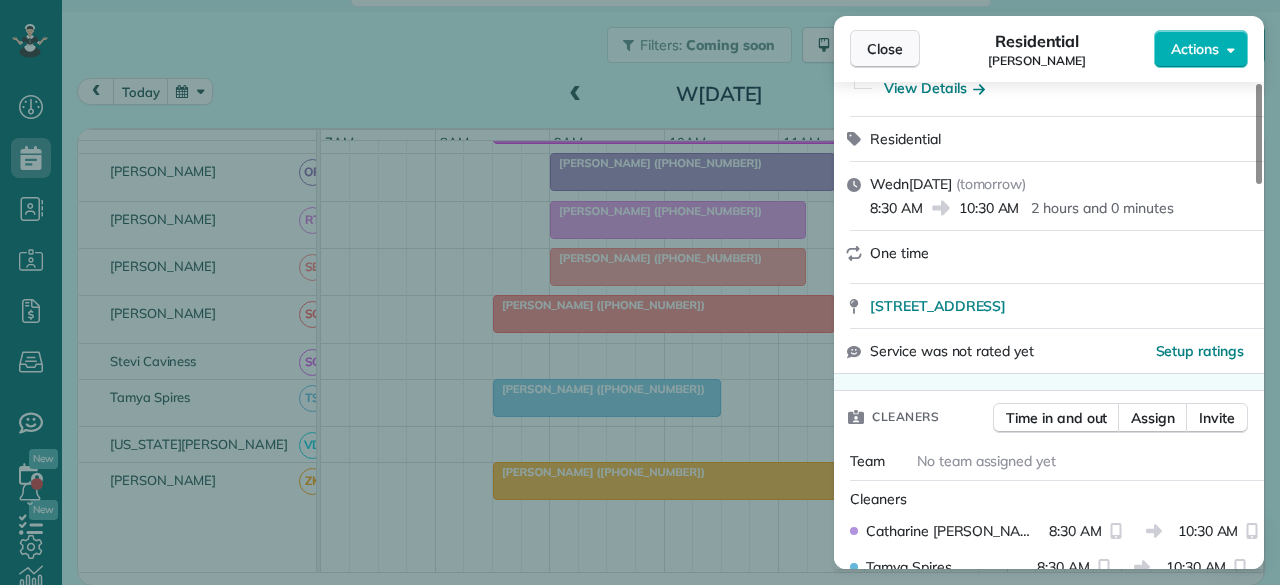 click on "Close" at bounding box center [885, 49] 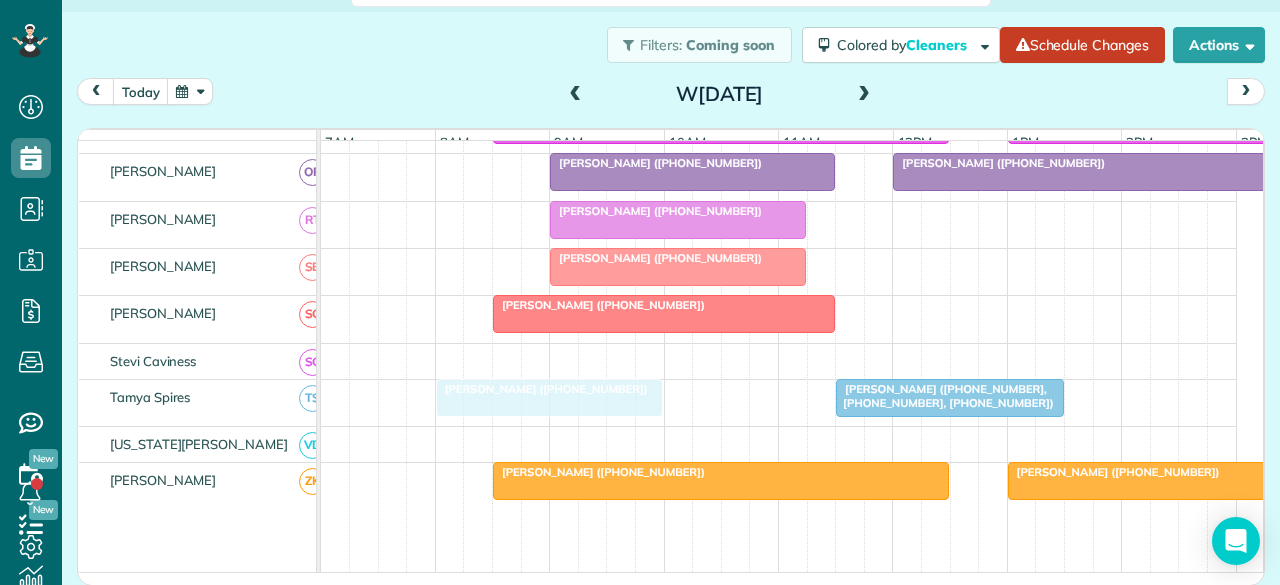 drag, startPoint x: 594, startPoint y: 405, endPoint x: 524, endPoint y: 411, distance: 70.256676 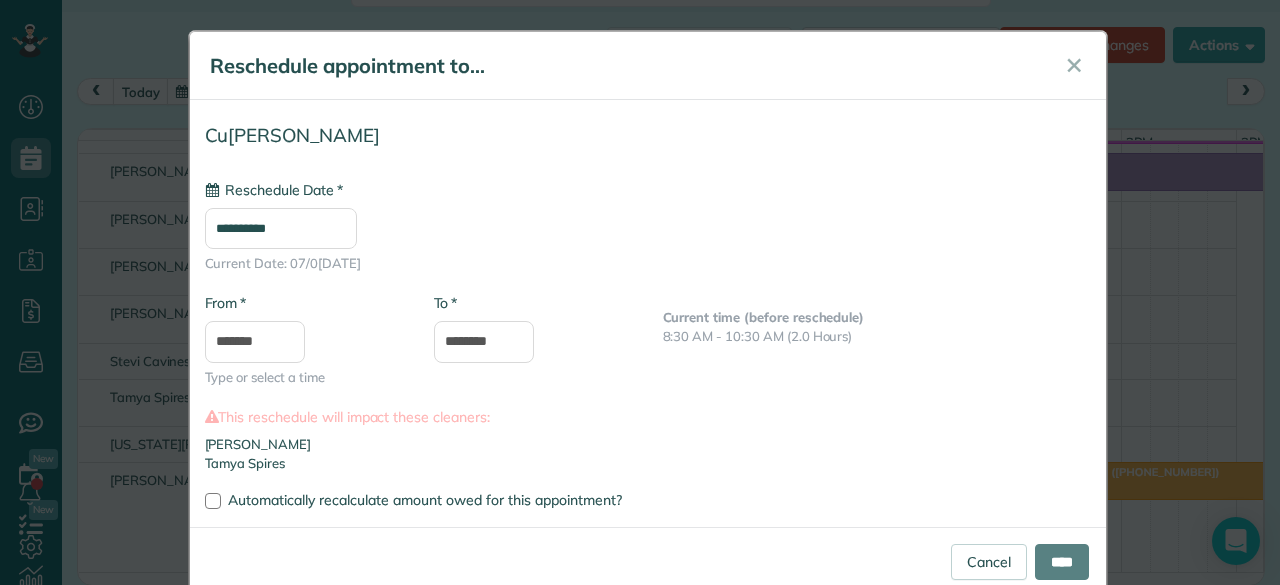type on "**********" 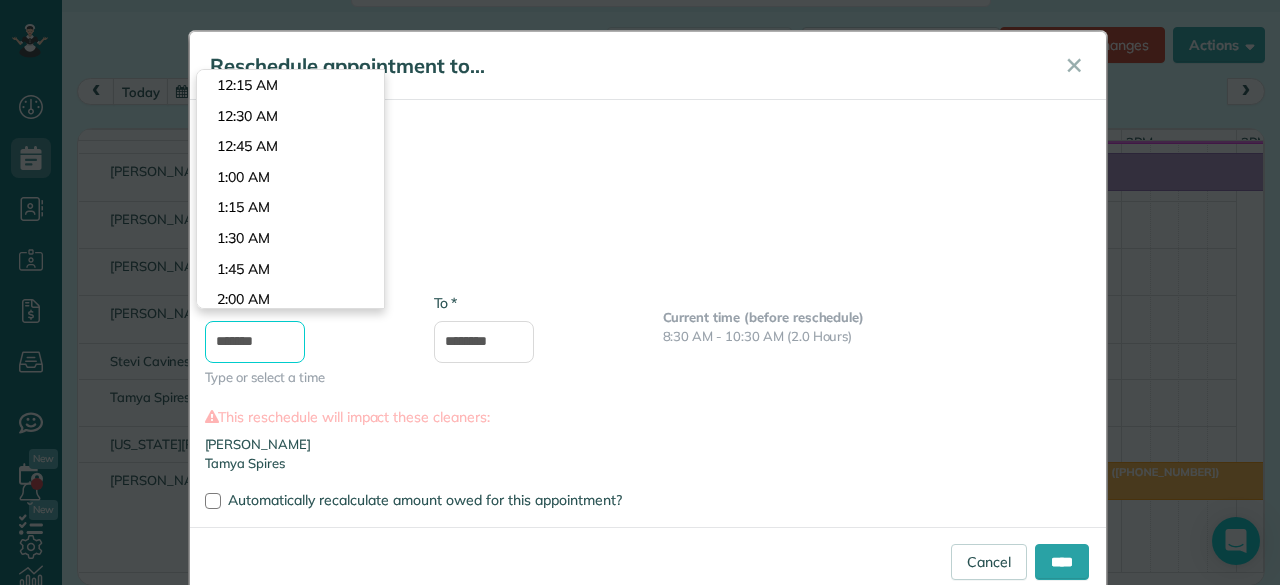 click on "*******" at bounding box center [255, 342] 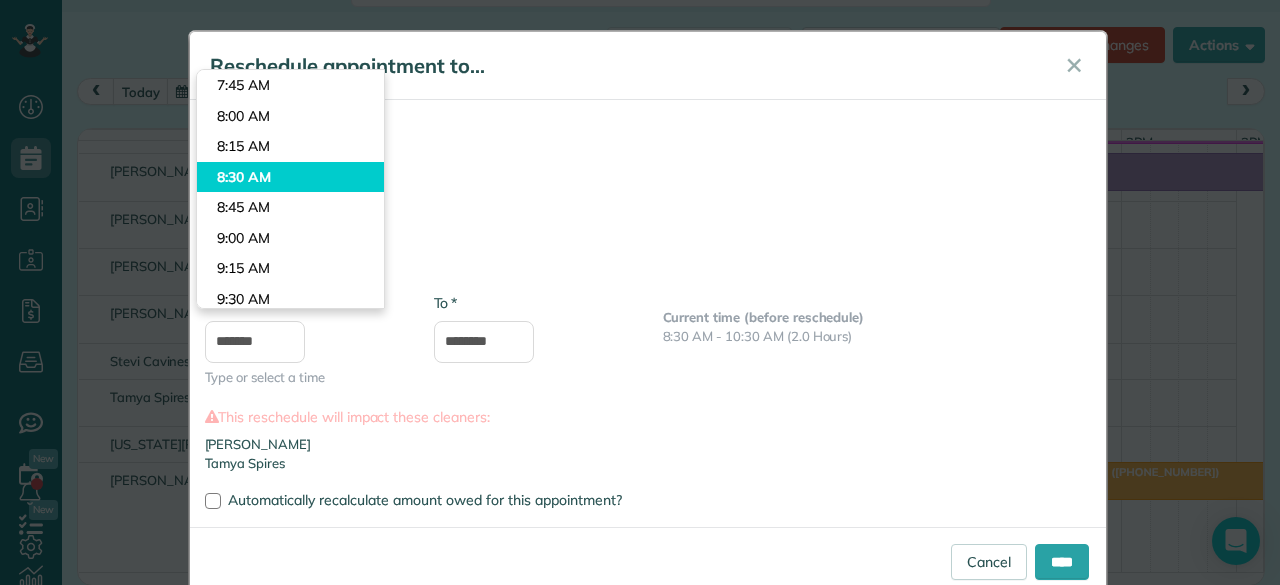 type on "*******" 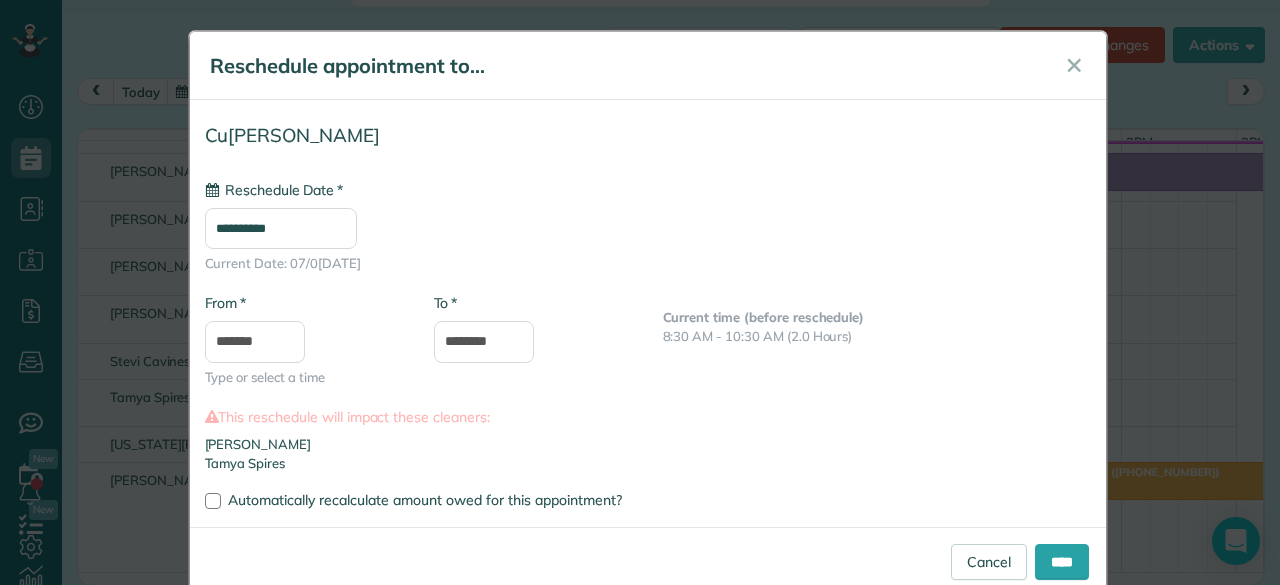 click on "Dashboard
Scheduling
Calendar View
List View
Dispatch View - Weekly scheduling (Beta)" at bounding box center (640, 292) 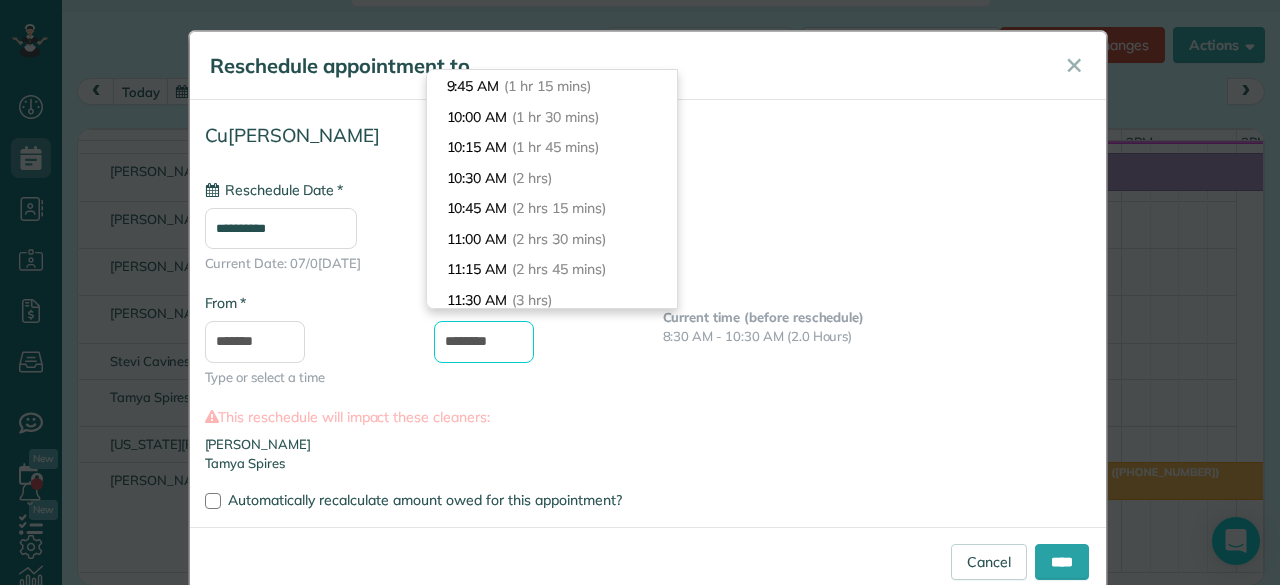 drag, startPoint x: 468, startPoint y: 339, endPoint x: 428, endPoint y: 341, distance: 40.04997 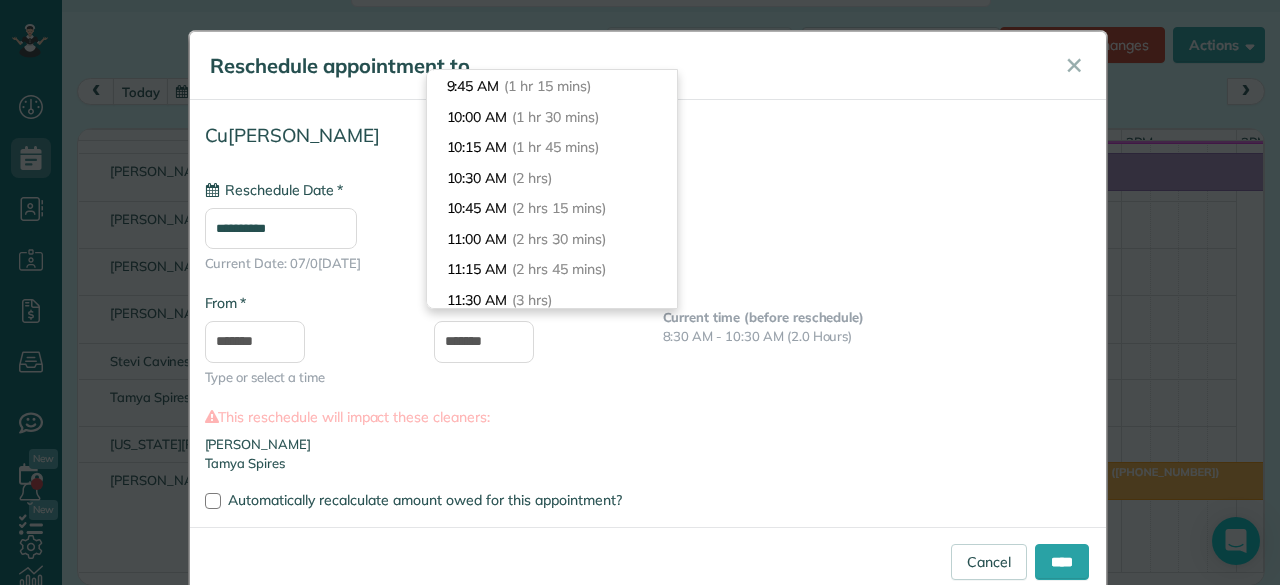 type on "********" 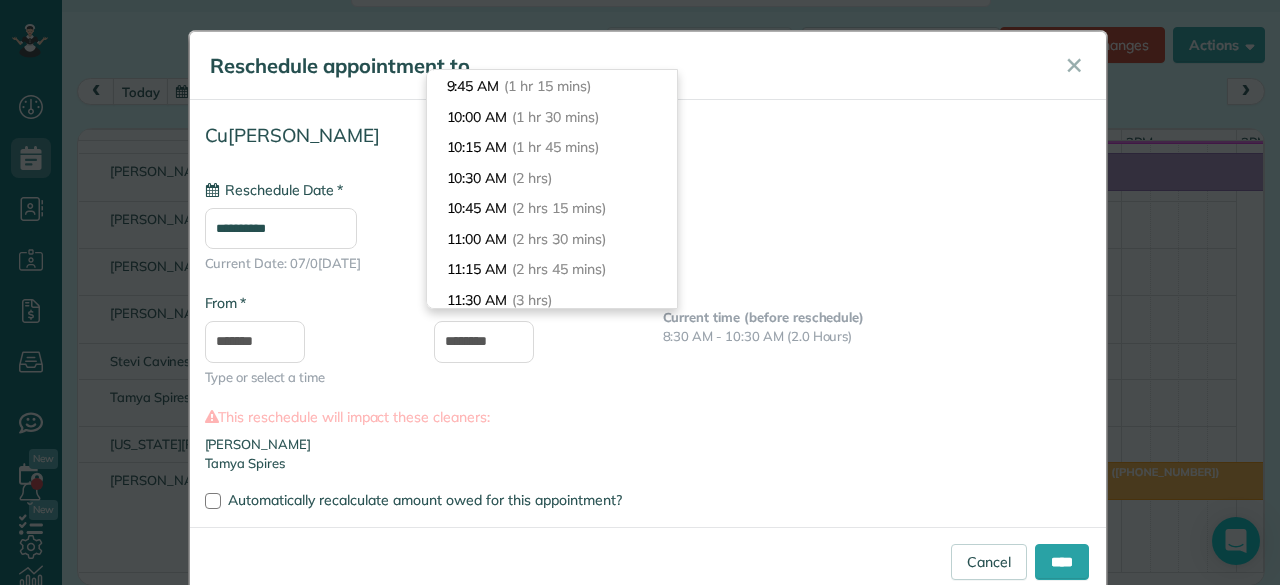drag, startPoint x: 667, startPoint y: 395, endPoint x: 705, endPoint y: 403, distance: 38.832977 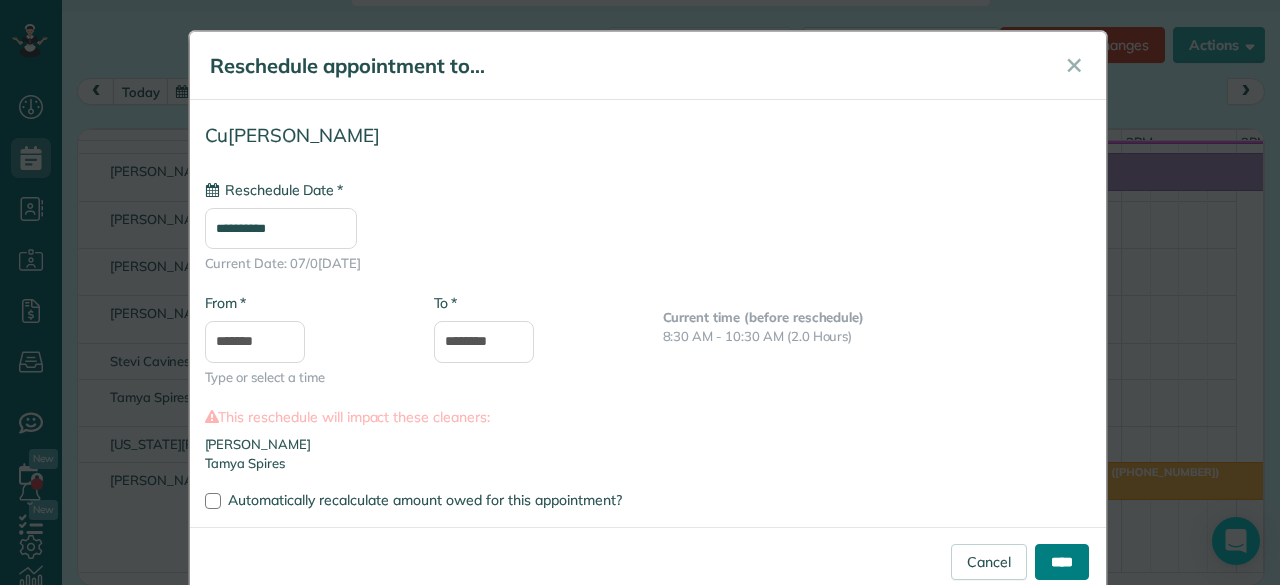 click on "****" at bounding box center [1062, 562] 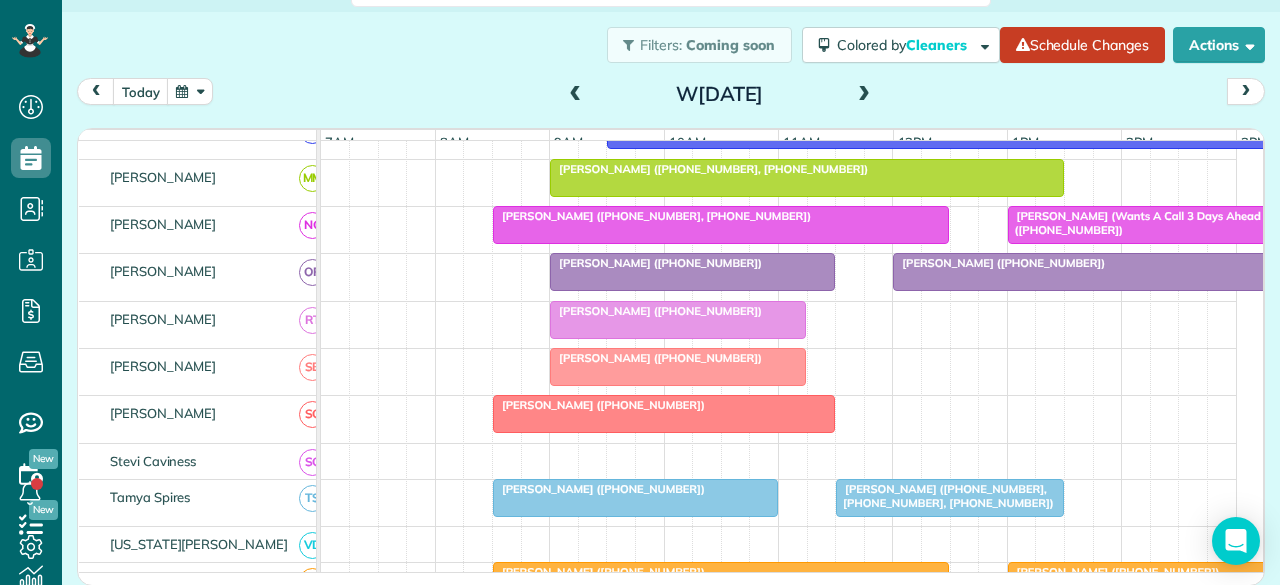 click at bounding box center [692, 272] 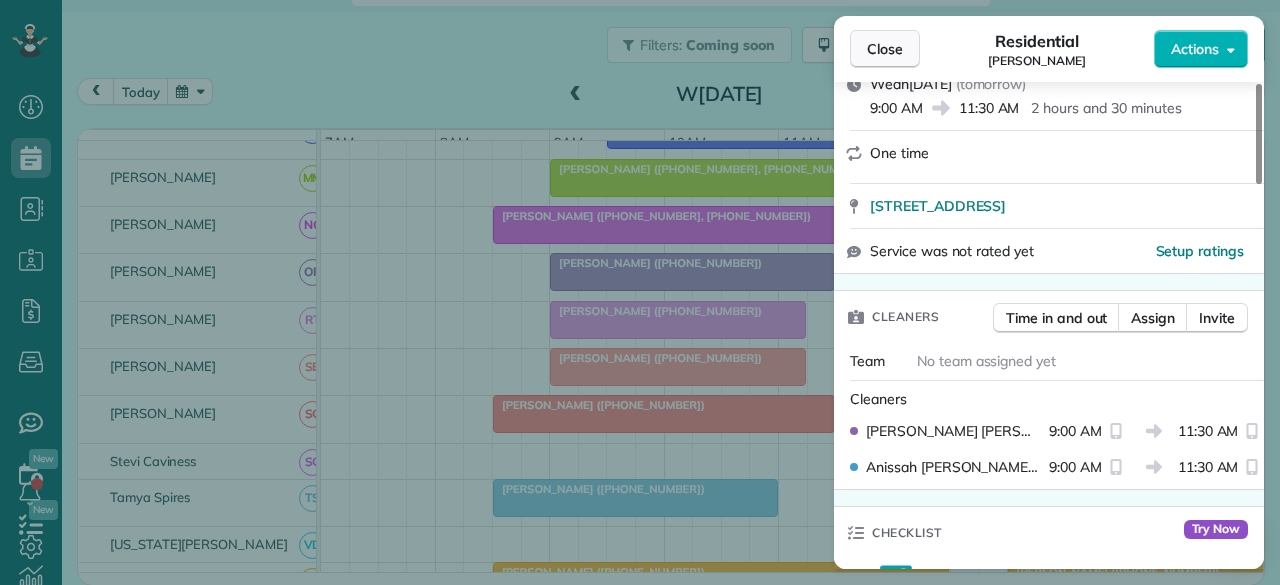 click on "Close" at bounding box center (885, 49) 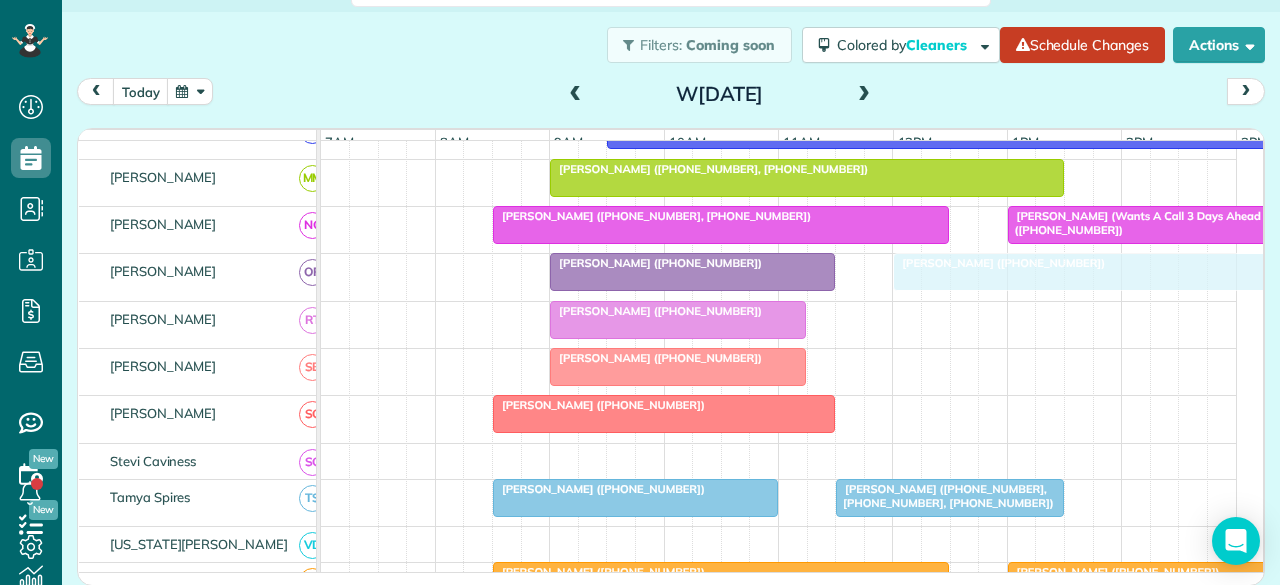 drag, startPoint x: 999, startPoint y: 266, endPoint x: 990, endPoint y: 277, distance: 14.21267 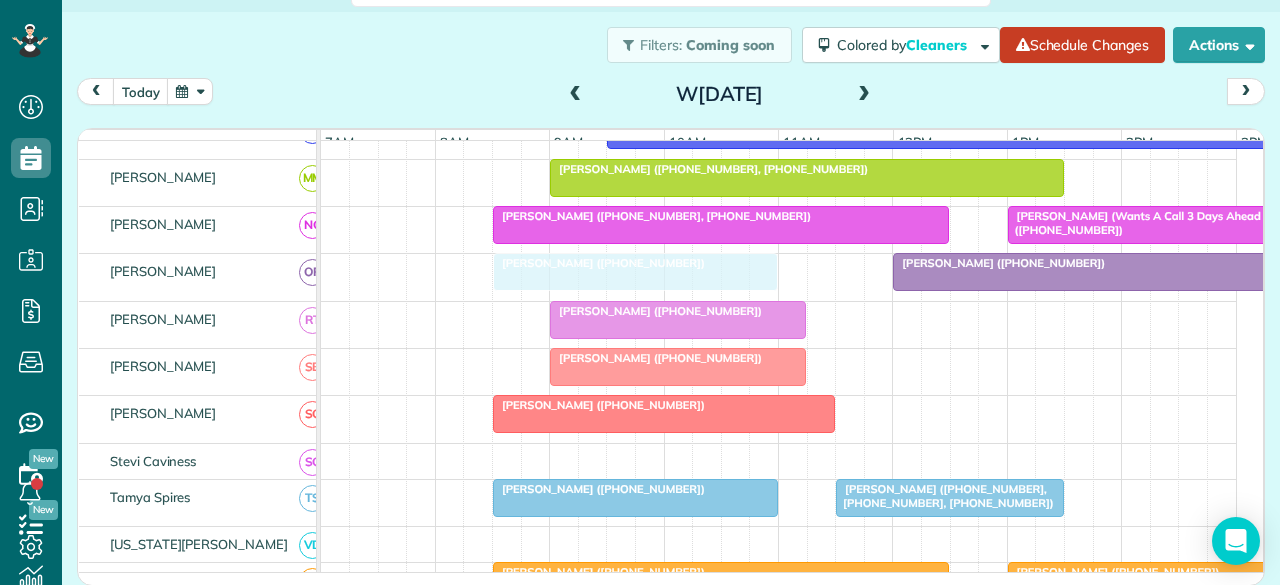 drag, startPoint x: 788, startPoint y: 266, endPoint x: 743, endPoint y: 269, distance: 45.099888 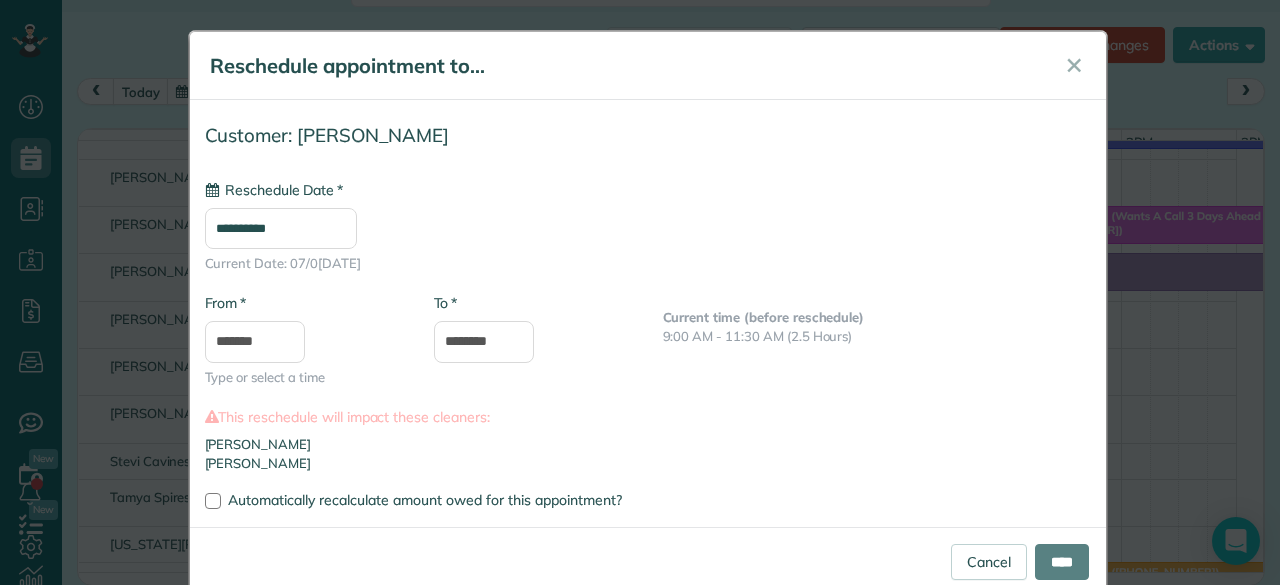 type on "**********" 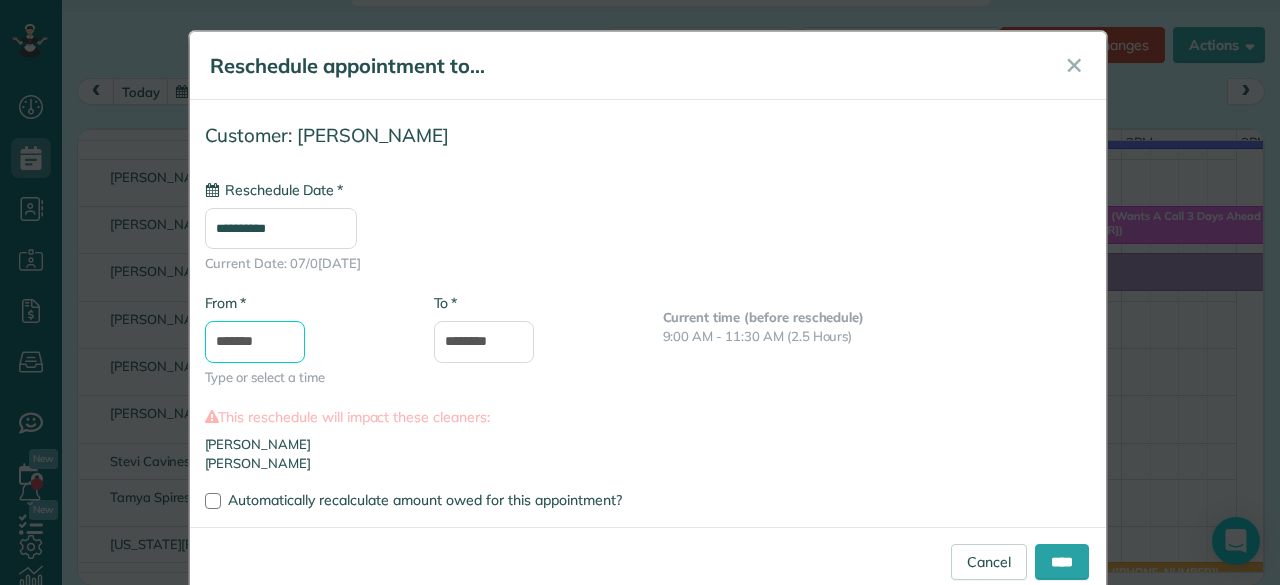 click on "*******" at bounding box center (255, 342) 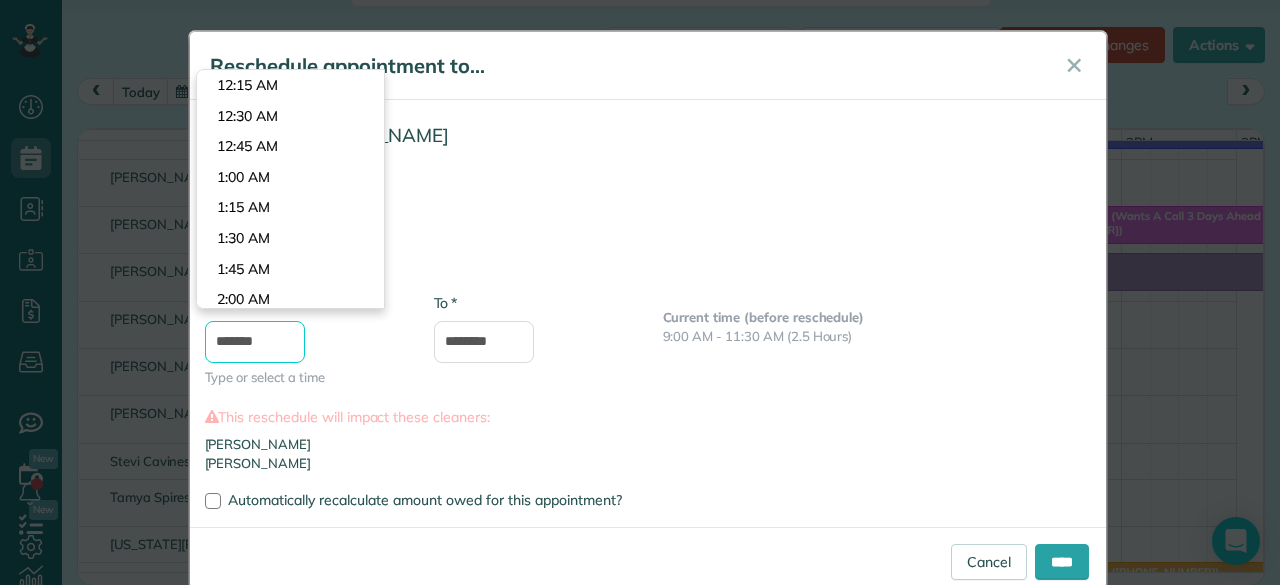 scroll, scrollTop: 977, scrollLeft: 0, axis: vertical 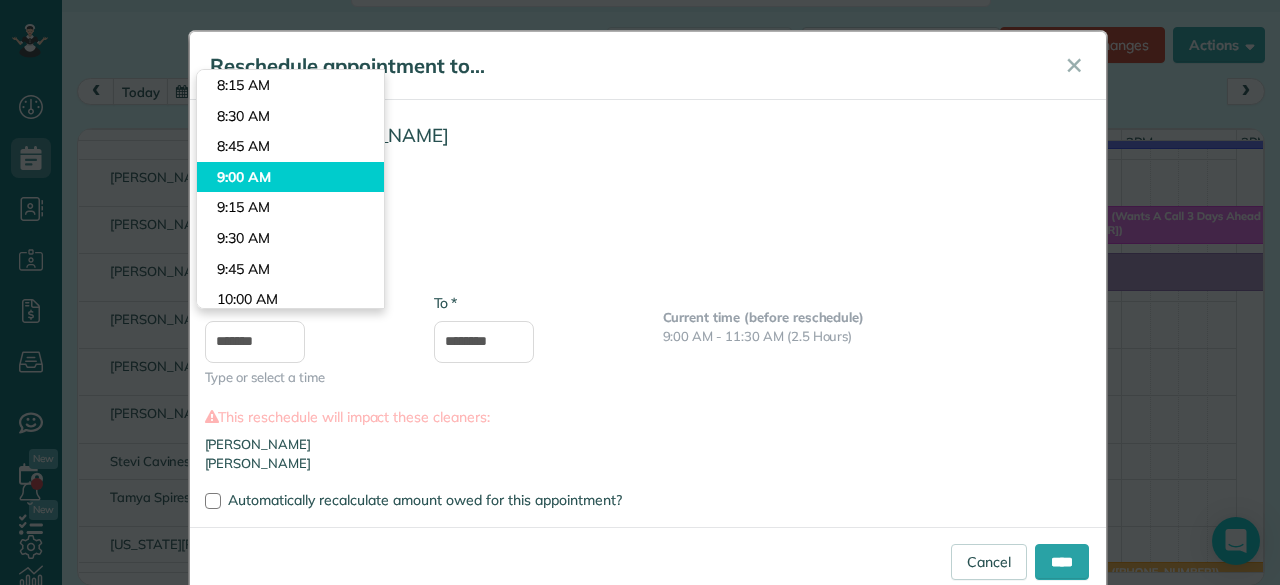 type on "*******" 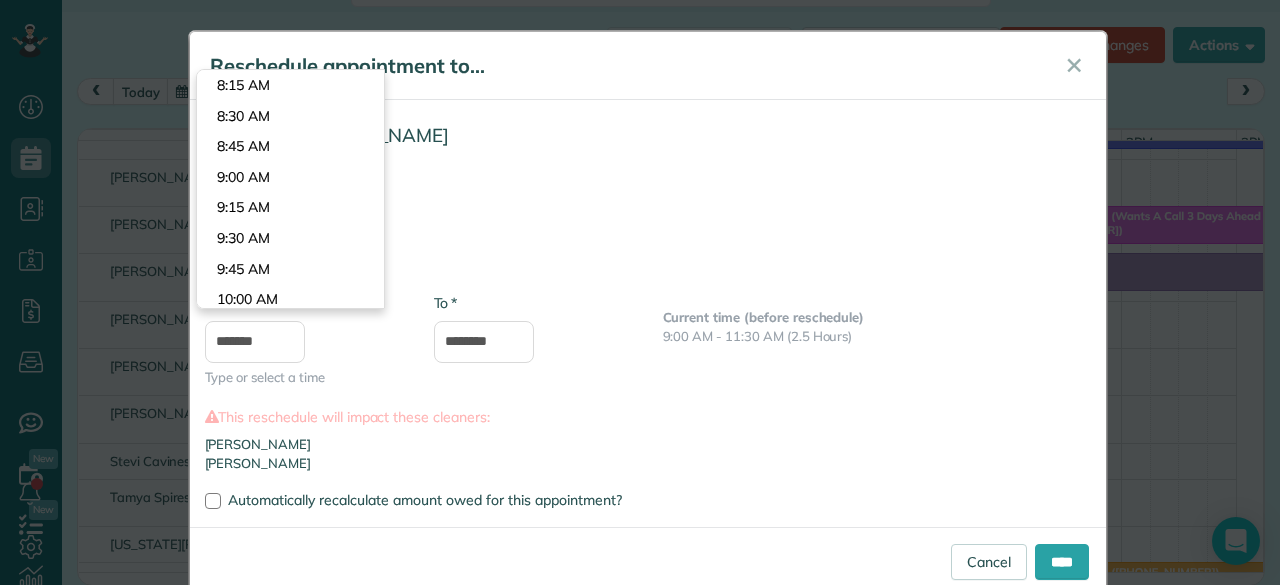 click on "Dashboard
Scheduling
Calendar View
List View
Dispatch View - Weekly scheduling (Beta)" at bounding box center (640, 292) 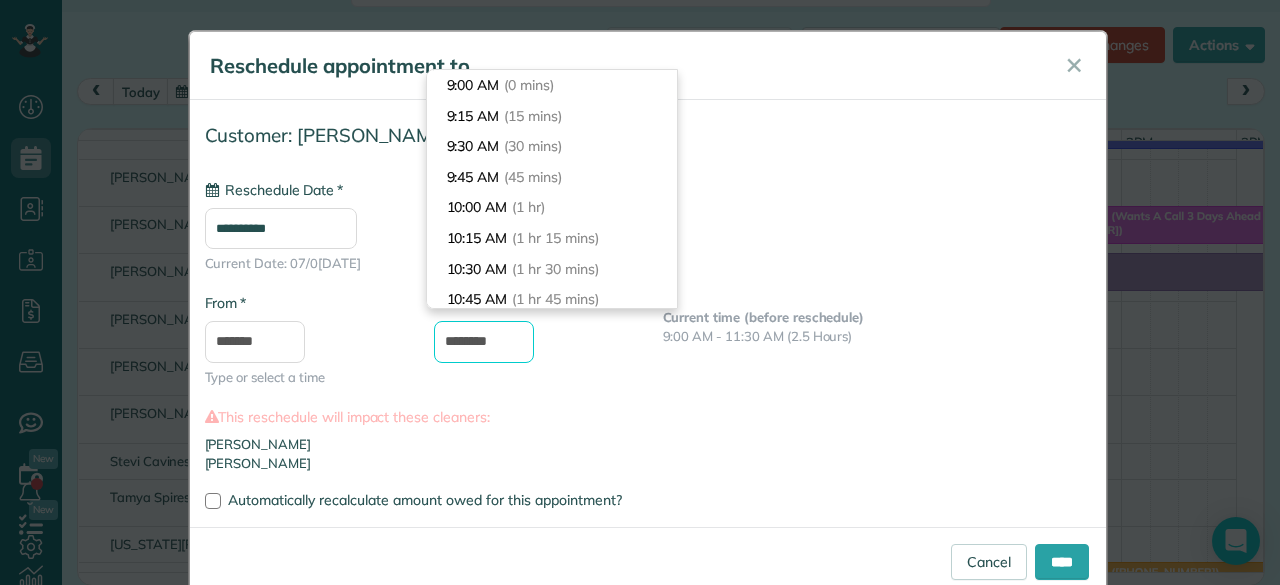 scroll, scrollTop: 128, scrollLeft: 0, axis: vertical 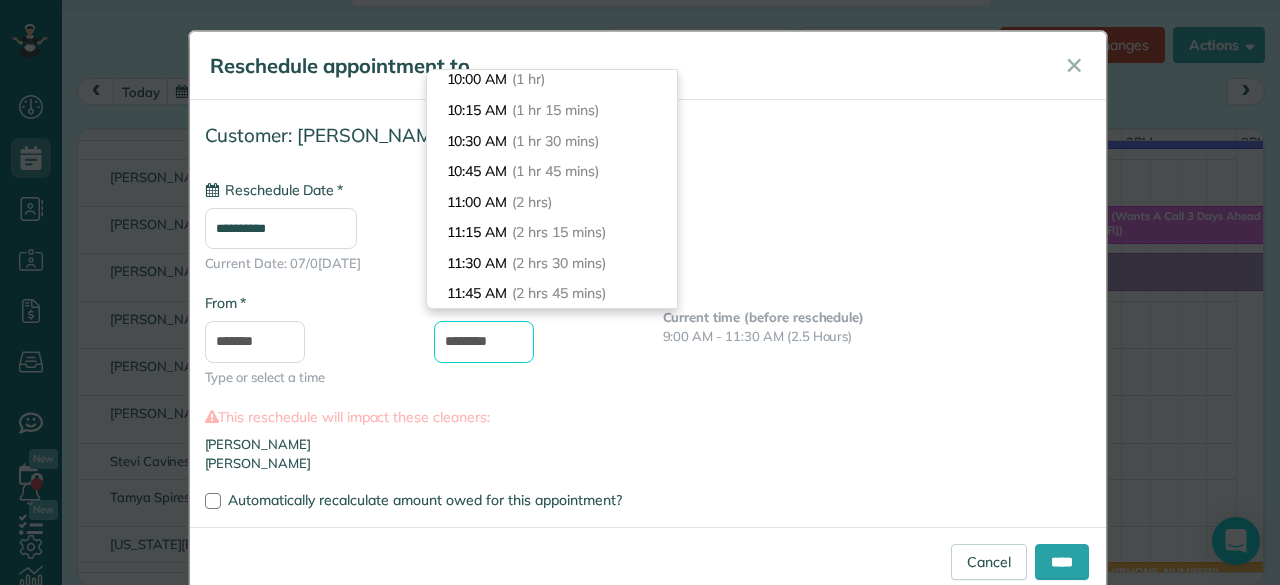 drag, startPoint x: 472, startPoint y: 341, endPoint x: 403, endPoint y: 346, distance: 69.18092 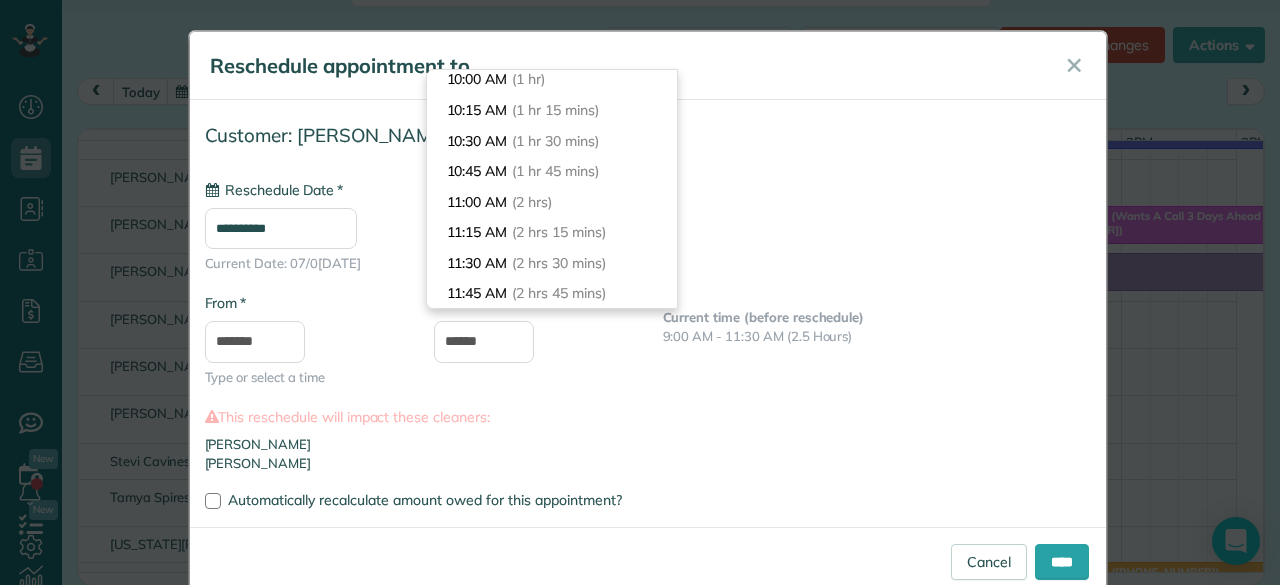 type on "********" 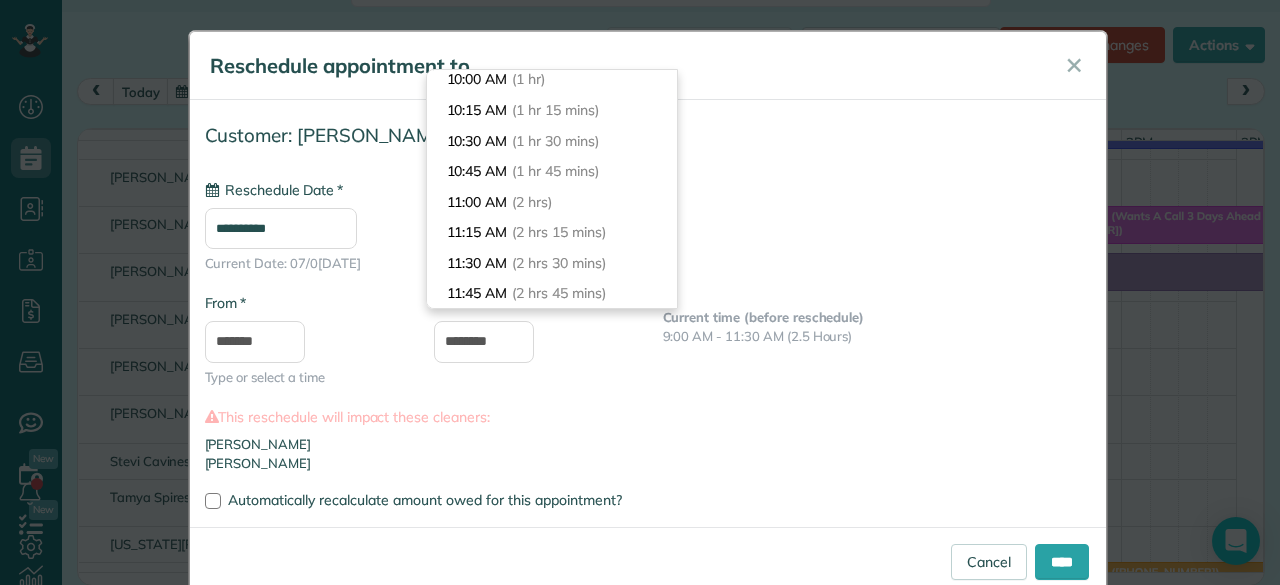 click on "[PERSON_NAME]" at bounding box center [648, 444] 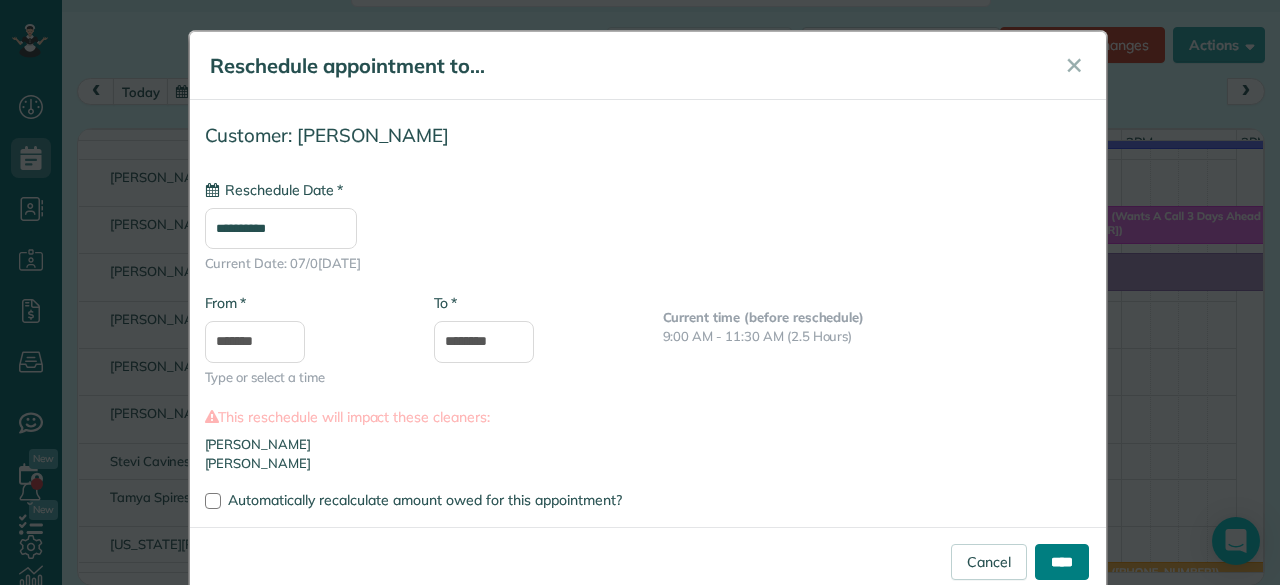 click on "****" at bounding box center [1062, 562] 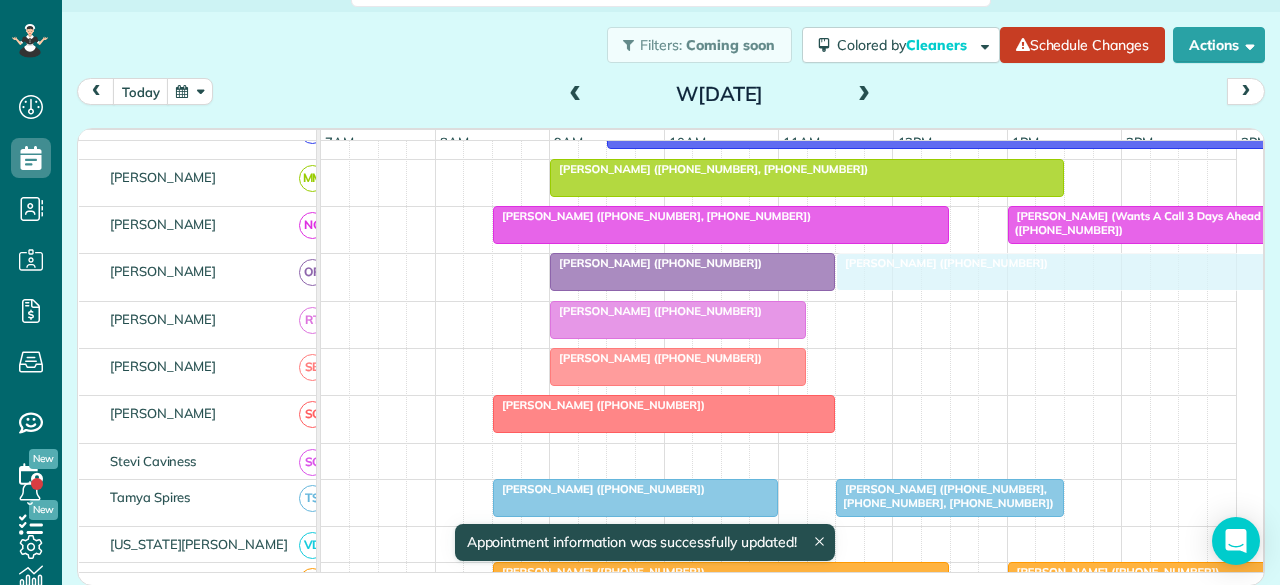drag, startPoint x: 1022, startPoint y: 277, endPoint x: 978, endPoint y: 275, distance: 44.04543 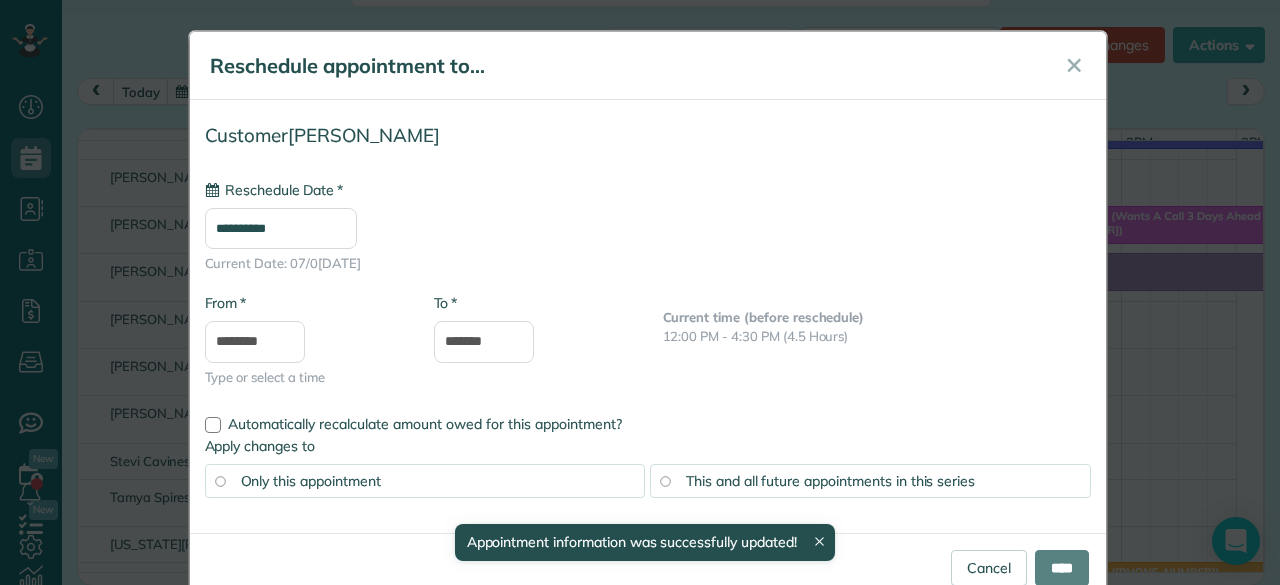 type on "**********" 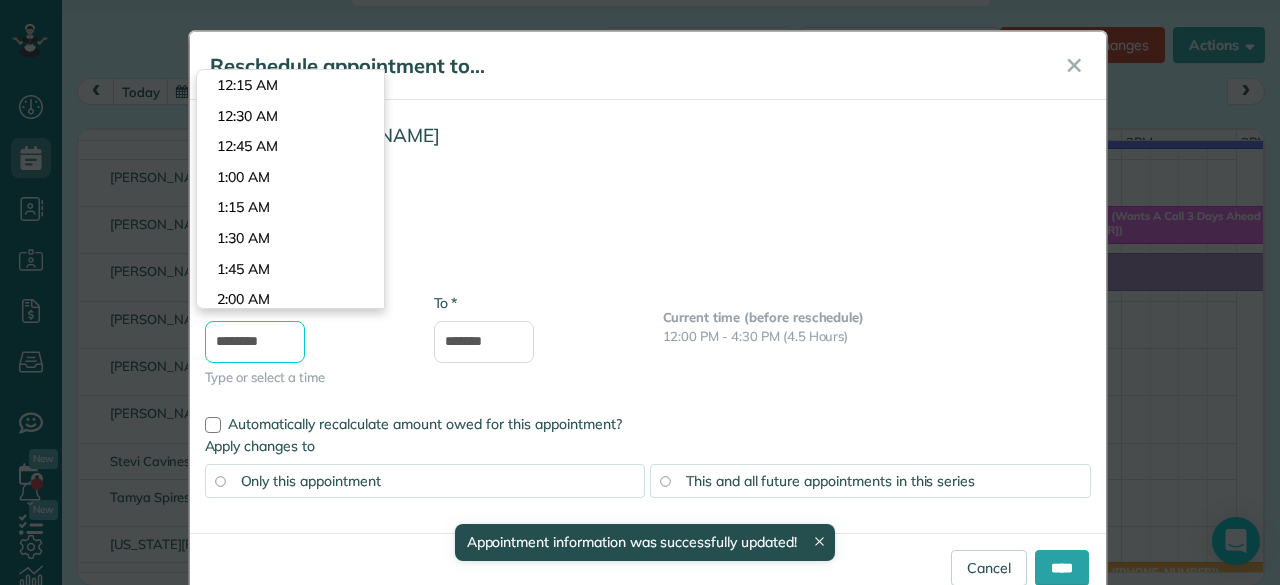 click on "********" at bounding box center [255, 342] 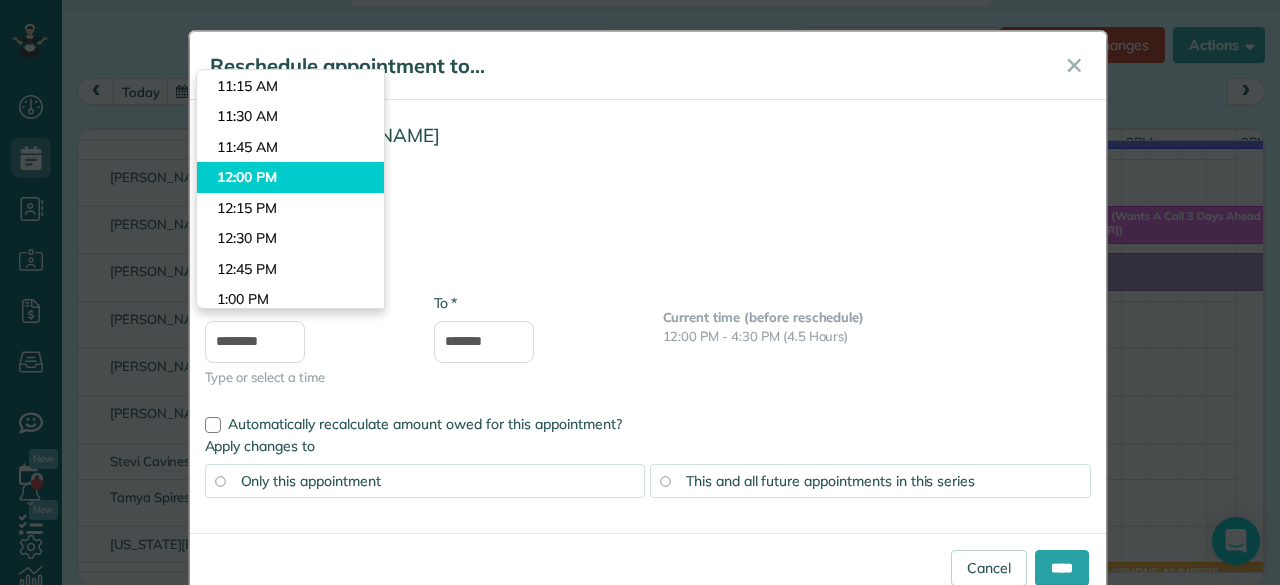 type on "********" 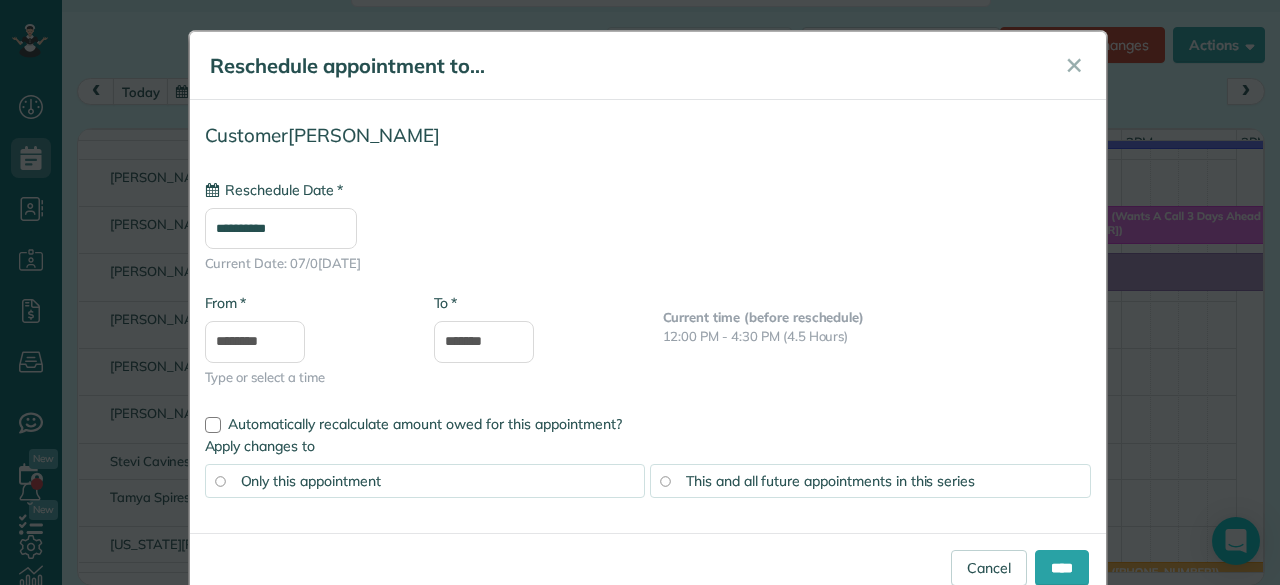 click on "Dashboard
Scheduling
Calendar View
List View
Dispatch View - Weekly scheduling (Beta)" at bounding box center (640, 292) 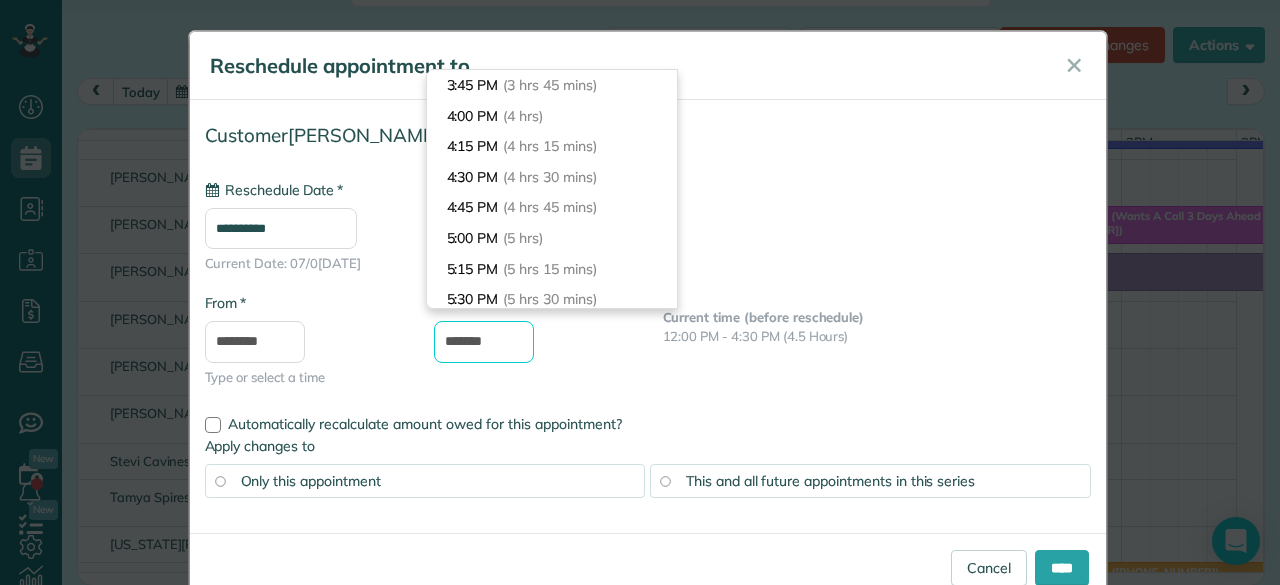 drag, startPoint x: 464, startPoint y: 343, endPoint x: 403, endPoint y: 335, distance: 61.522354 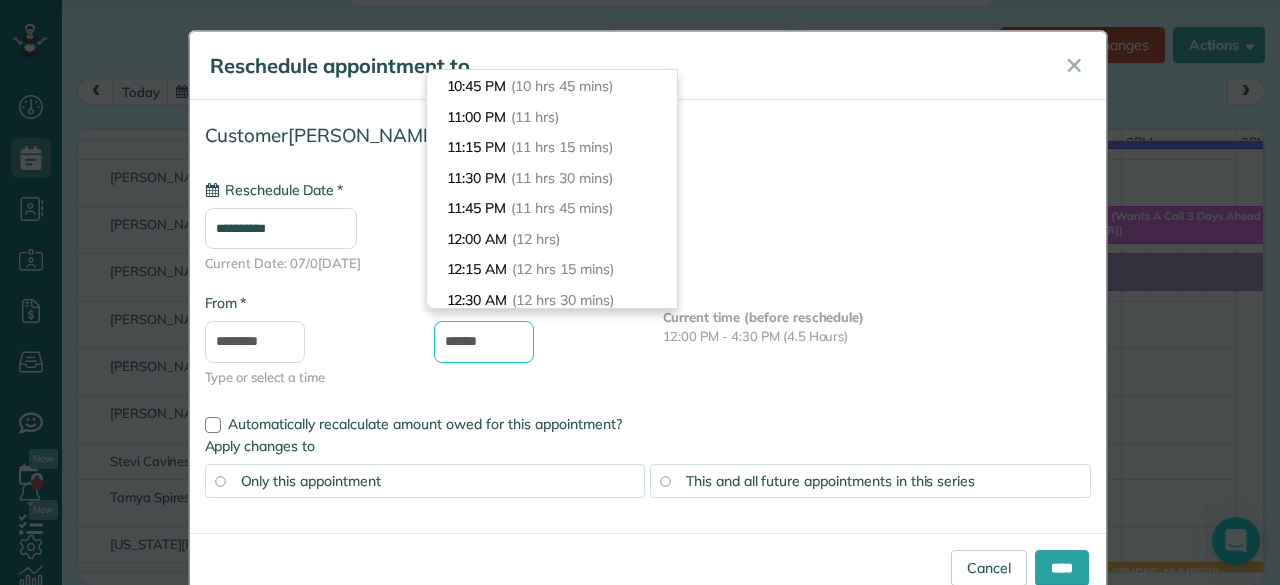 scroll, scrollTop: 274, scrollLeft: 0, axis: vertical 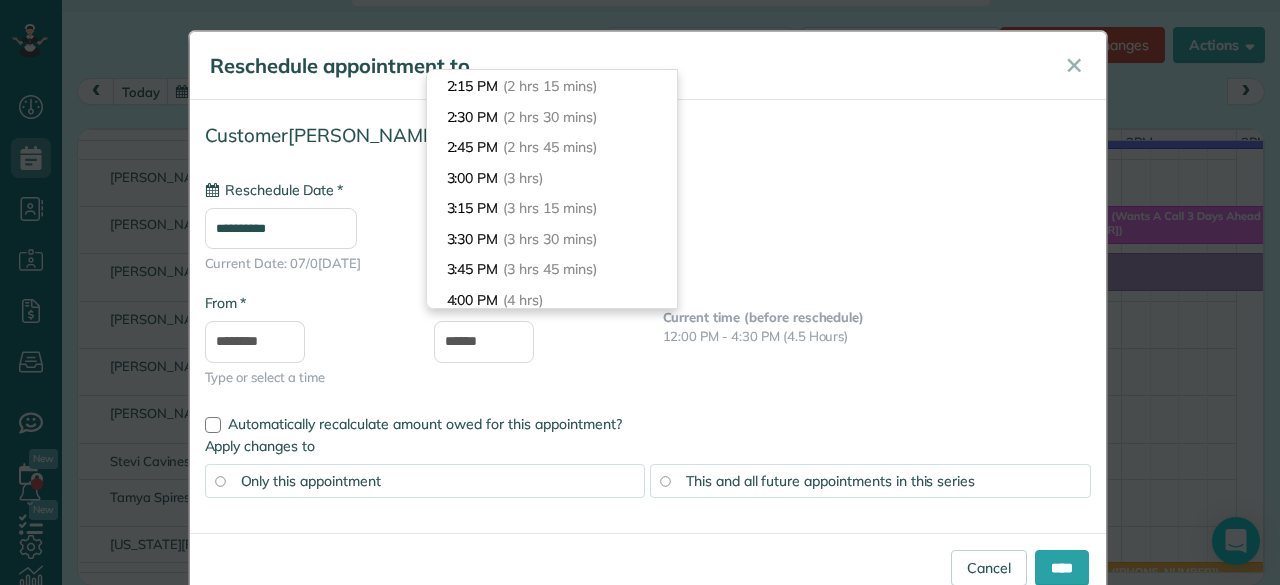 type on "*******" 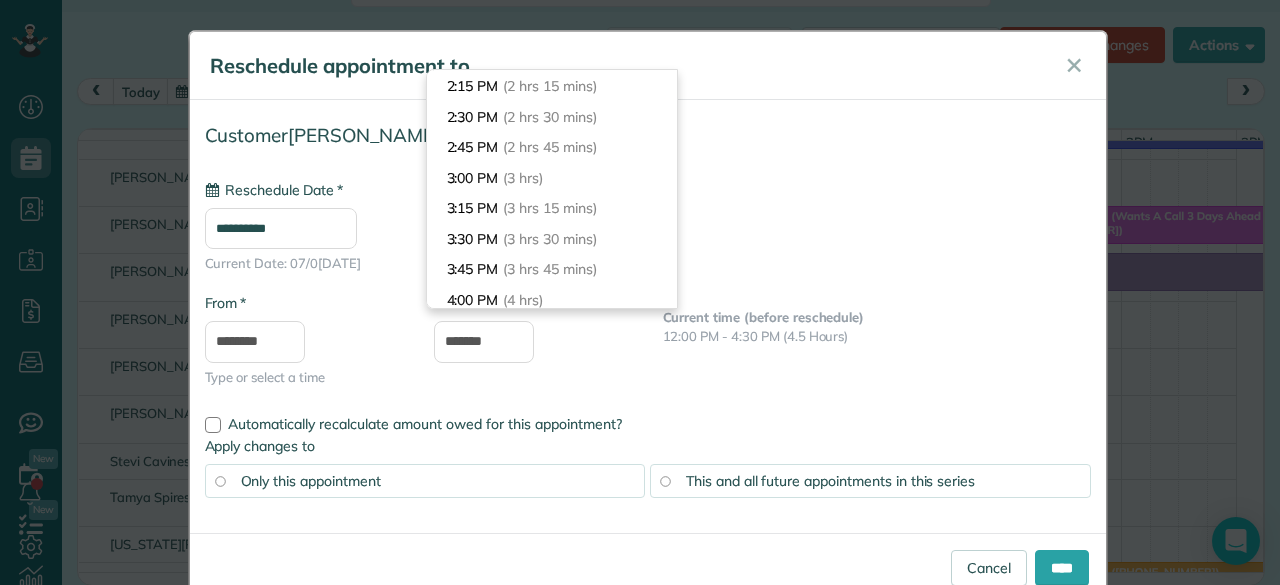 click on "*  To *******" at bounding box center [533, 338] 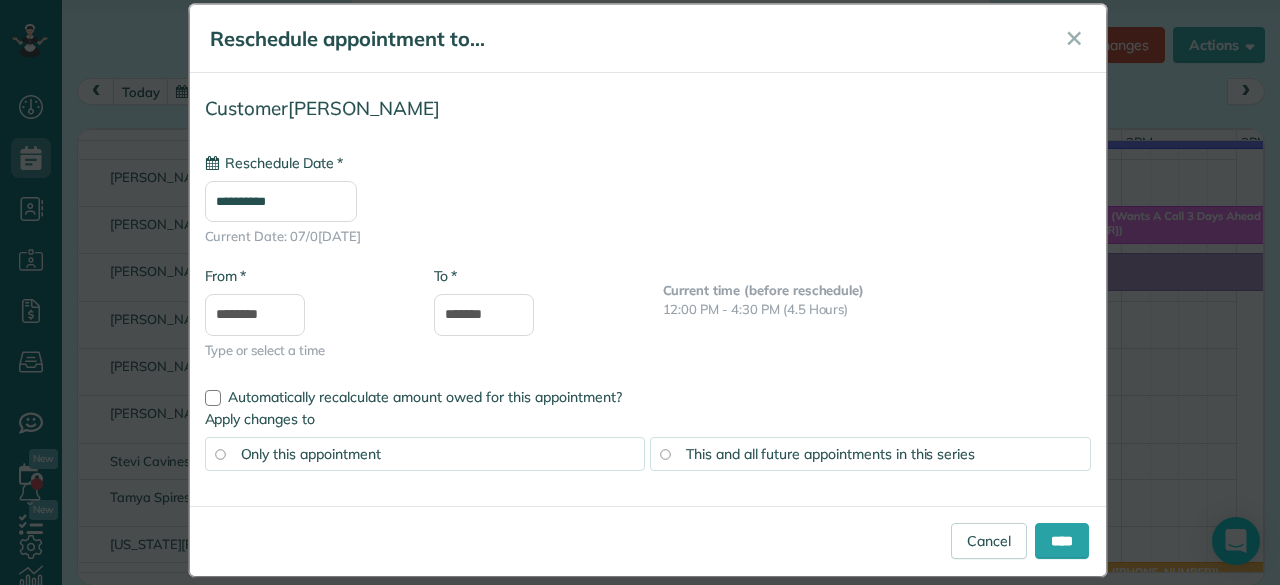 scroll, scrollTop: 46, scrollLeft: 0, axis: vertical 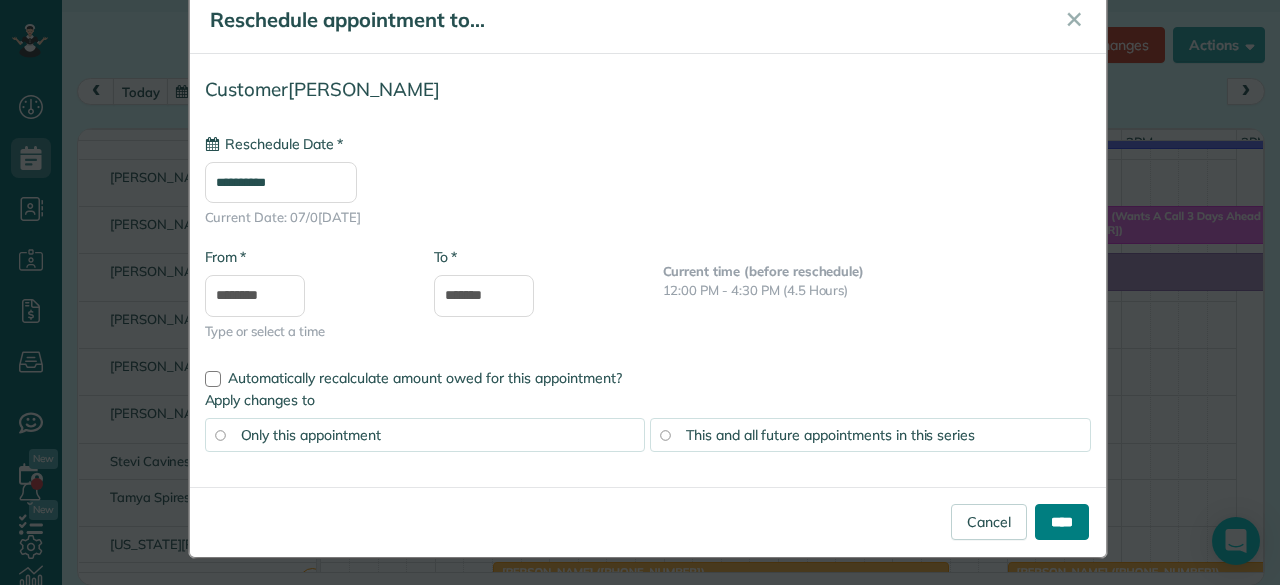 click on "****" at bounding box center (1062, 522) 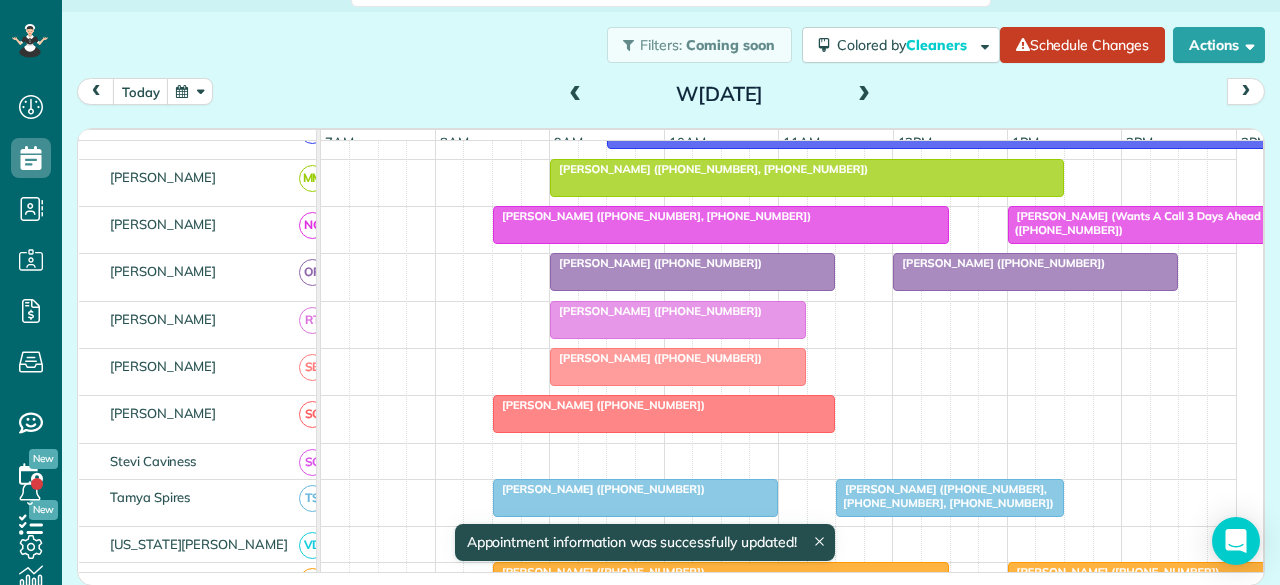 click at bounding box center [1035, 272] 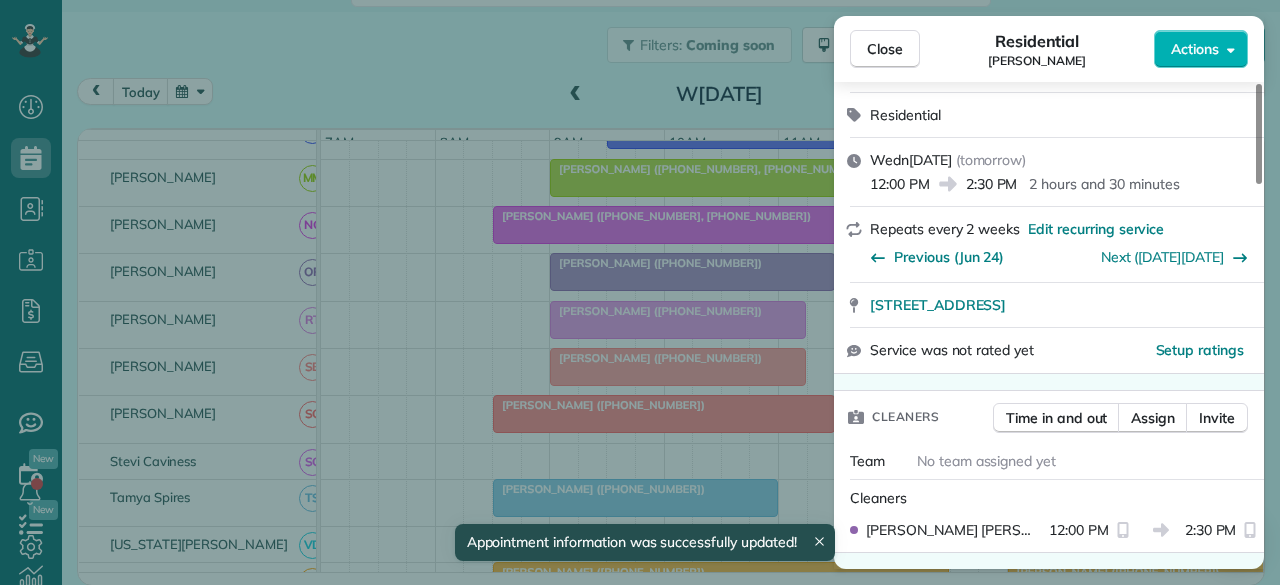 scroll, scrollTop: 300, scrollLeft: 0, axis: vertical 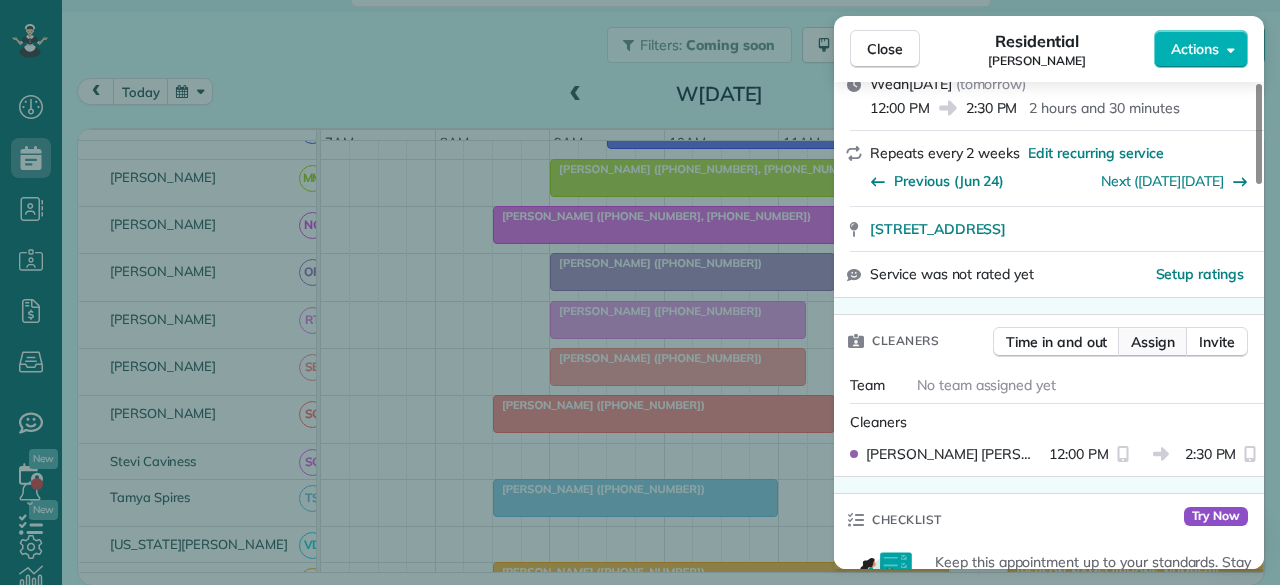 click on "Assign" at bounding box center [1153, 342] 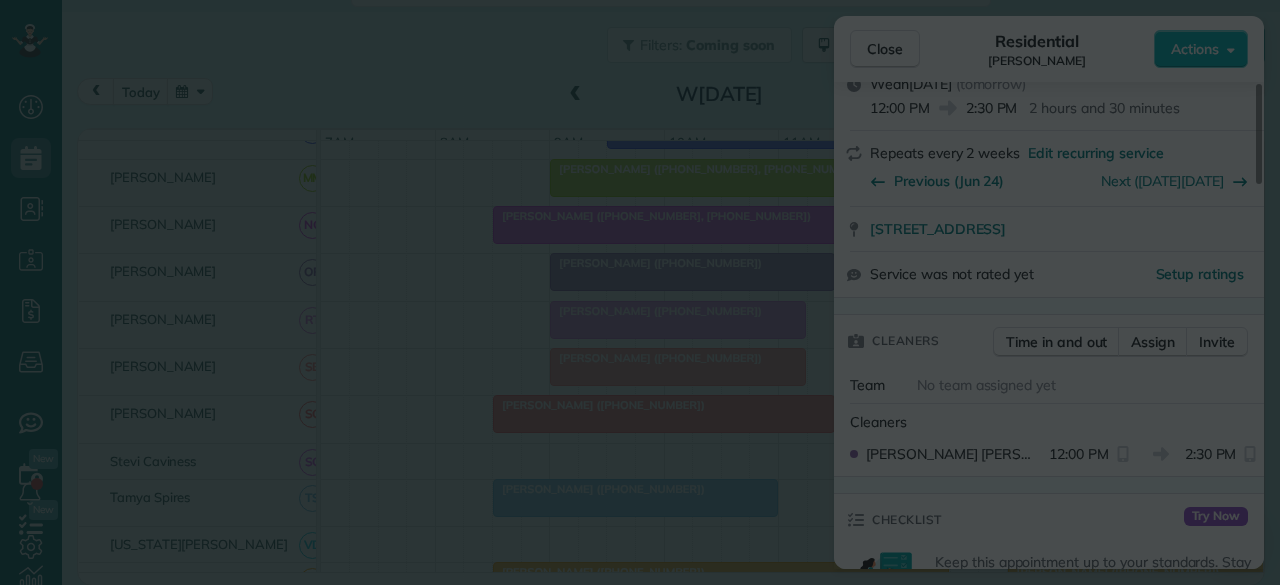 scroll, scrollTop: 0, scrollLeft: 0, axis: both 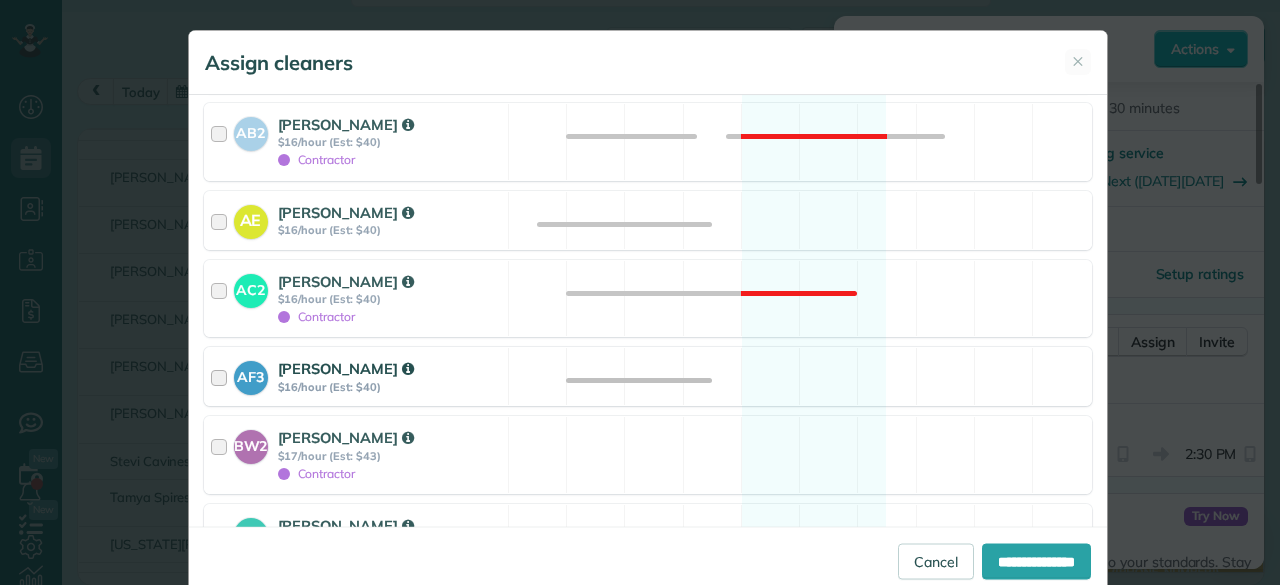 click on "$16/hour (Est: $40)" at bounding box center (390, 387) 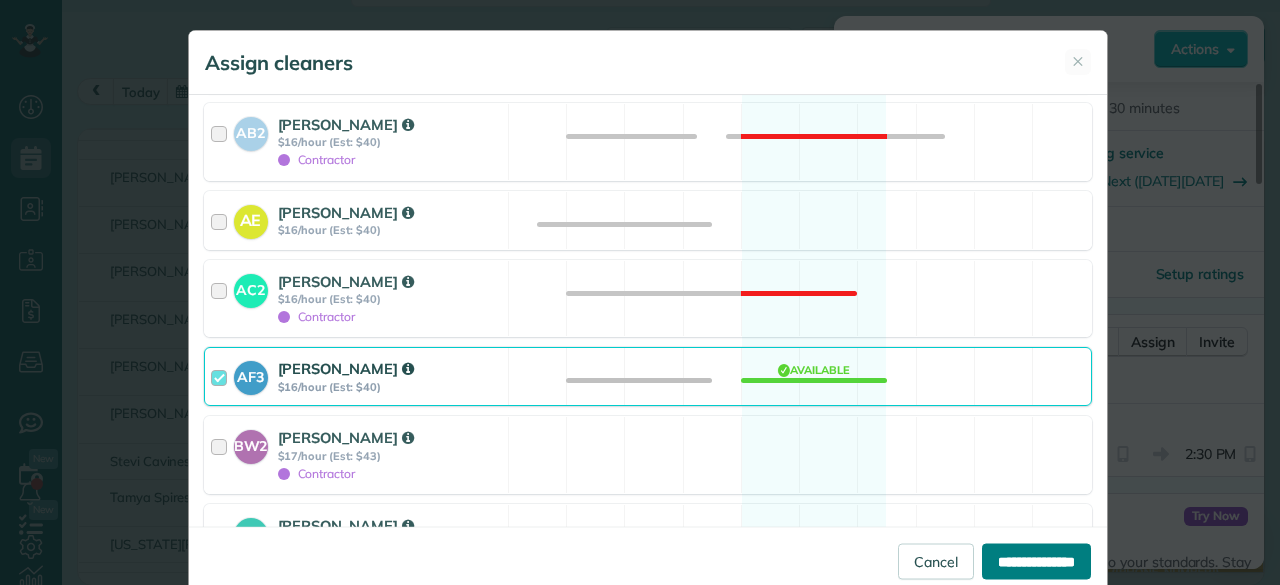 click on "**********" at bounding box center (1036, 561) 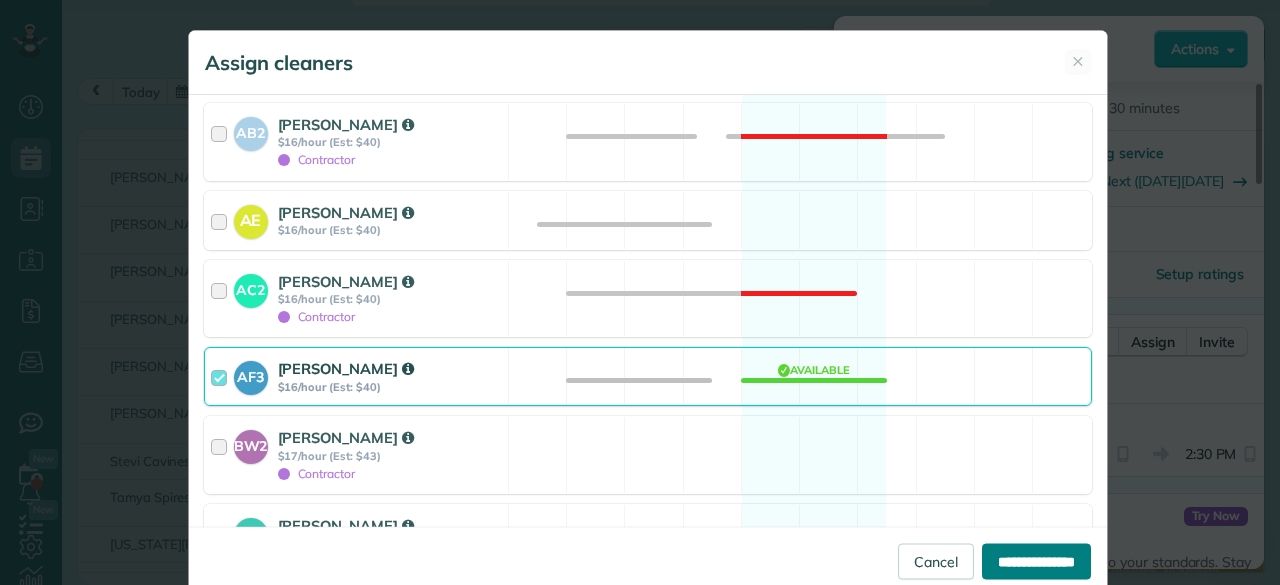 type on "**********" 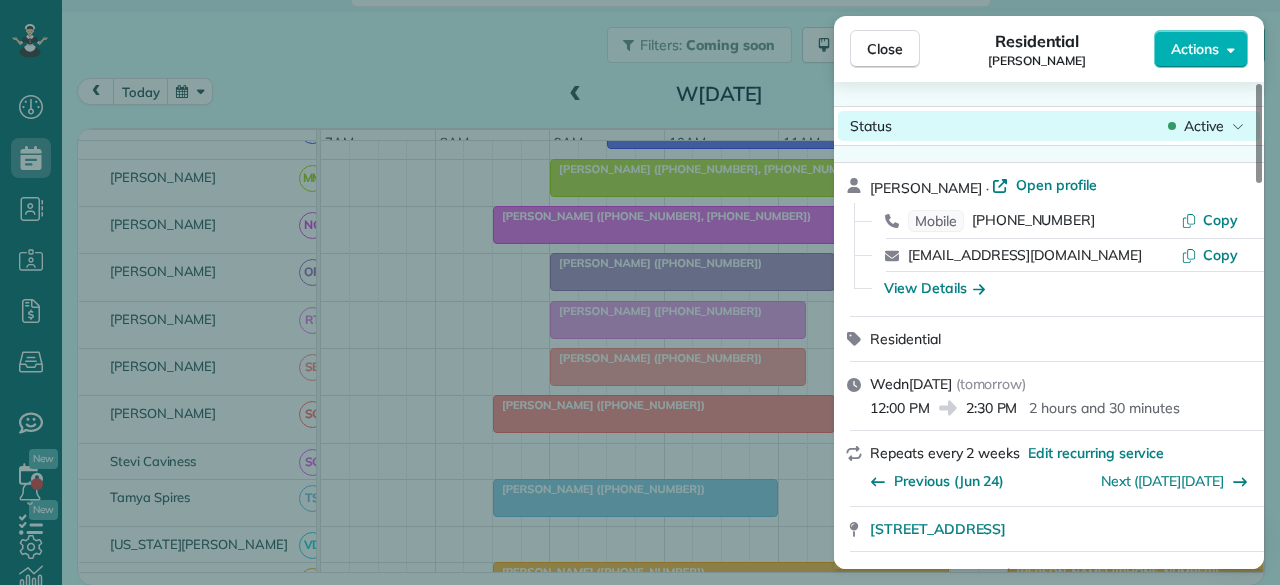 scroll, scrollTop: 0, scrollLeft: 0, axis: both 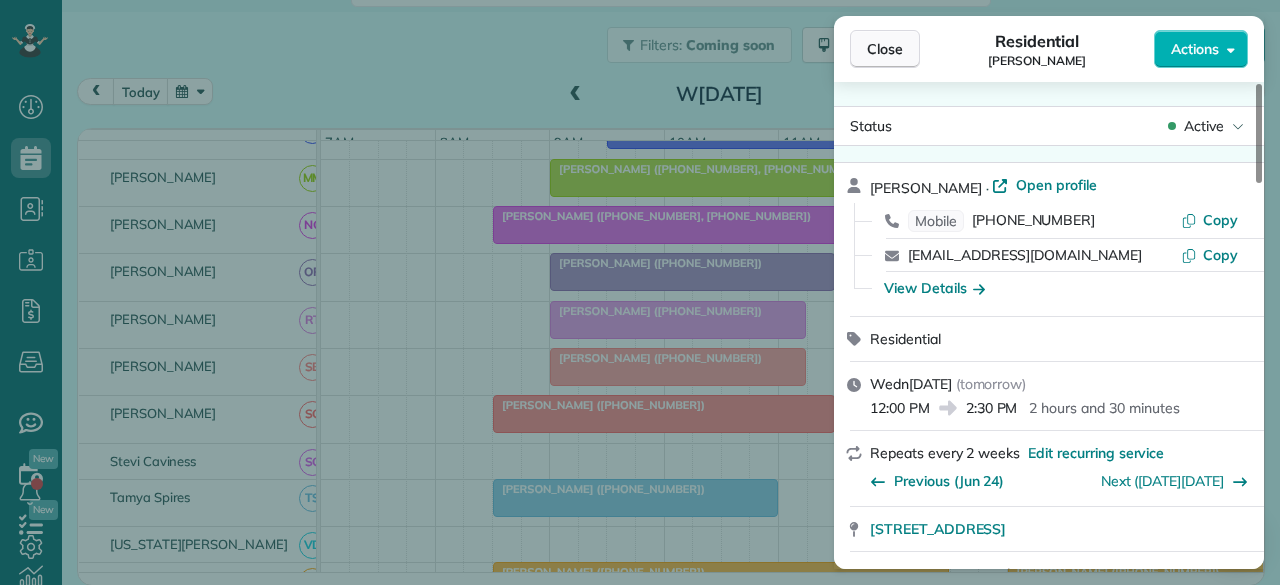 click on "Close" at bounding box center [885, 49] 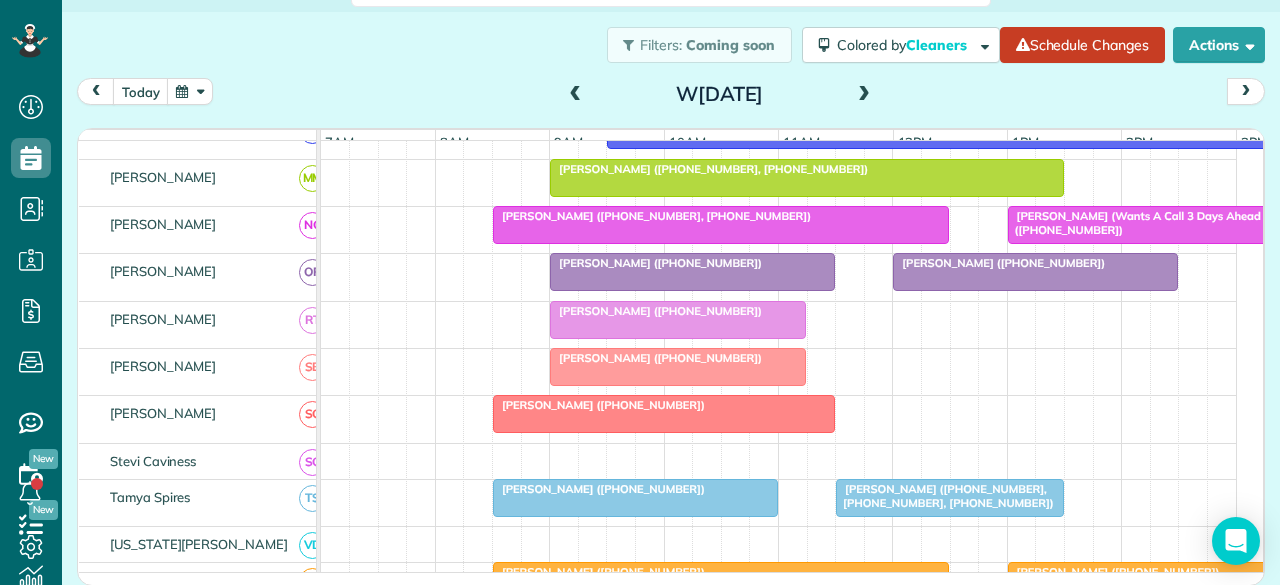 scroll, scrollTop: 1248, scrollLeft: 0, axis: vertical 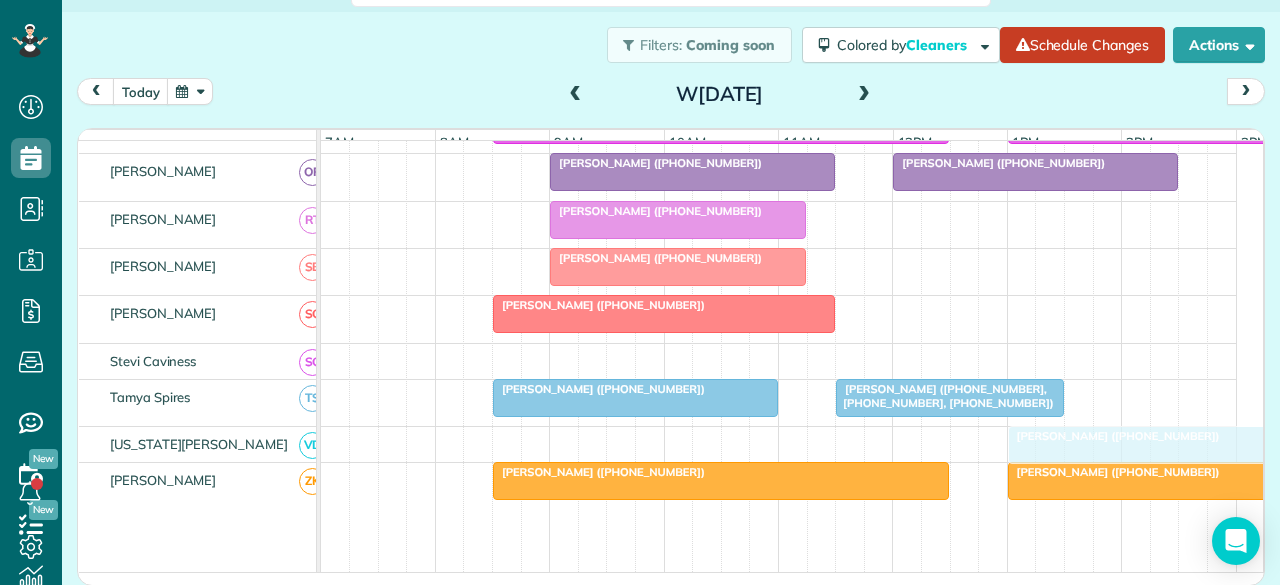 drag, startPoint x: 610, startPoint y: 393, endPoint x: 1066, endPoint y: 424, distance: 457.05252 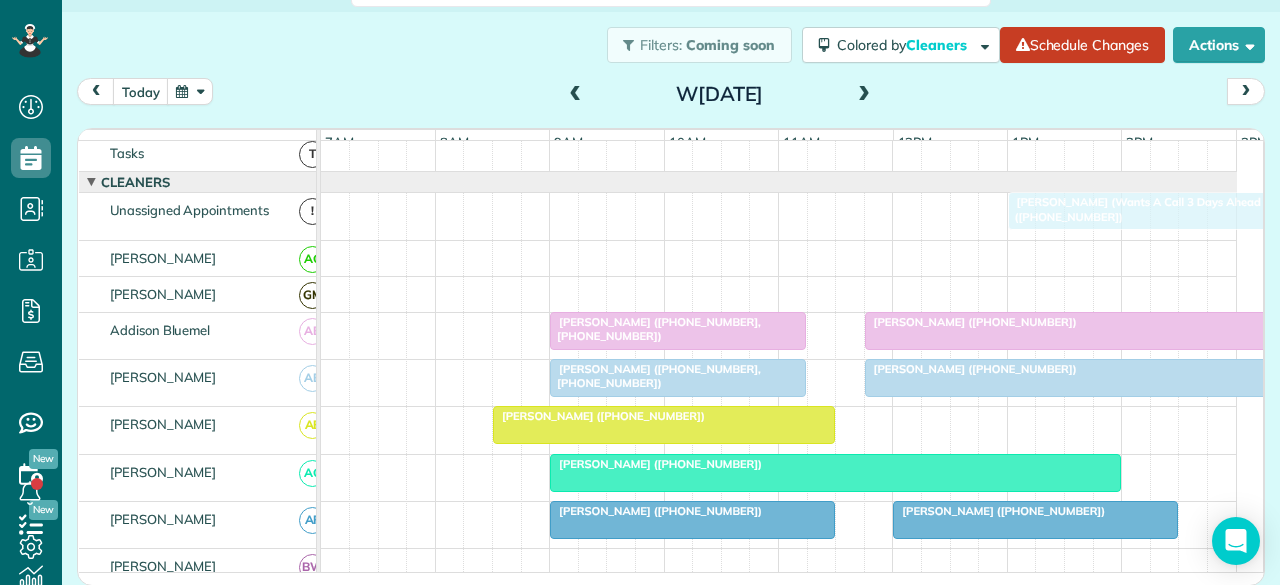 drag, startPoint x: 1120, startPoint y: 251, endPoint x: 1065, endPoint y: 245, distance: 55.326305 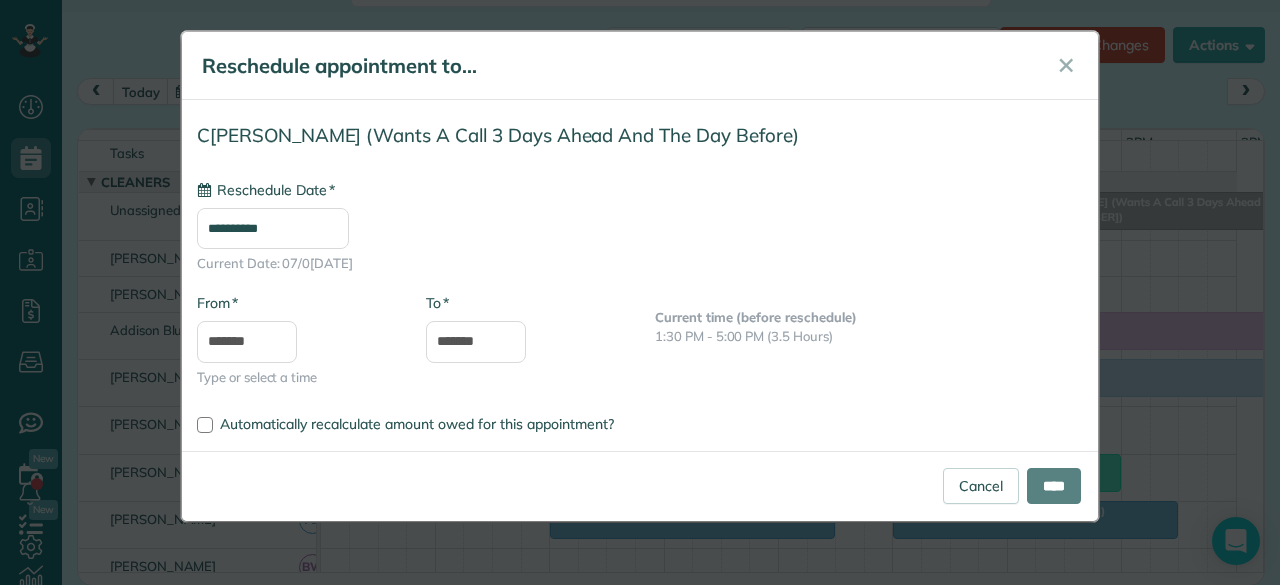 type on "**********" 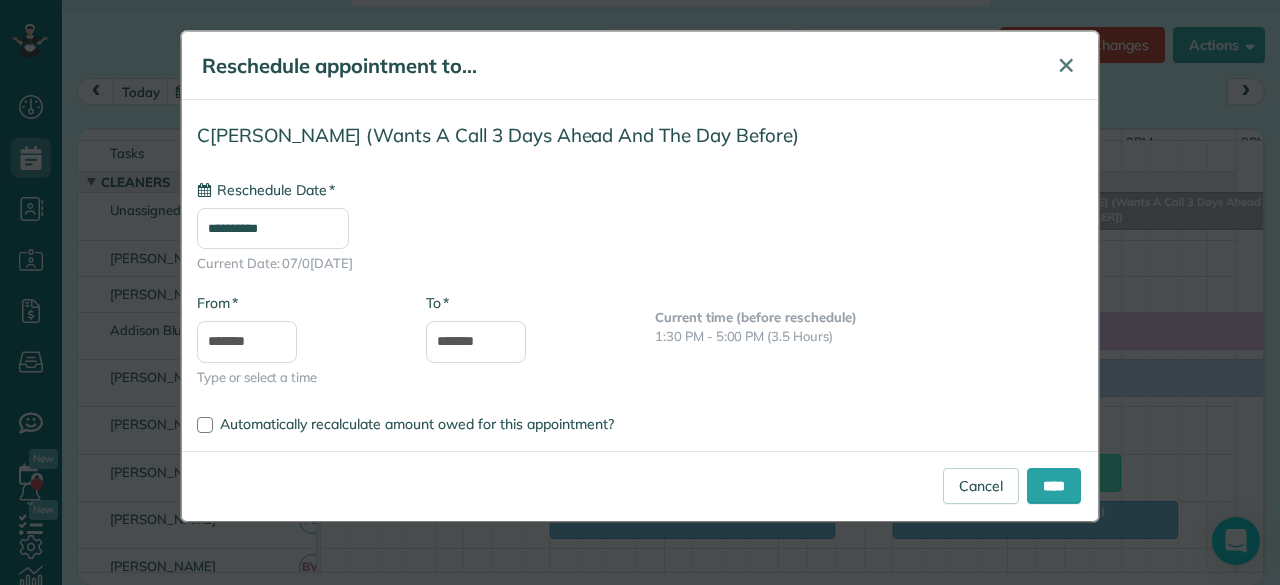click on "✕" at bounding box center [1066, 65] 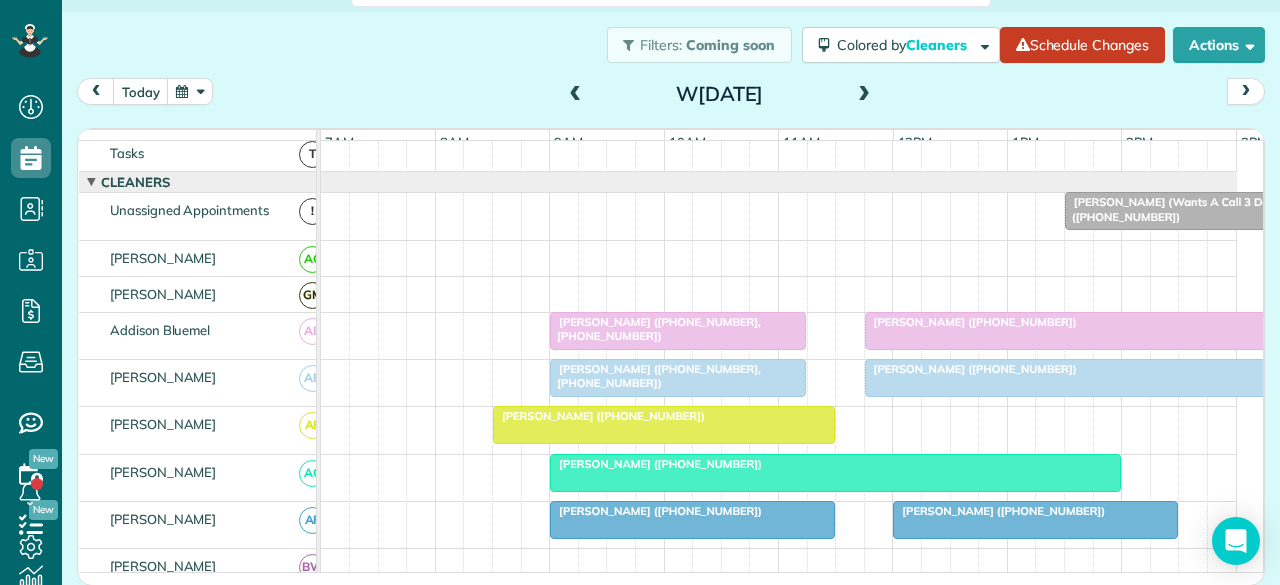 click on "[PERSON_NAME] (Wants A Call 3 Days Ahead And The Day Before) ([PHONE_NUMBER])" at bounding box center (1247, 209) 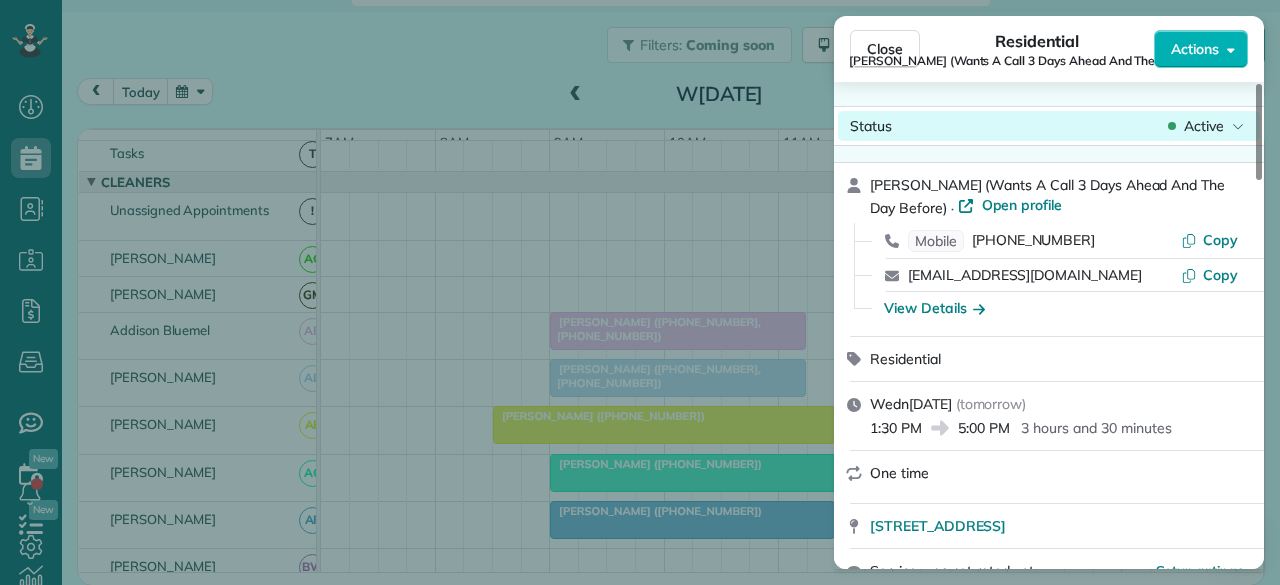 click on "Active" at bounding box center (1204, 126) 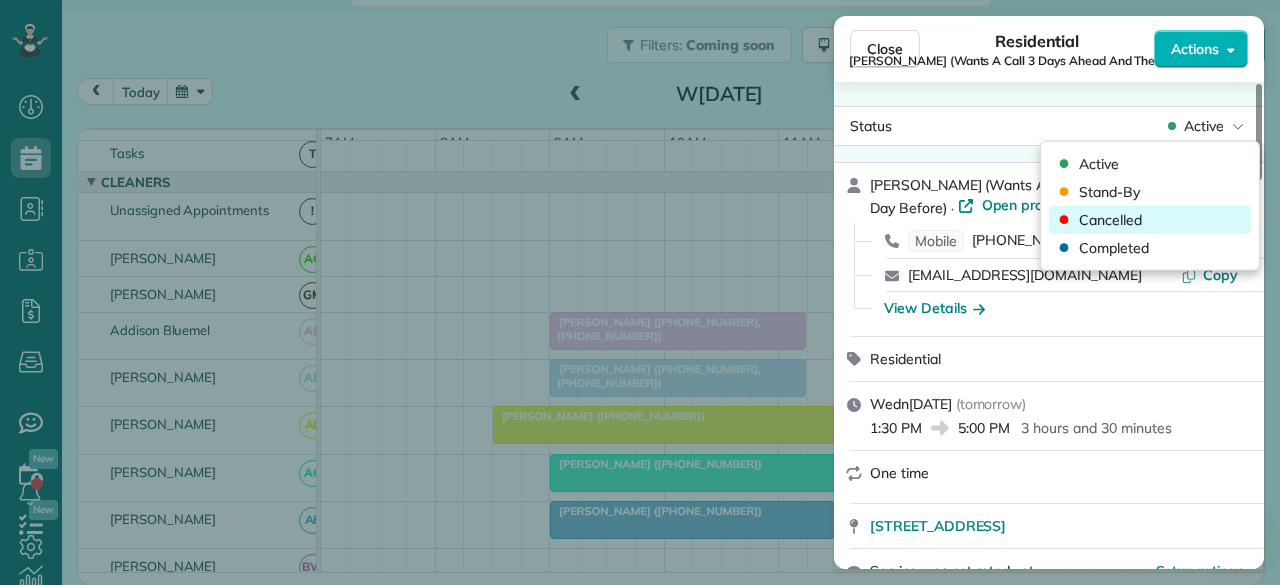 click on "Cancelled" at bounding box center (1110, 220) 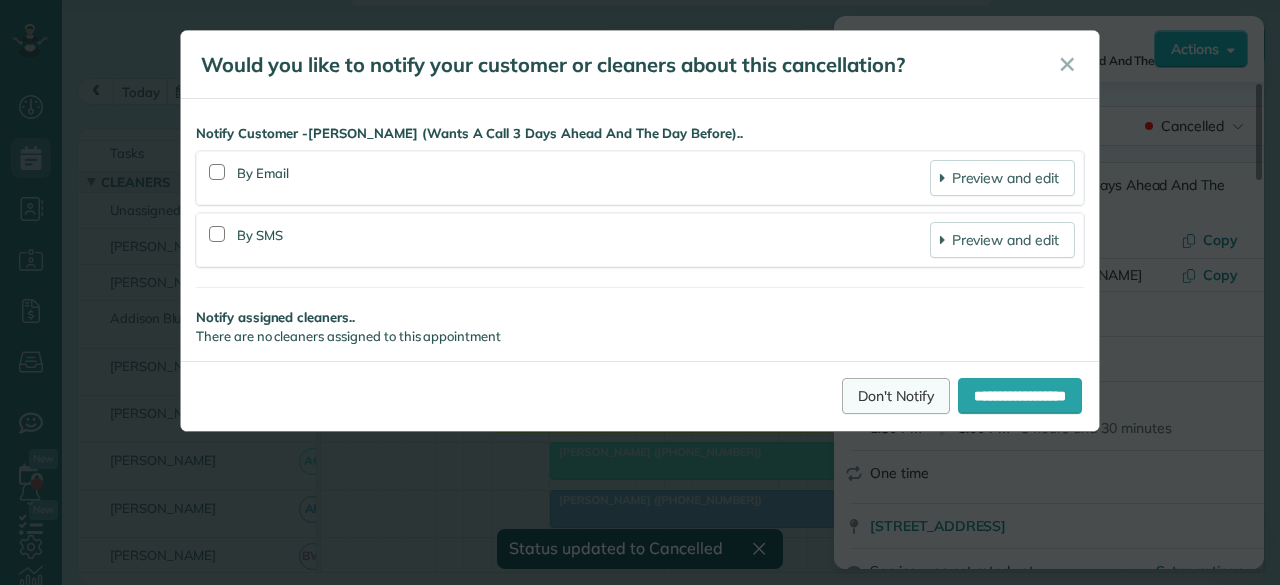 drag, startPoint x: 878, startPoint y: 387, endPoint x: 887, endPoint y: 375, distance: 15 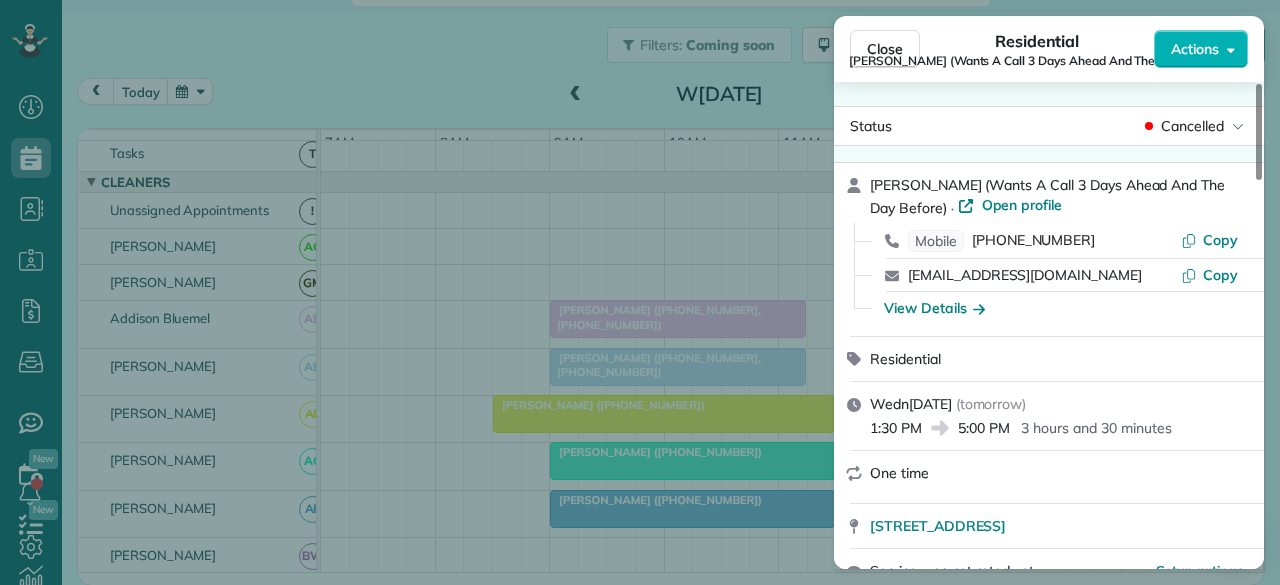 click on "[PERSON_NAME] (Wants A Call 3 Days Ahead And The Day Before)" at bounding box center (1037, 61) 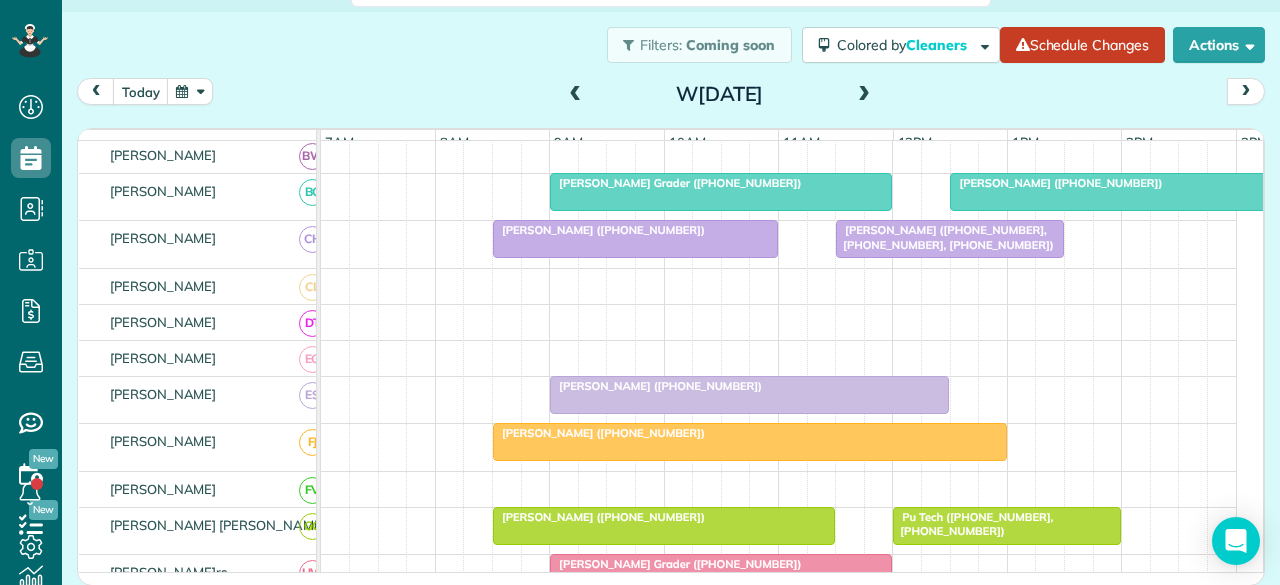 scroll, scrollTop: 347, scrollLeft: 0, axis: vertical 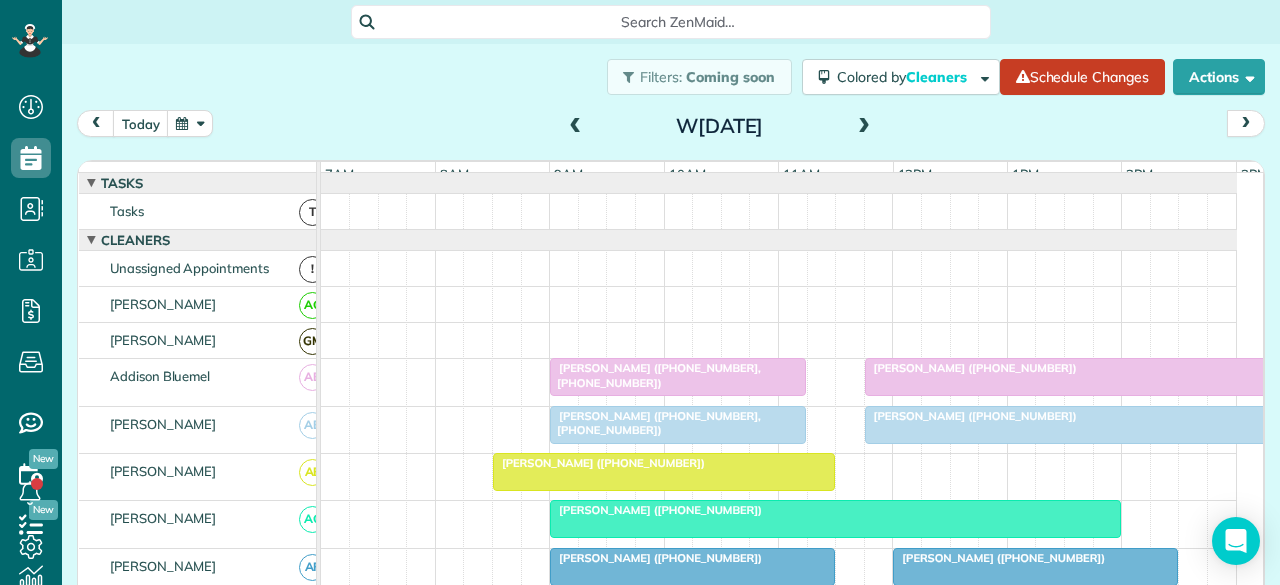 click at bounding box center (576, 127) 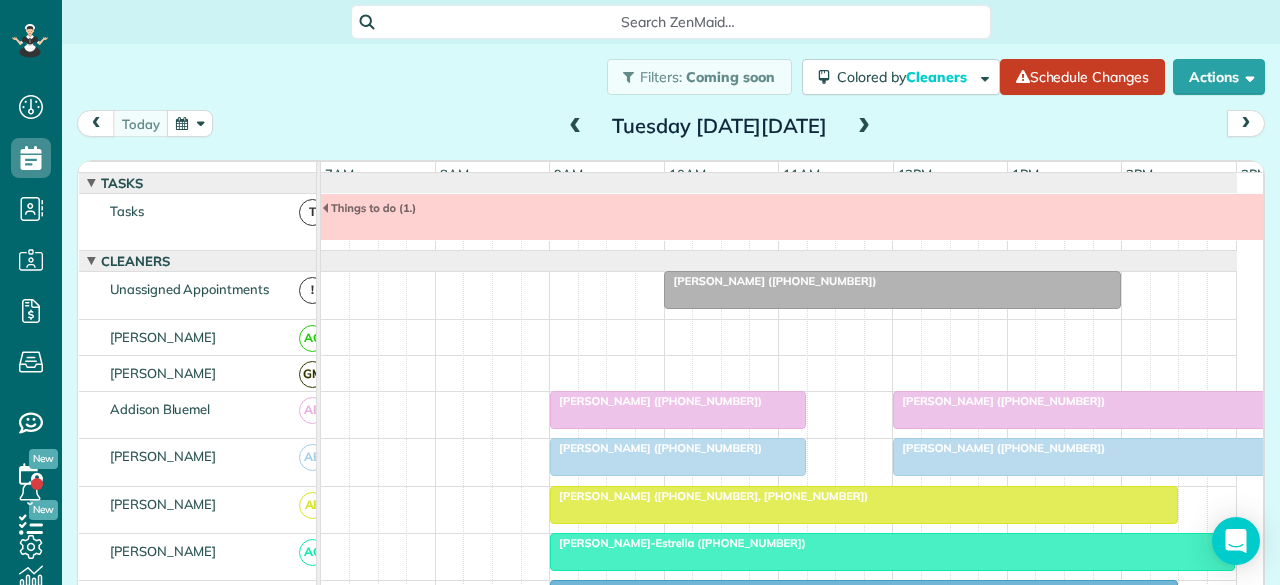 scroll, scrollTop: 21, scrollLeft: 0, axis: vertical 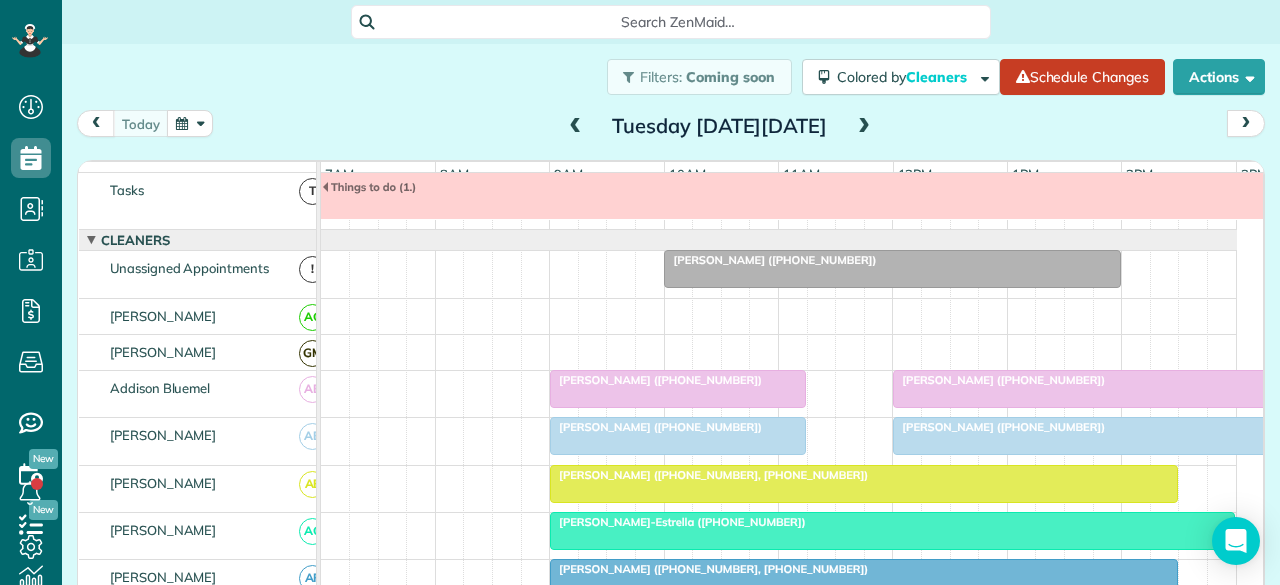 click on "[PERSON_NAME] ([PHONE_NUMBER])" at bounding box center [656, 380] 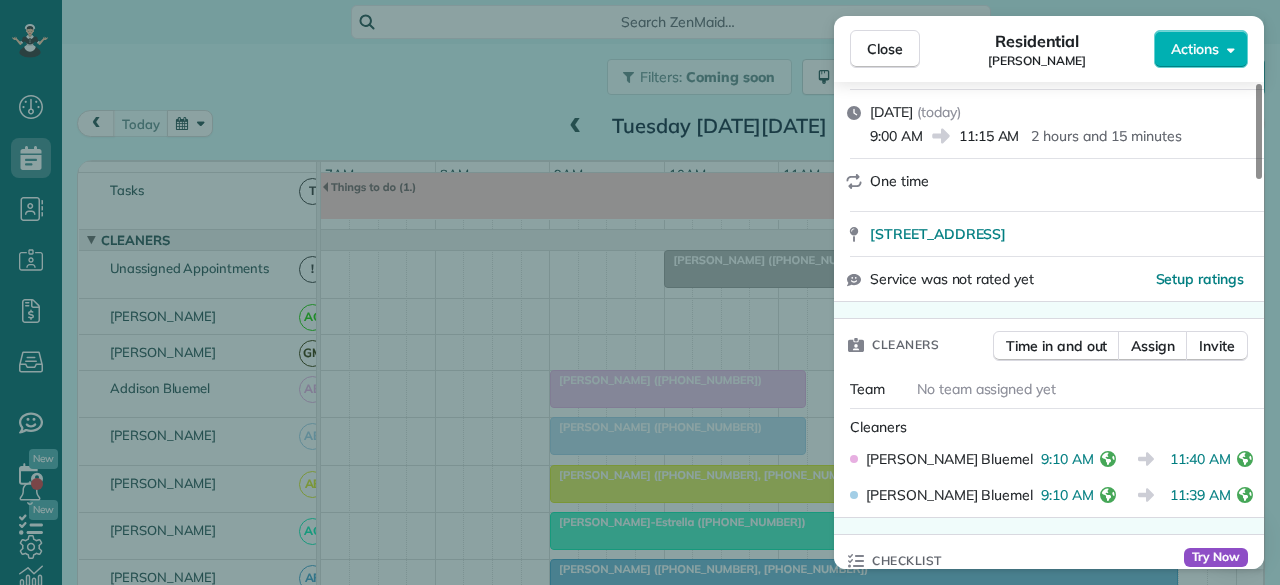 scroll, scrollTop: 300, scrollLeft: 0, axis: vertical 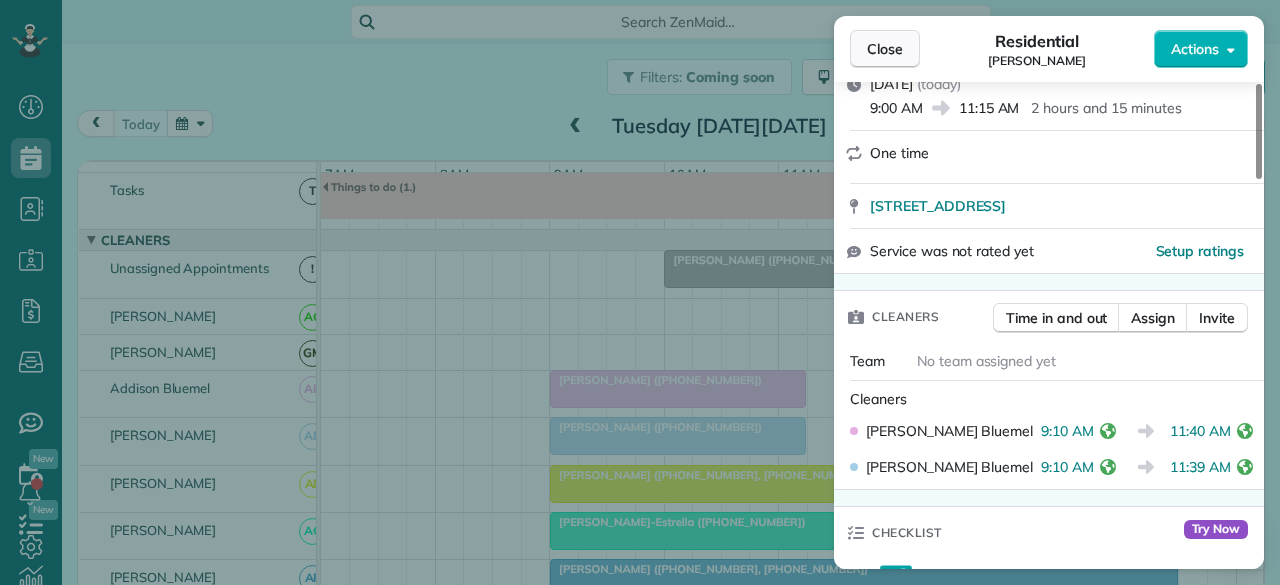 click on "Close" at bounding box center [885, 49] 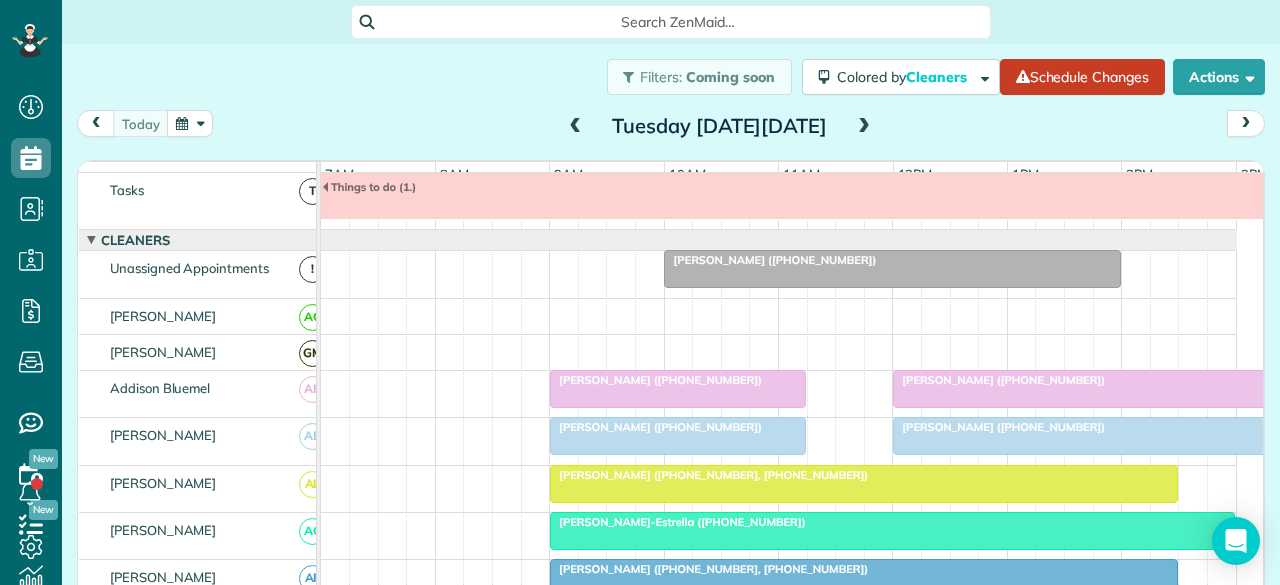 click at bounding box center (1092, 389) 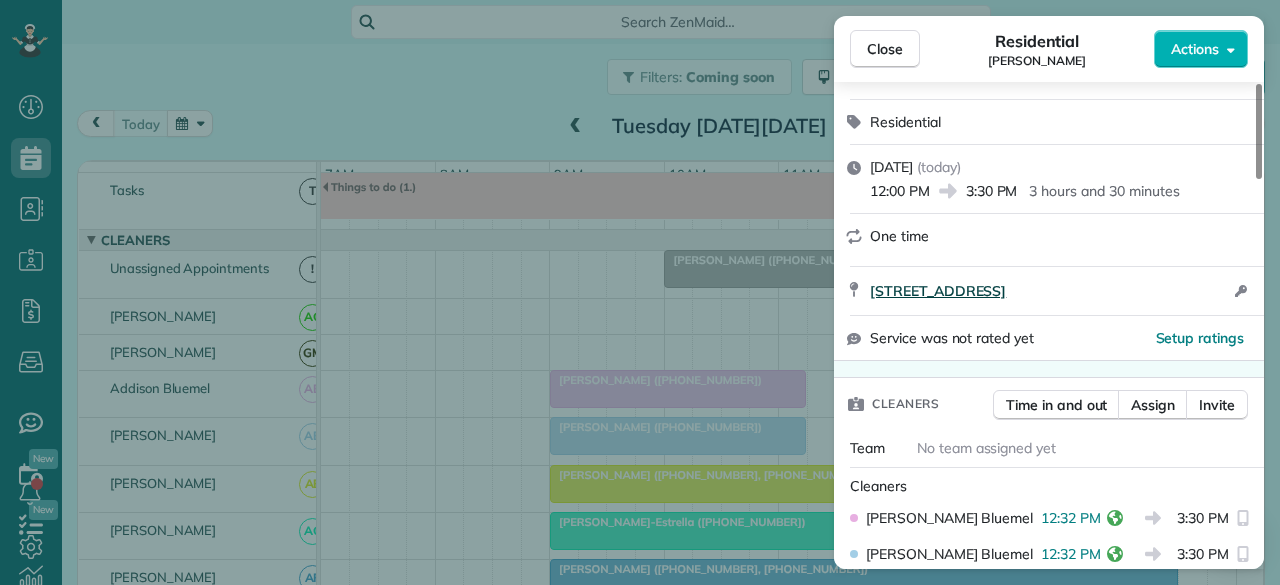 scroll, scrollTop: 300, scrollLeft: 0, axis: vertical 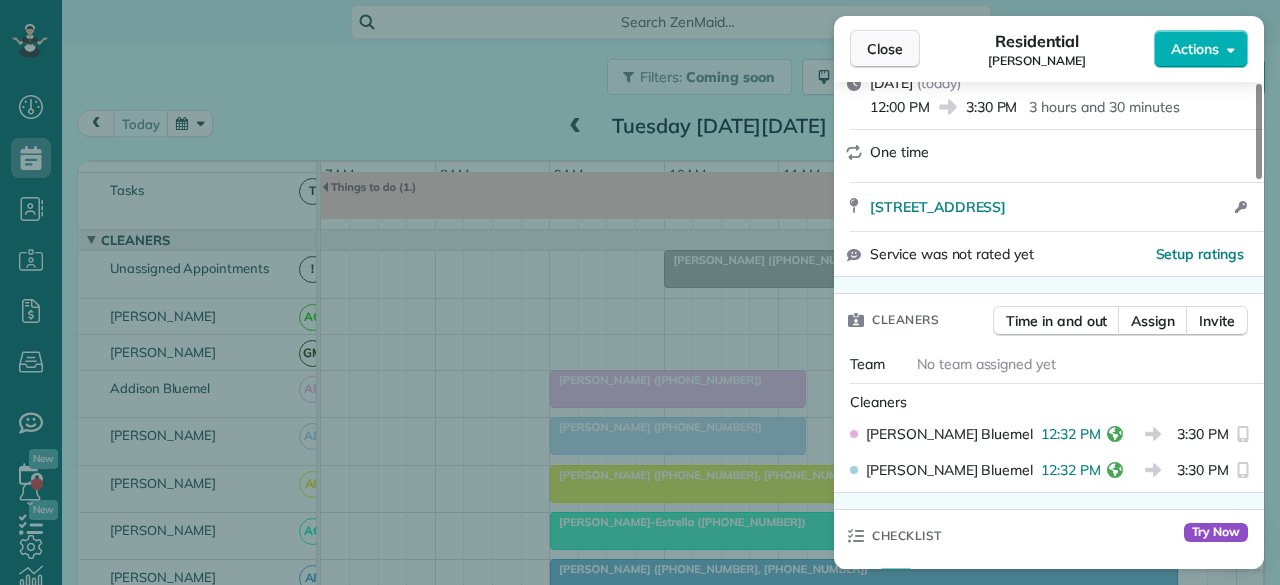 click on "Close" at bounding box center (885, 49) 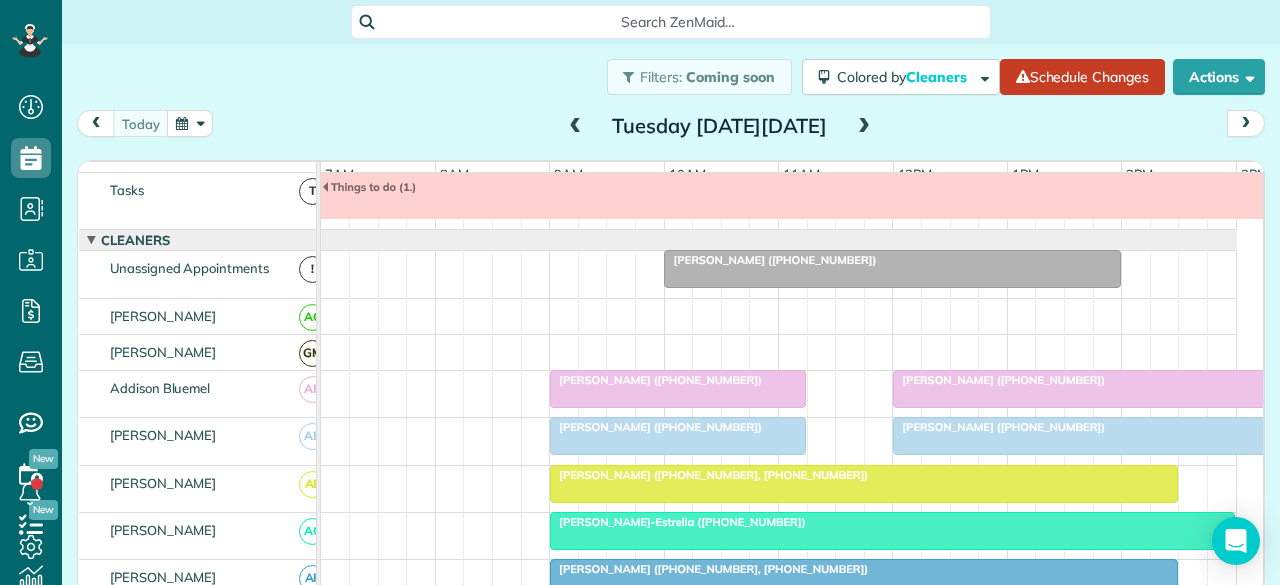scroll, scrollTop: 91, scrollLeft: 0, axis: vertical 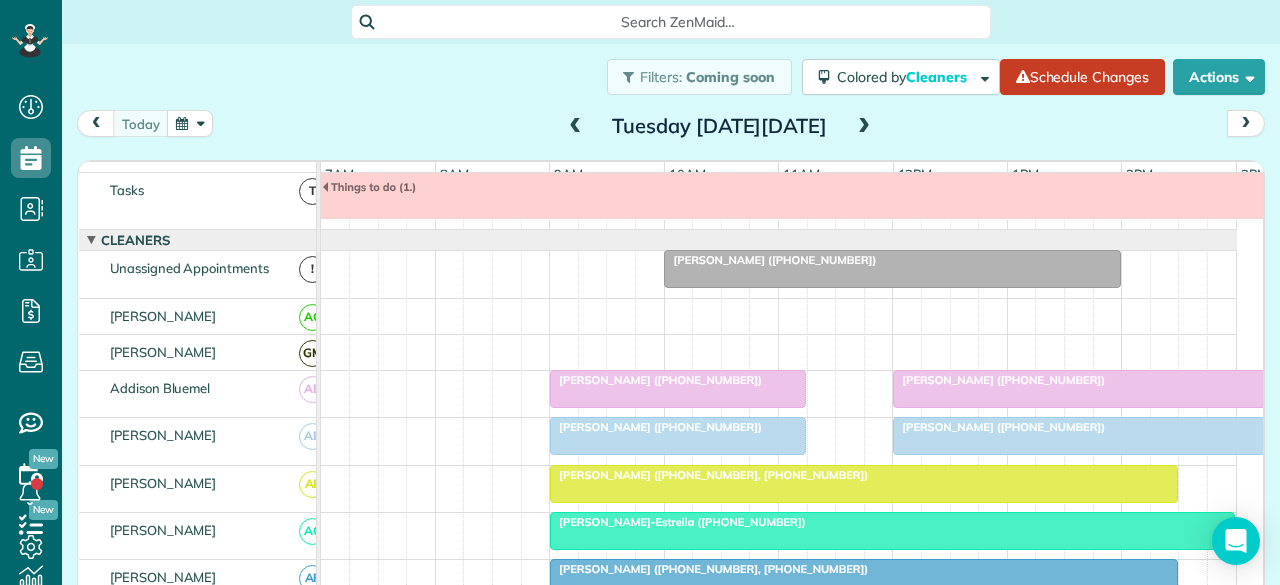 click at bounding box center [864, 127] 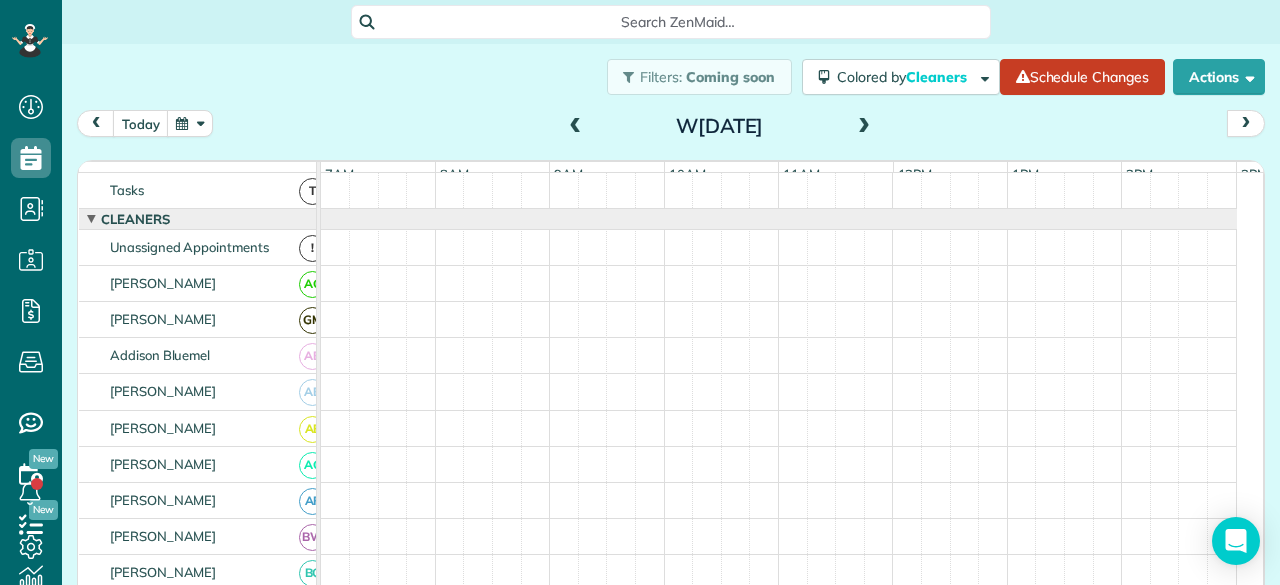 scroll, scrollTop: 0, scrollLeft: 0, axis: both 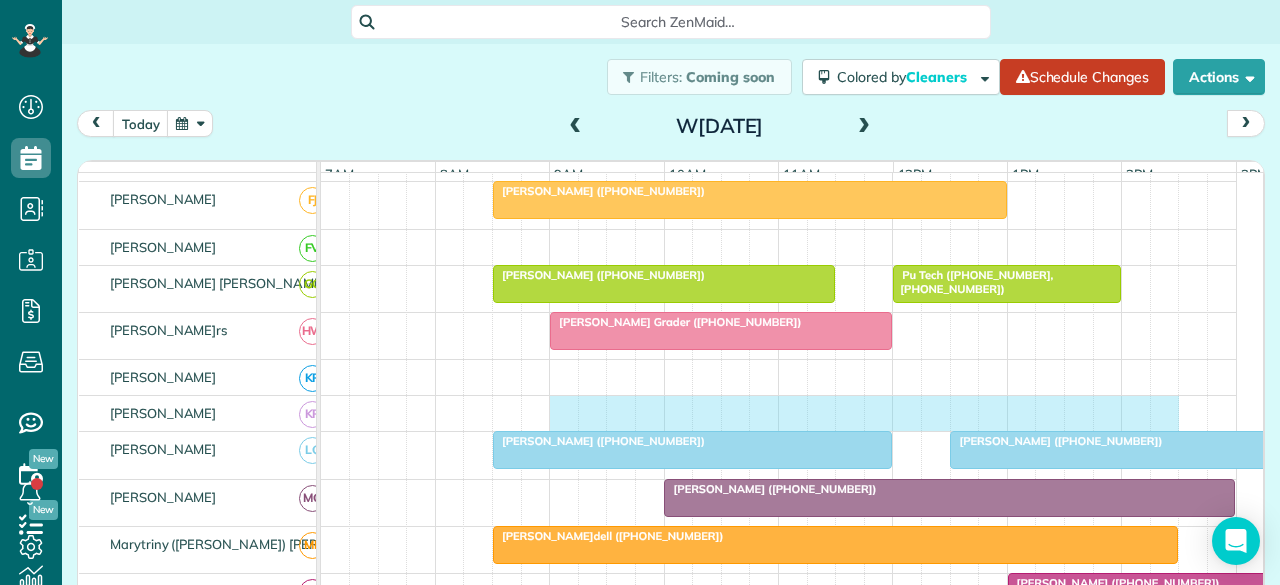 drag, startPoint x: 548, startPoint y: 407, endPoint x: 1148, endPoint y: 413, distance: 600.03 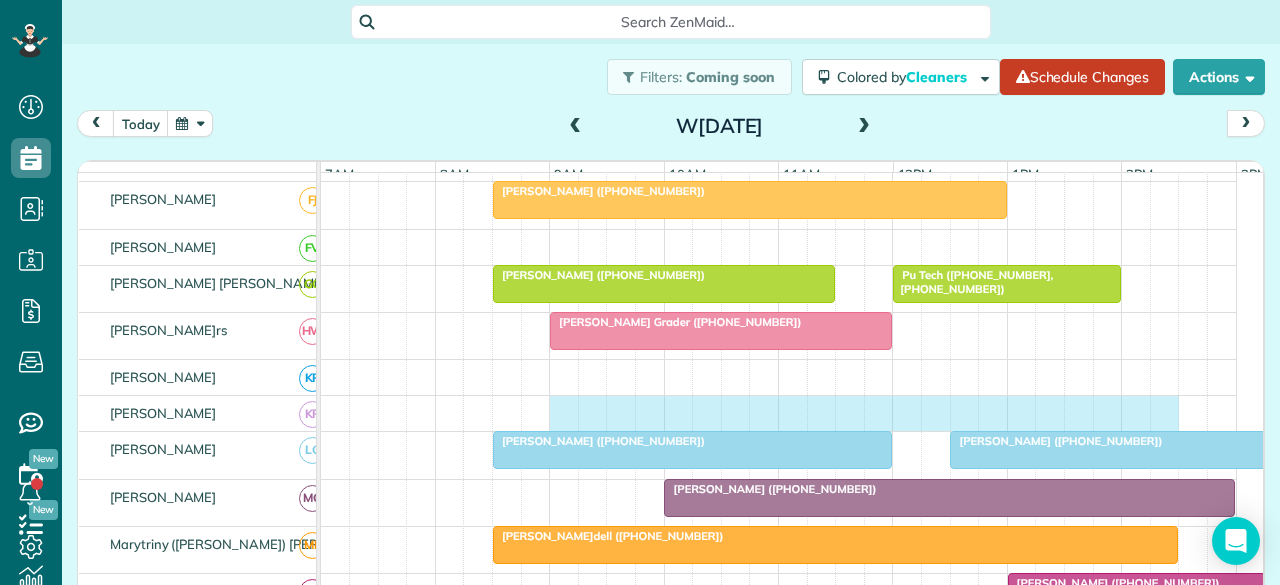 click at bounding box center [779, 413] 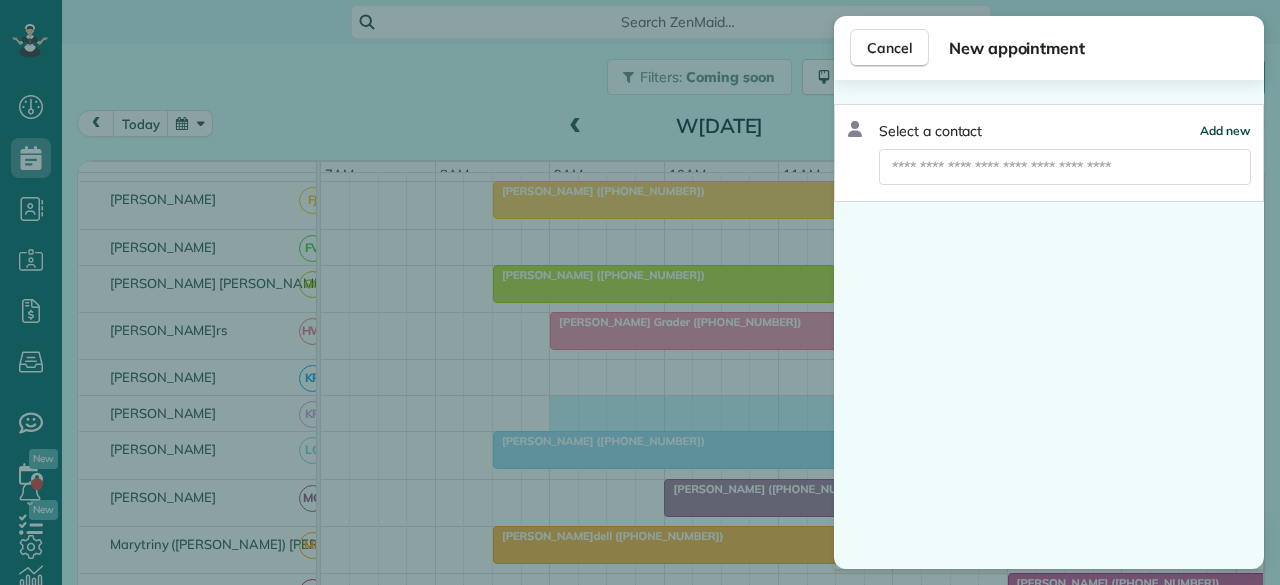 click on "Add new" at bounding box center [1225, 130] 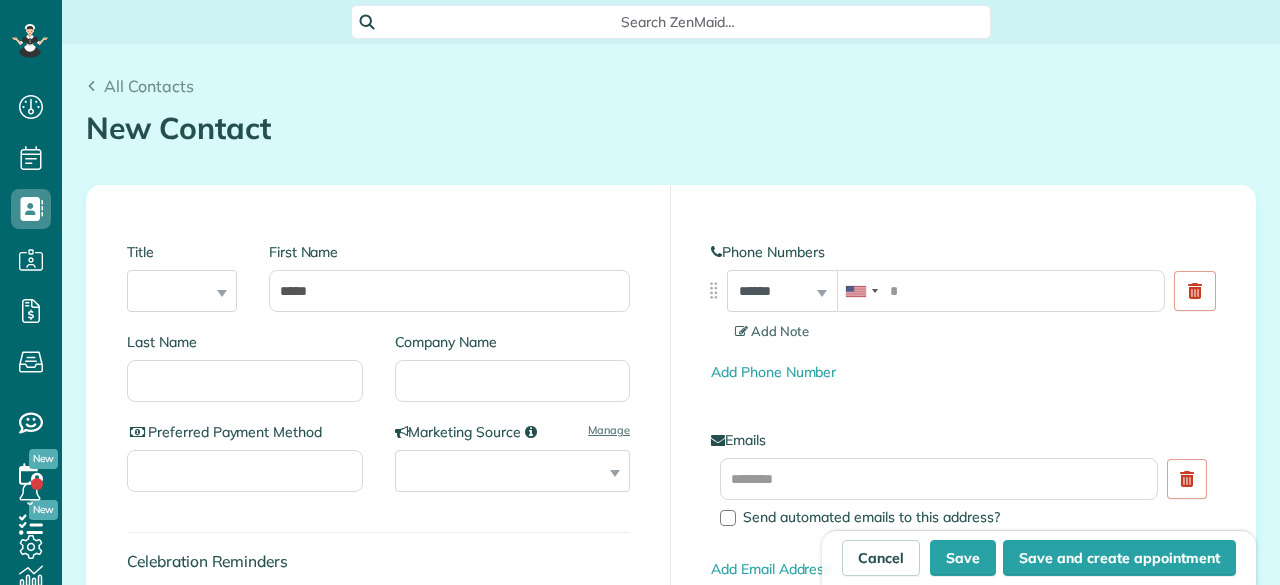 type on "*****" 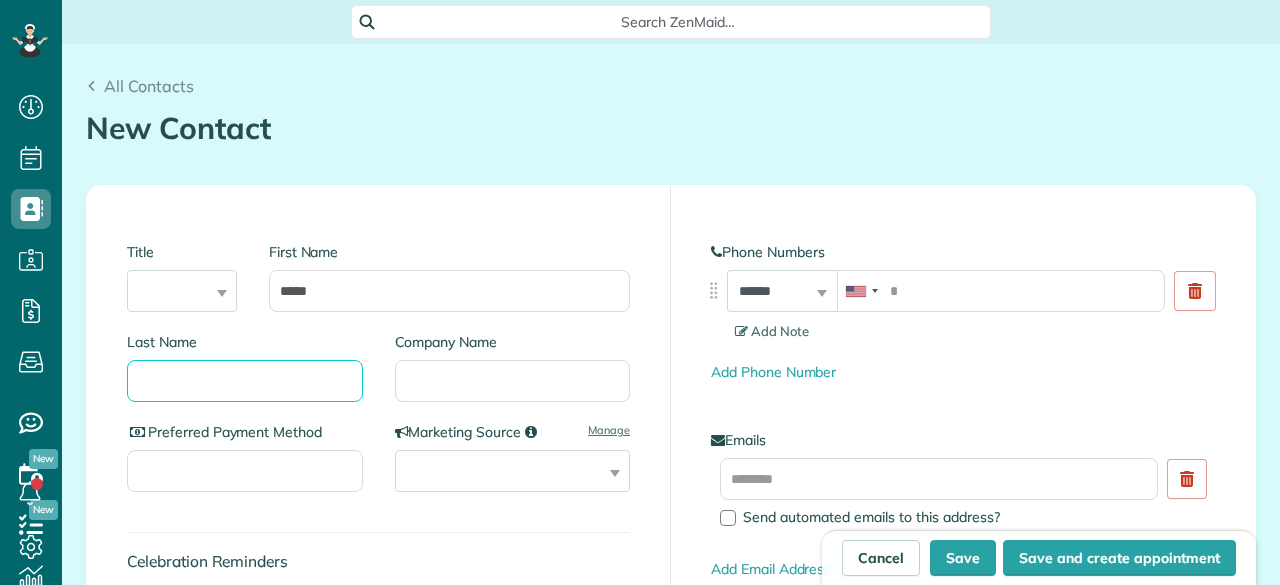 click on "Last Name" at bounding box center [245, 381] 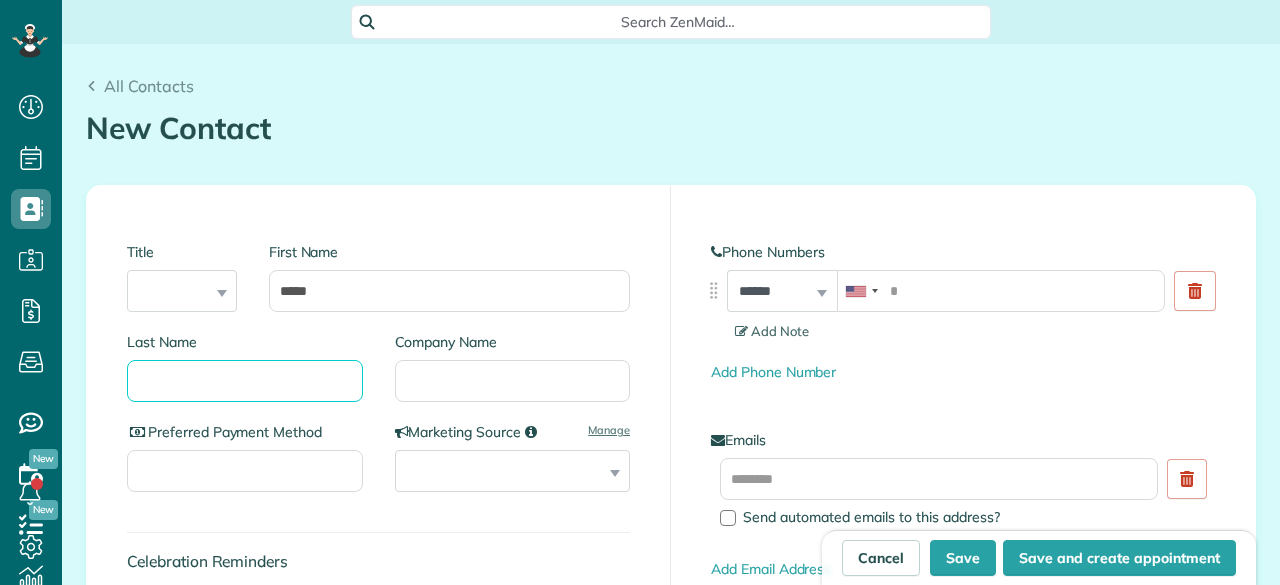 scroll, scrollTop: 0, scrollLeft: 0, axis: both 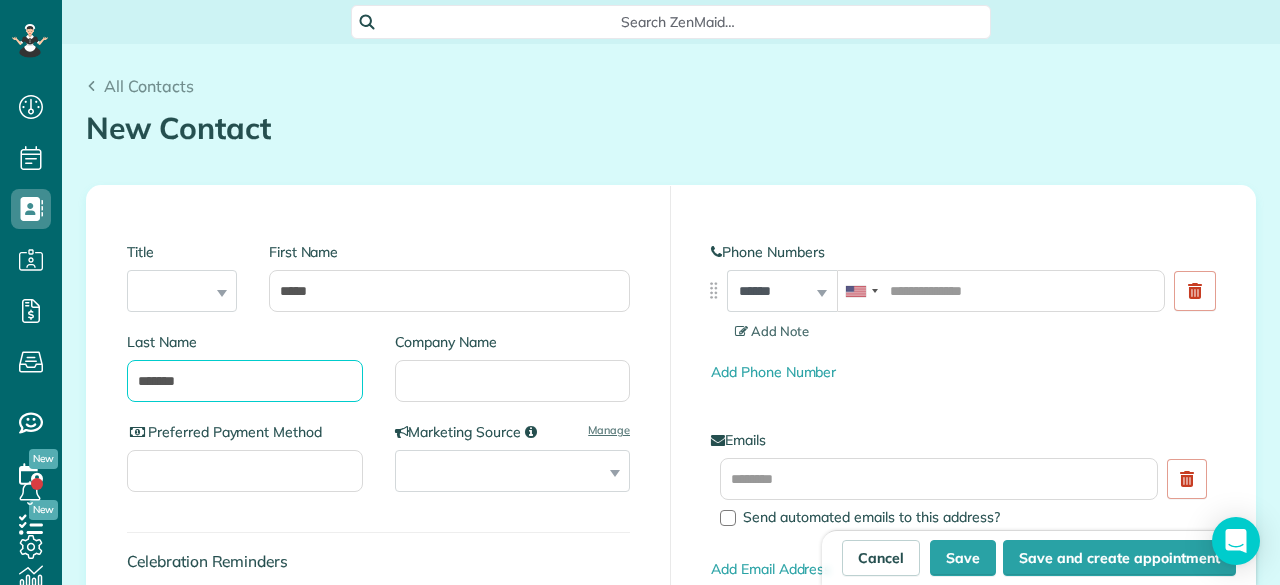 type on "*******" 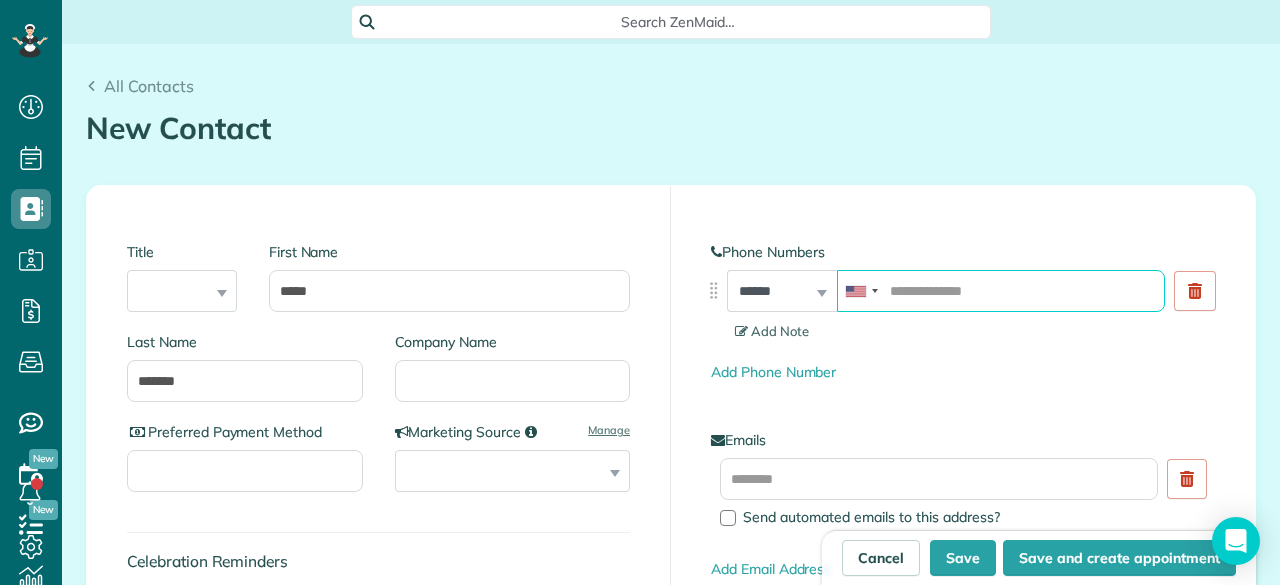 click at bounding box center (1001, 291) 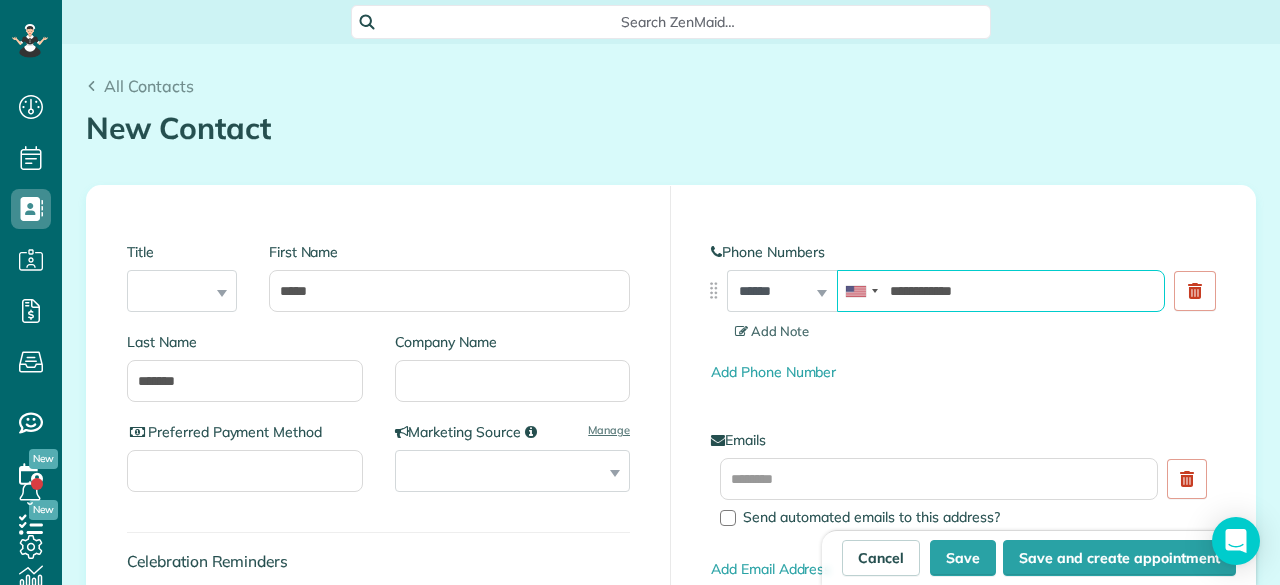 type on "**********" 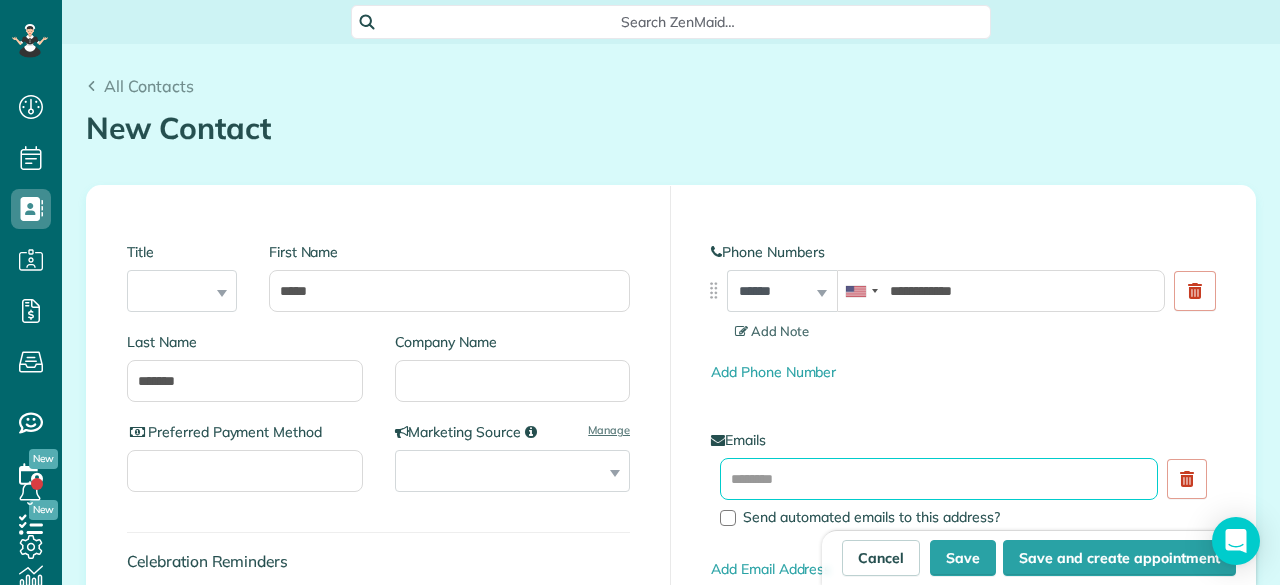 click at bounding box center [939, 479] 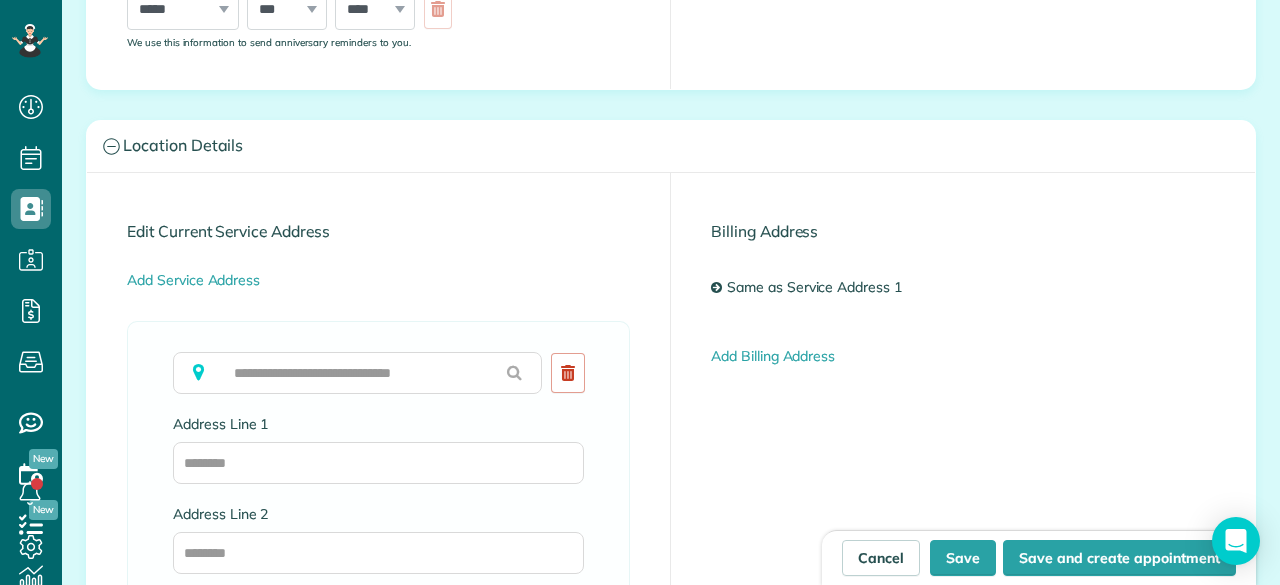 scroll, scrollTop: 800, scrollLeft: 0, axis: vertical 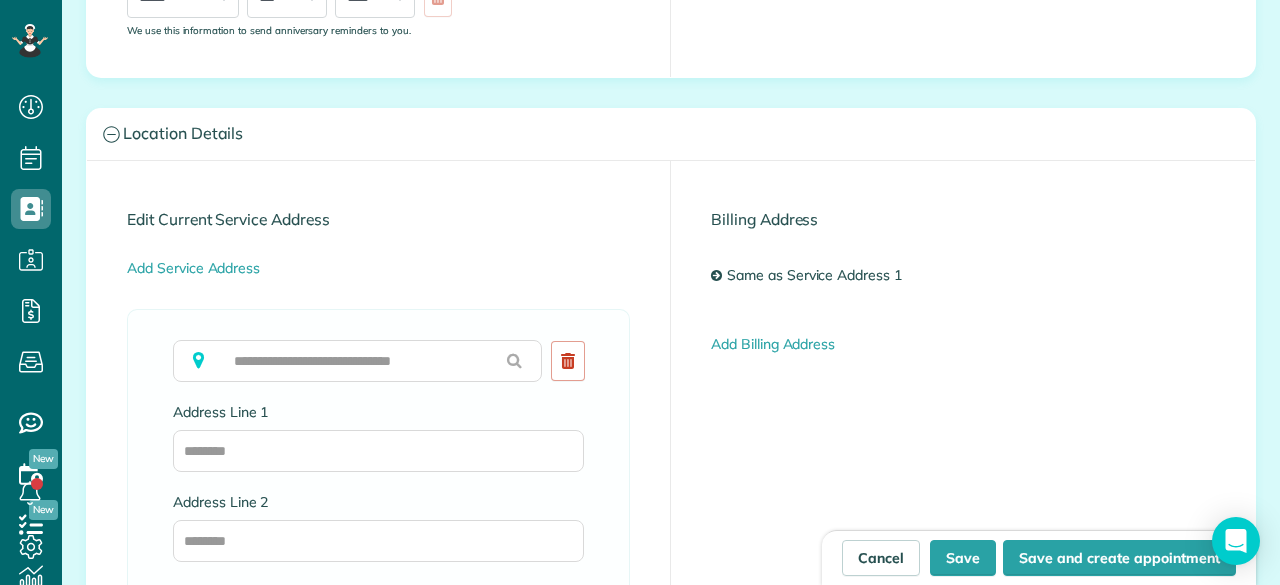 type on "**********" 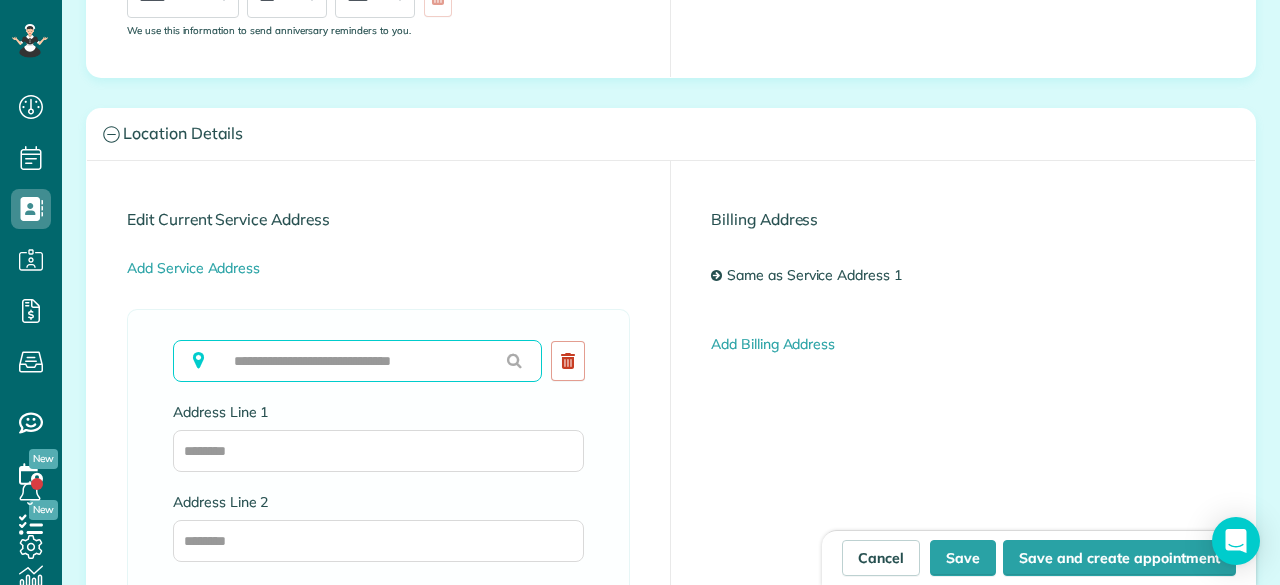 click at bounding box center (357, 361) 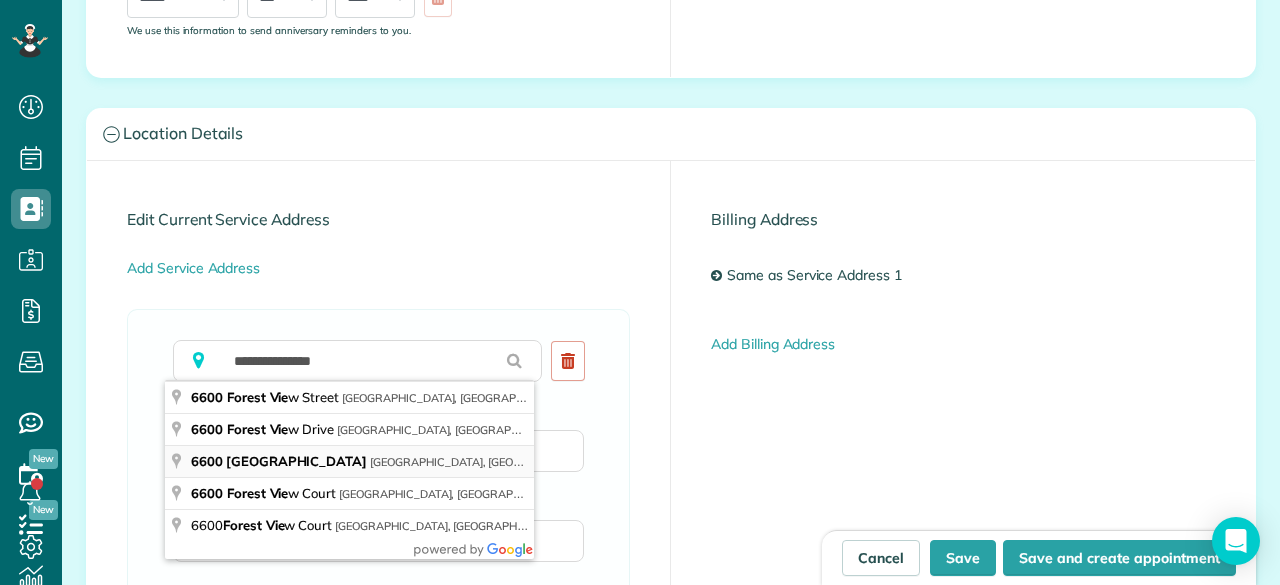 type on "**********" 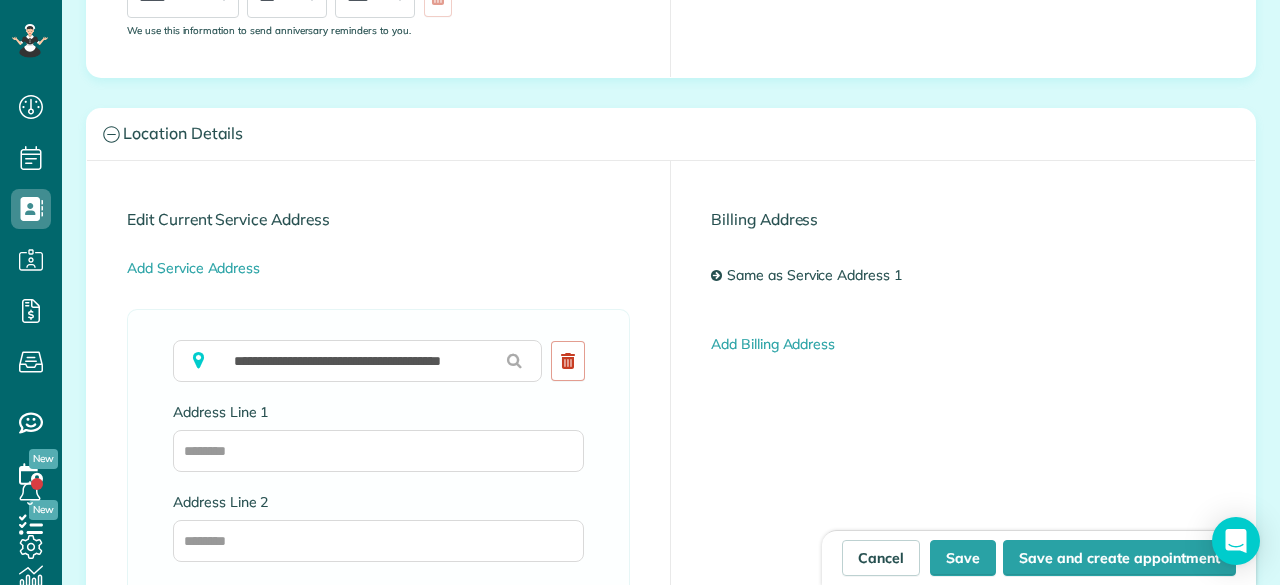 type on "**********" 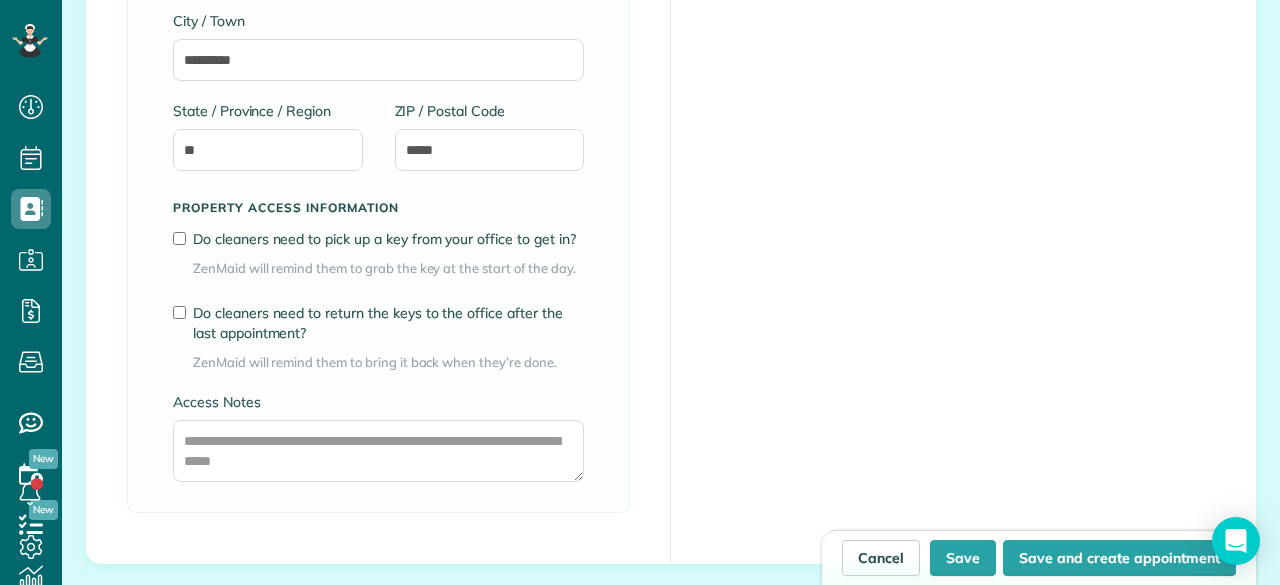 scroll, scrollTop: 1500, scrollLeft: 0, axis: vertical 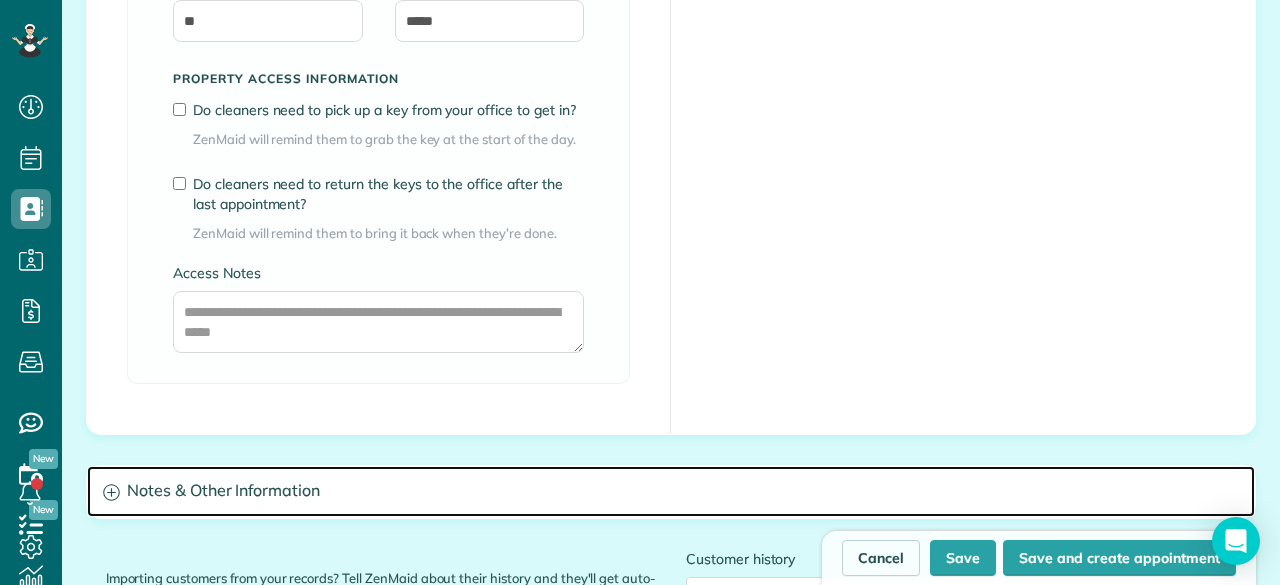 click on "Notes & Other Information" at bounding box center [671, 491] 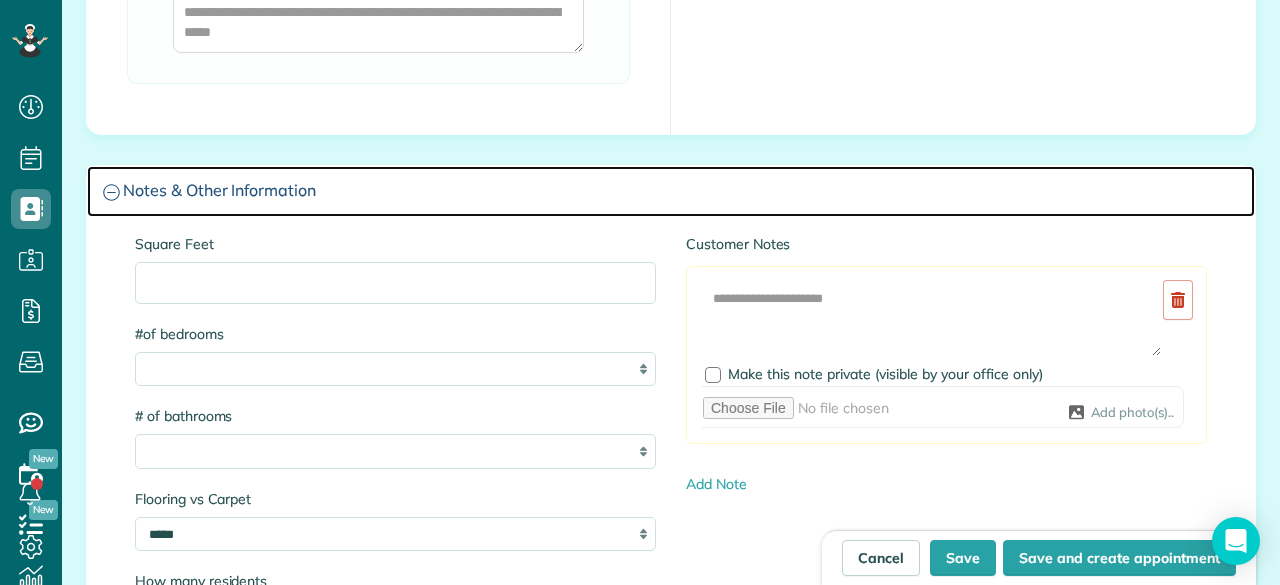 scroll, scrollTop: 1900, scrollLeft: 0, axis: vertical 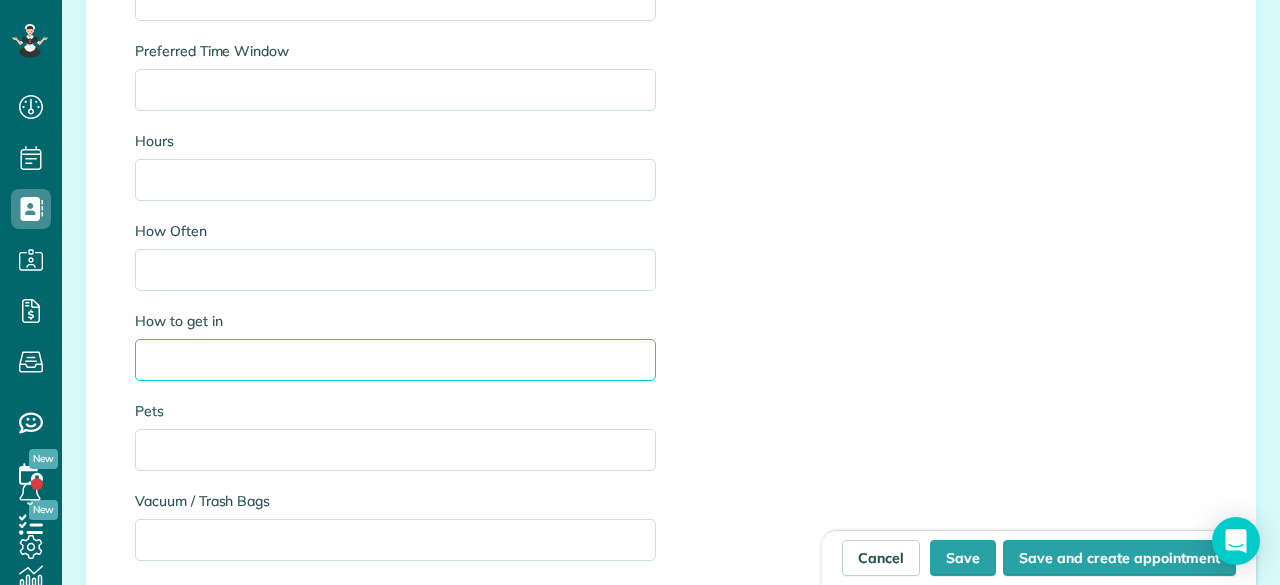 click on "How to get in" at bounding box center [395, 360] 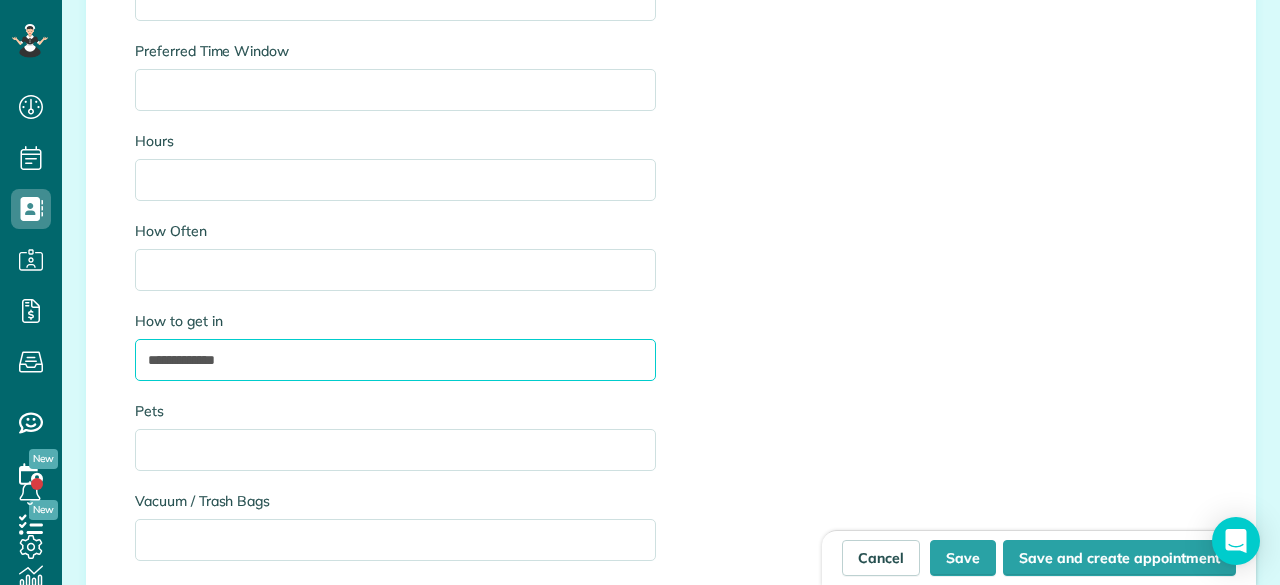 type on "**********" 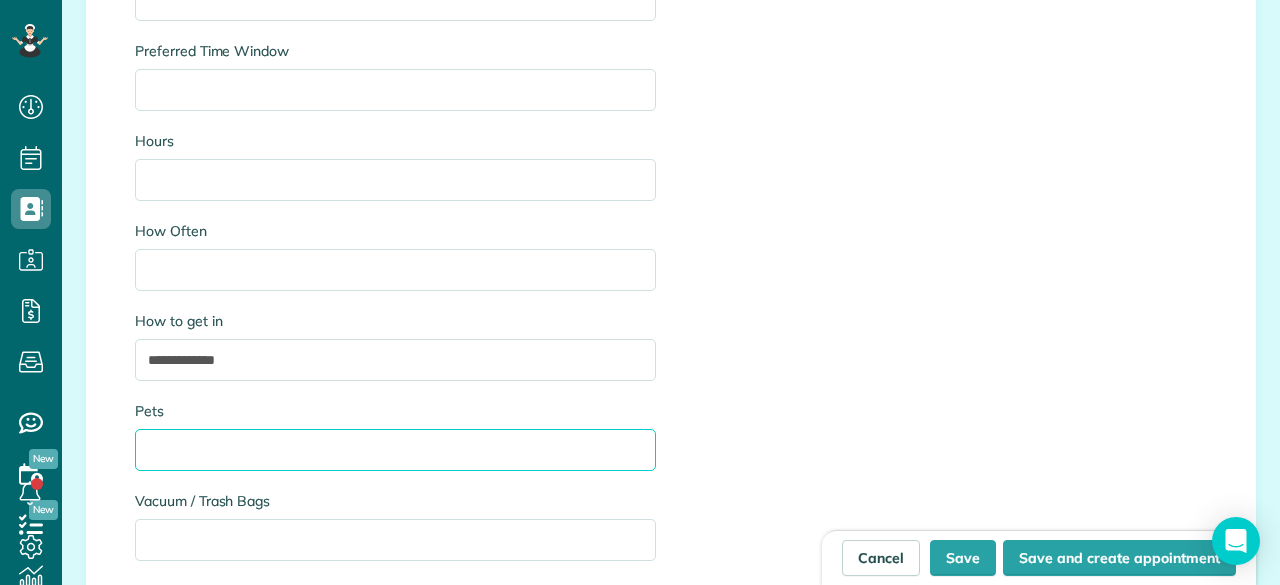 paste on "**********" 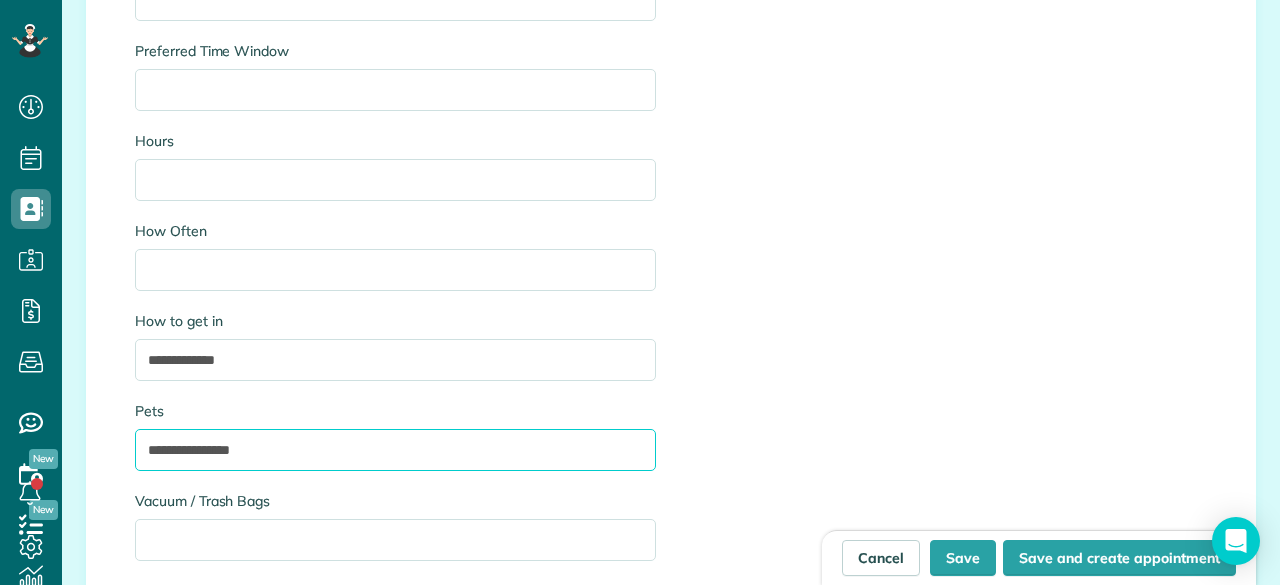 type on "**********" 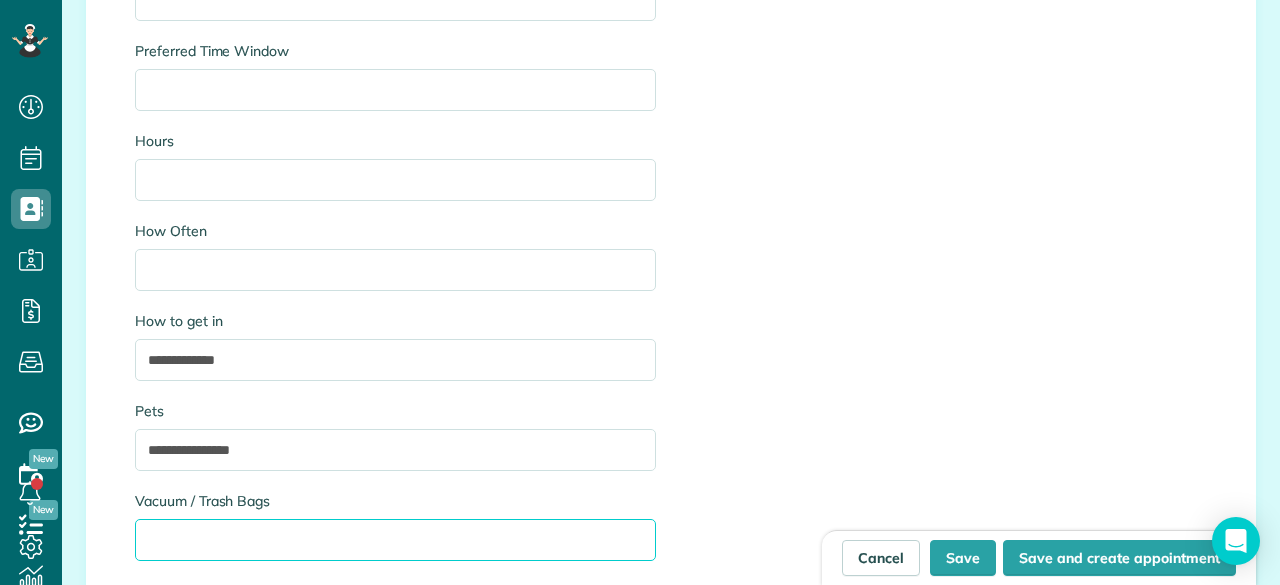 click on "Vacuum / Trash Bags" at bounding box center (395, 540) 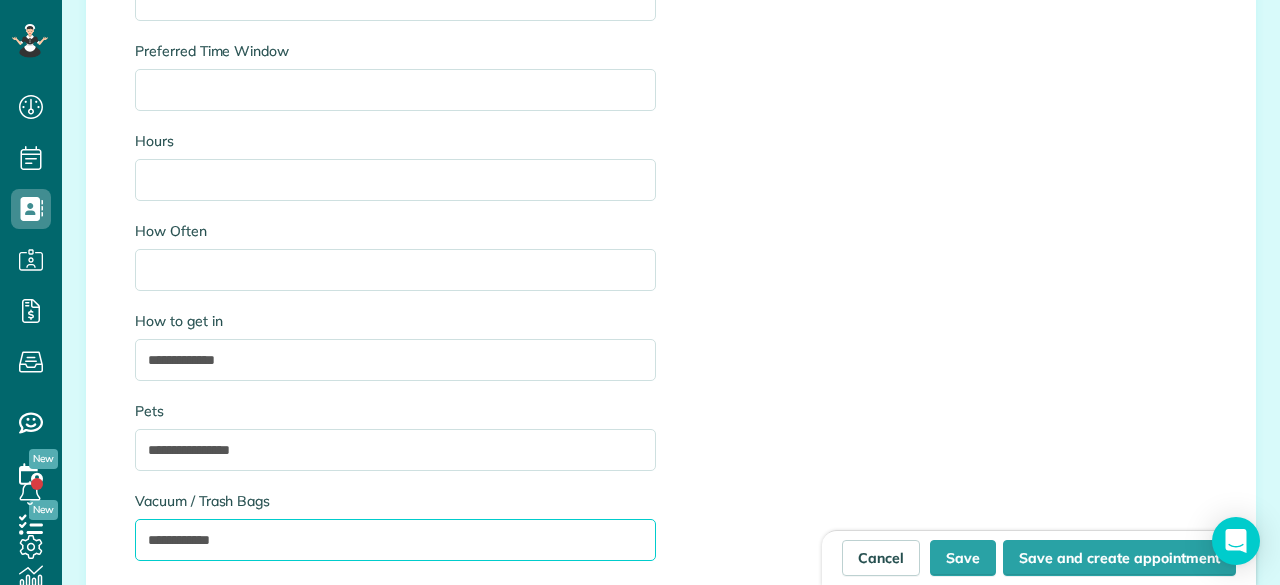 type on "**********" 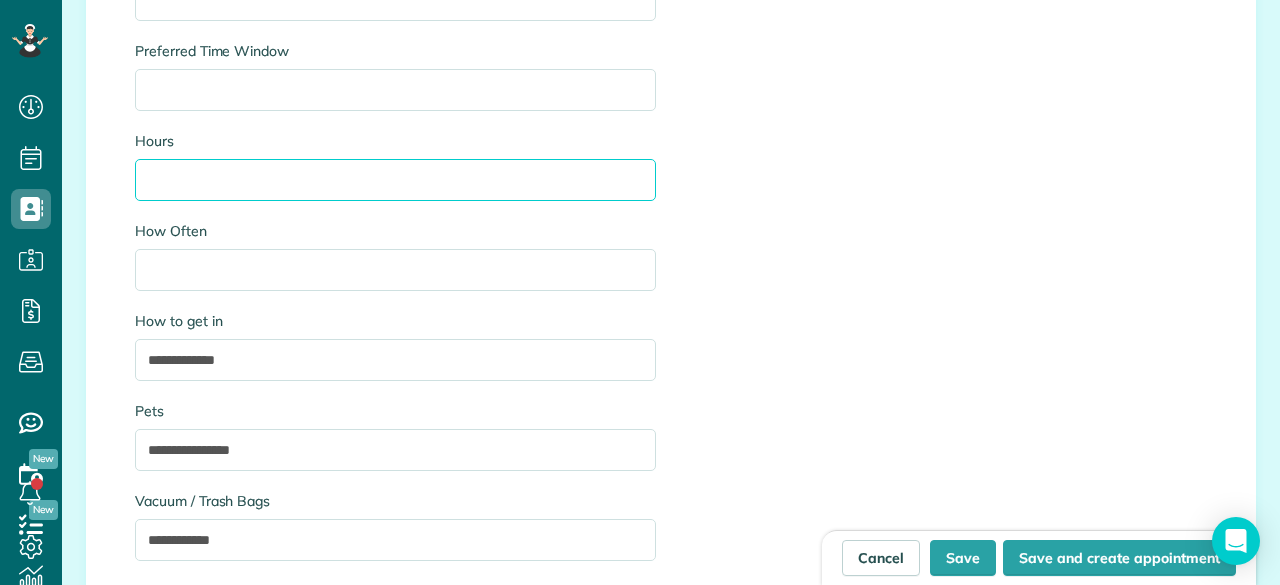 click on "Hours" at bounding box center (395, 180) 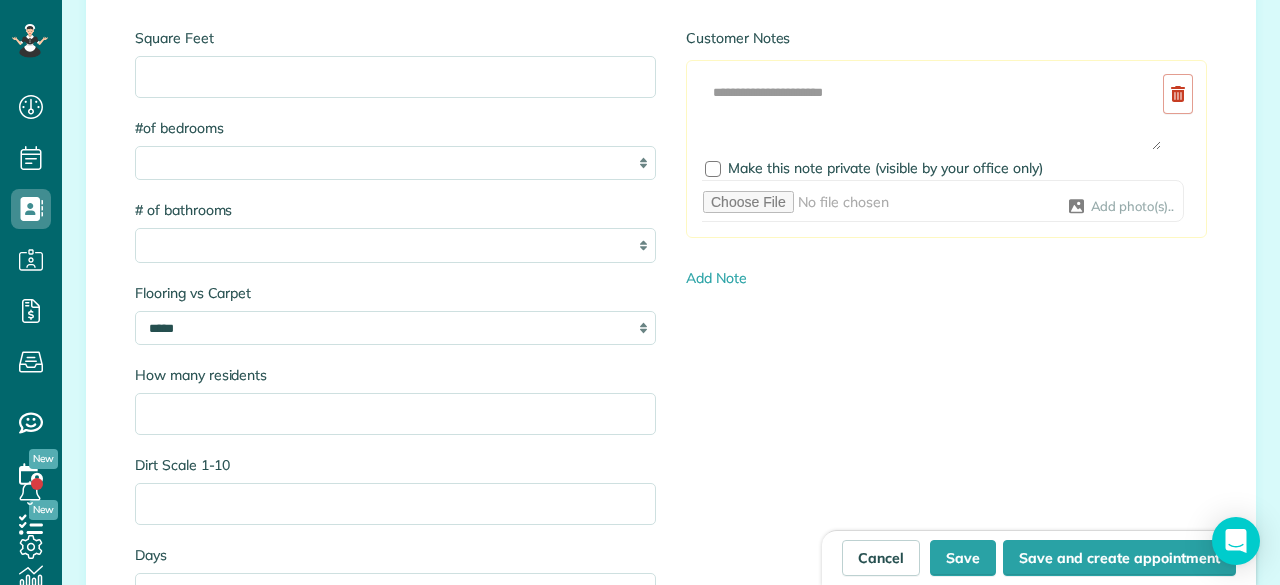 scroll, scrollTop: 2000, scrollLeft: 0, axis: vertical 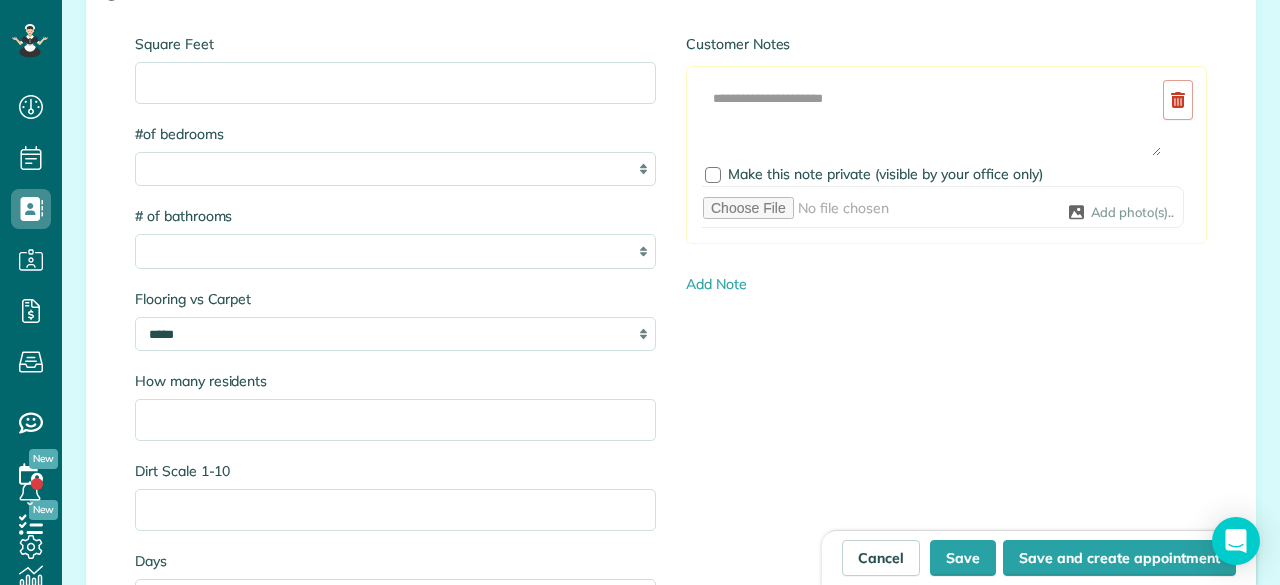 type on "*********" 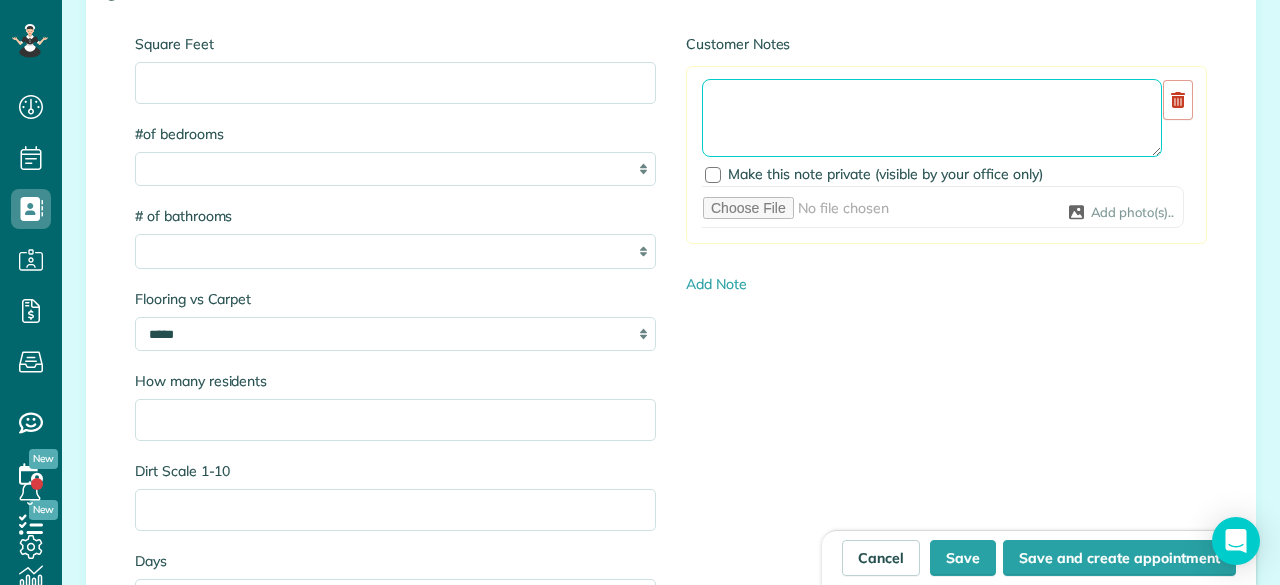 click at bounding box center [932, 118] 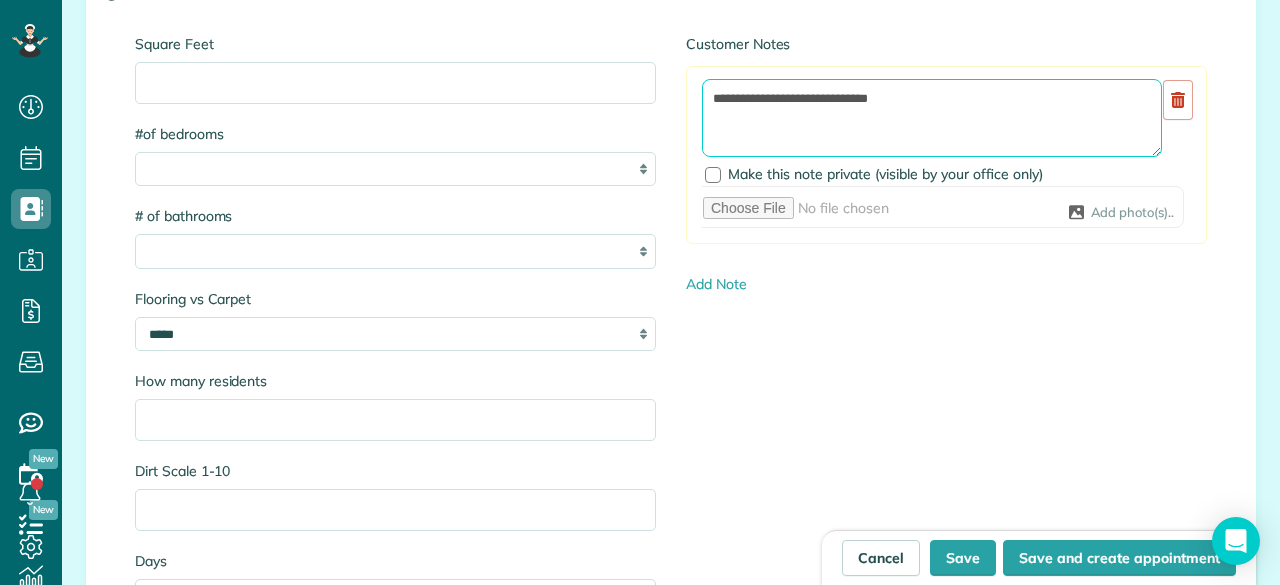 paste on "**********" 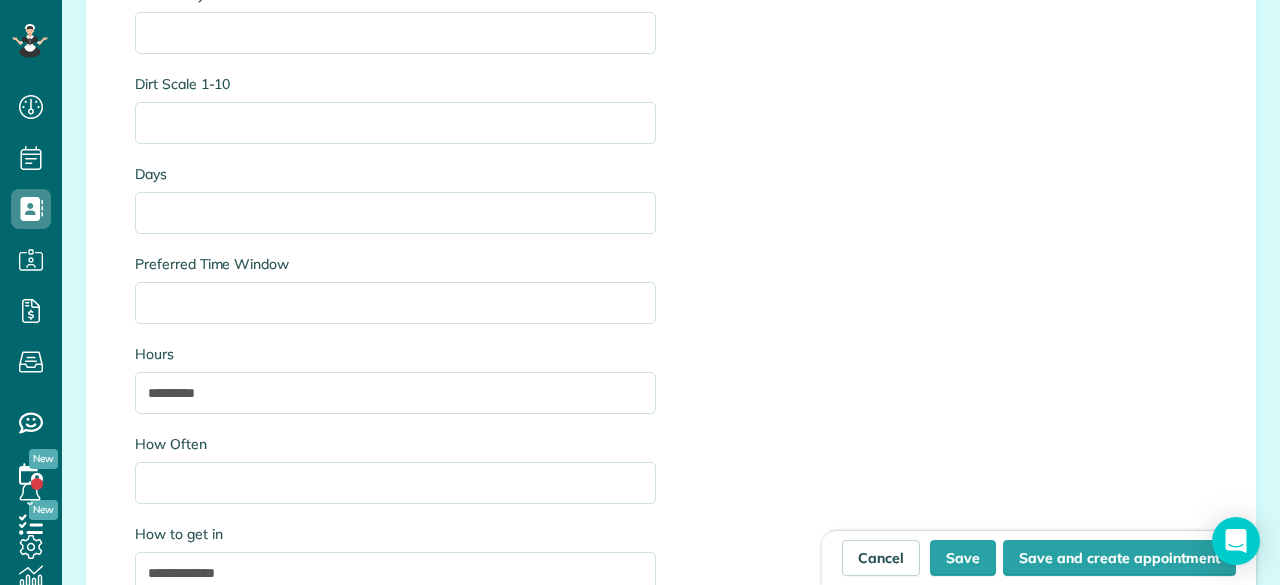 scroll, scrollTop: 2400, scrollLeft: 0, axis: vertical 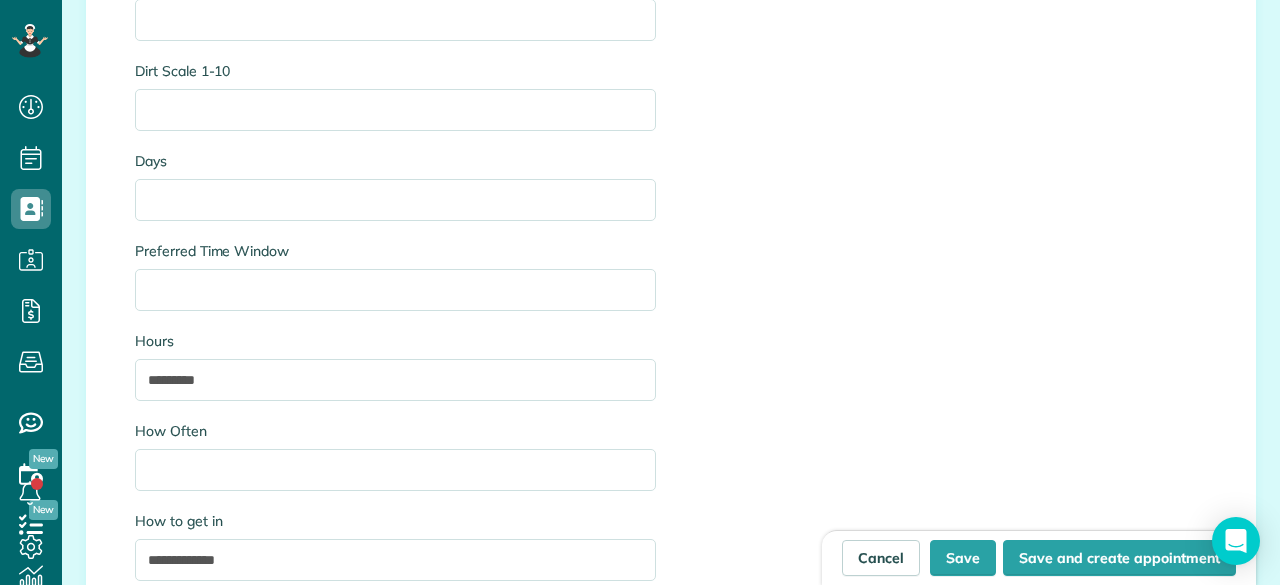 type on "**********" 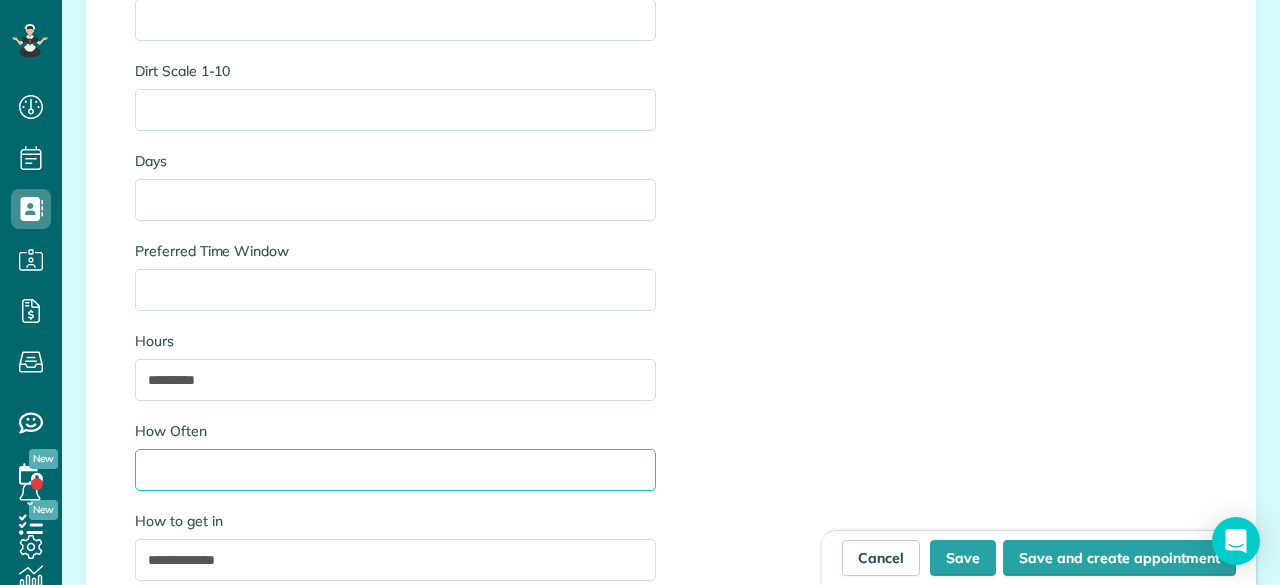 click on "How Often" at bounding box center (395, 470) 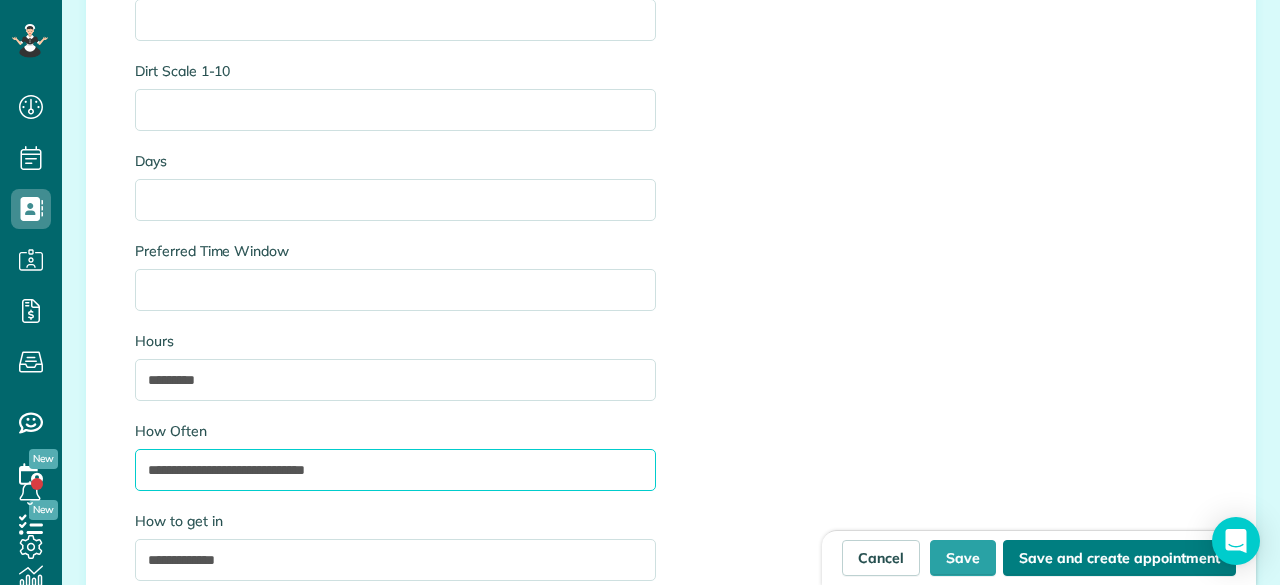 type on "**********" 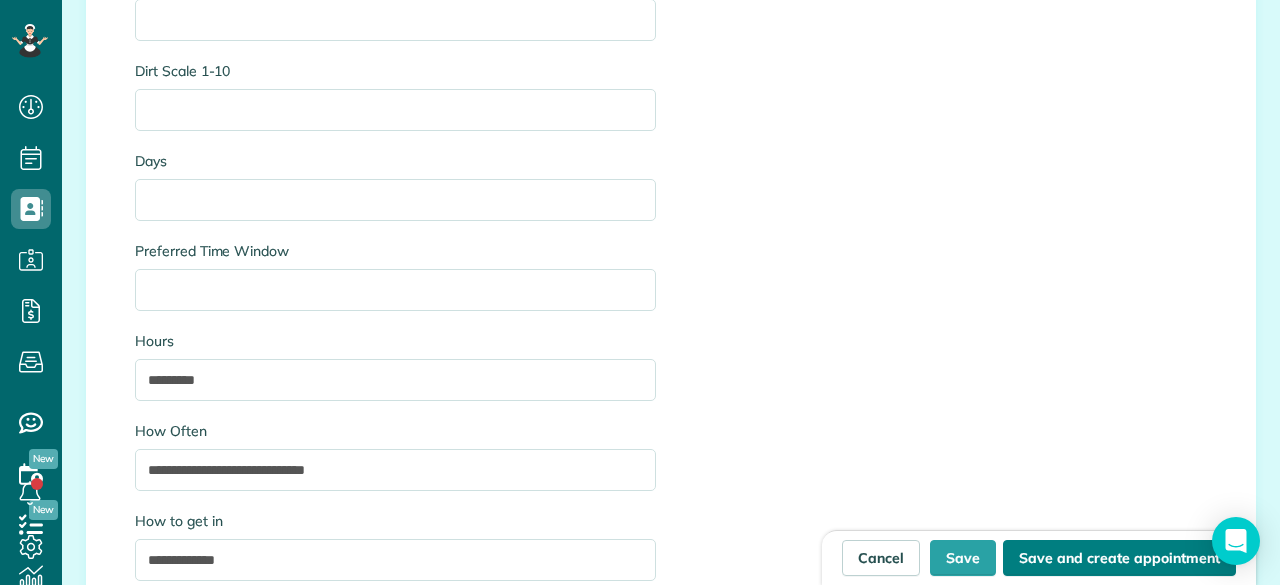 click on "Save and create appointment" at bounding box center (1119, 558) 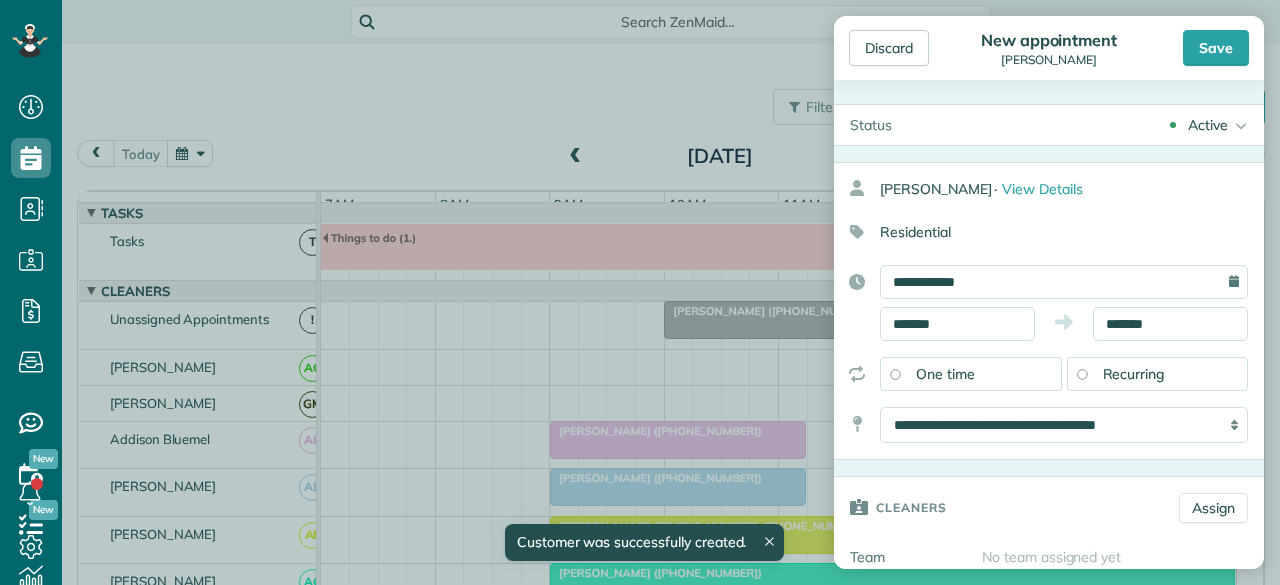 scroll, scrollTop: 0, scrollLeft: 0, axis: both 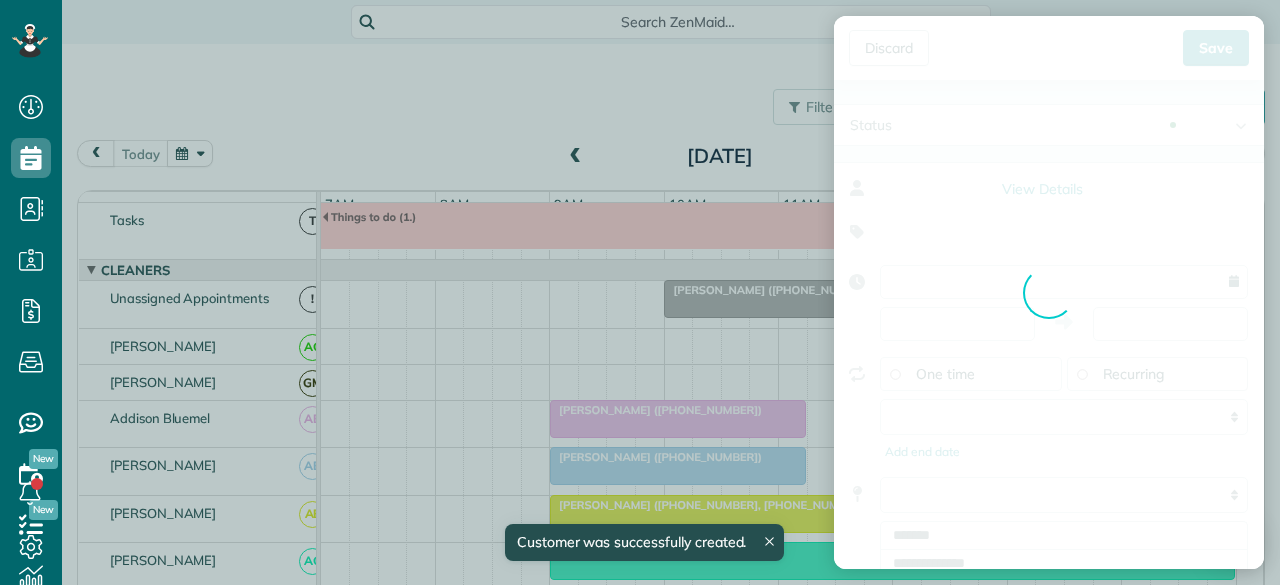 type on "**********" 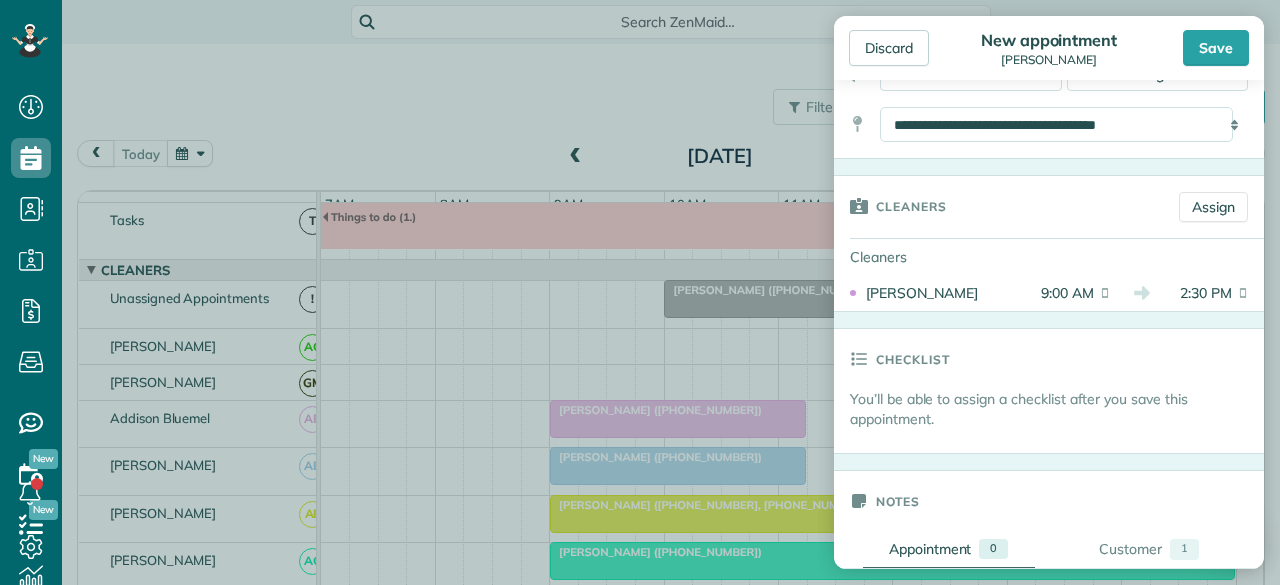 scroll, scrollTop: 400, scrollLeft: 0, axis: vertical 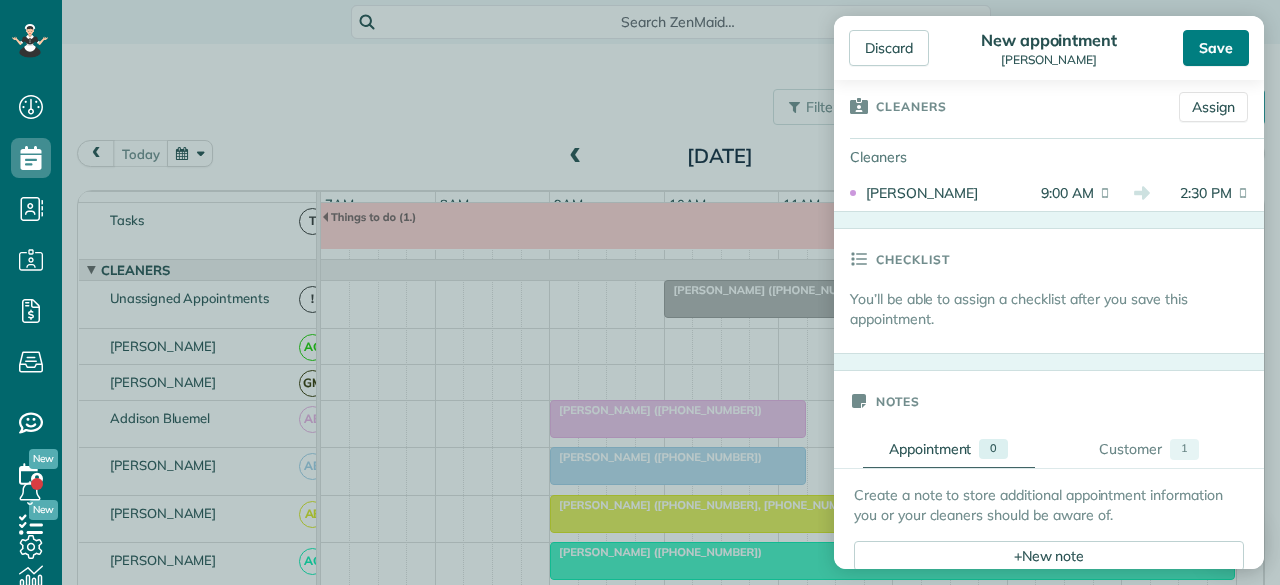 click on "Save" at bounding box center (1216, 48) 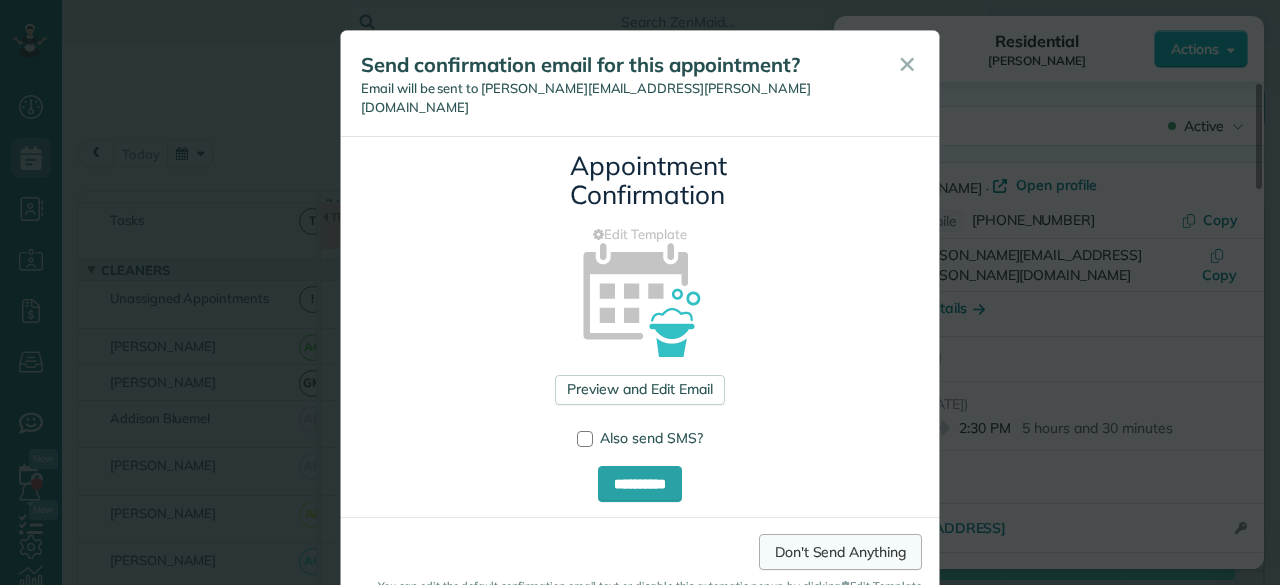 click on "Don't Send Anything" at bounding box center [840, 552] 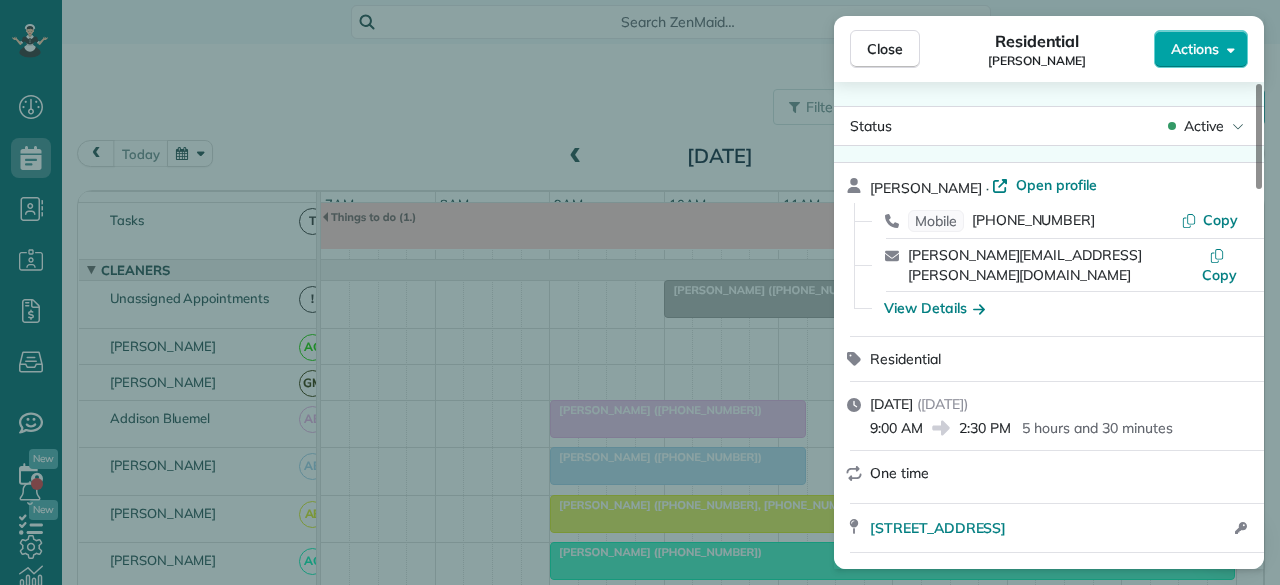 click 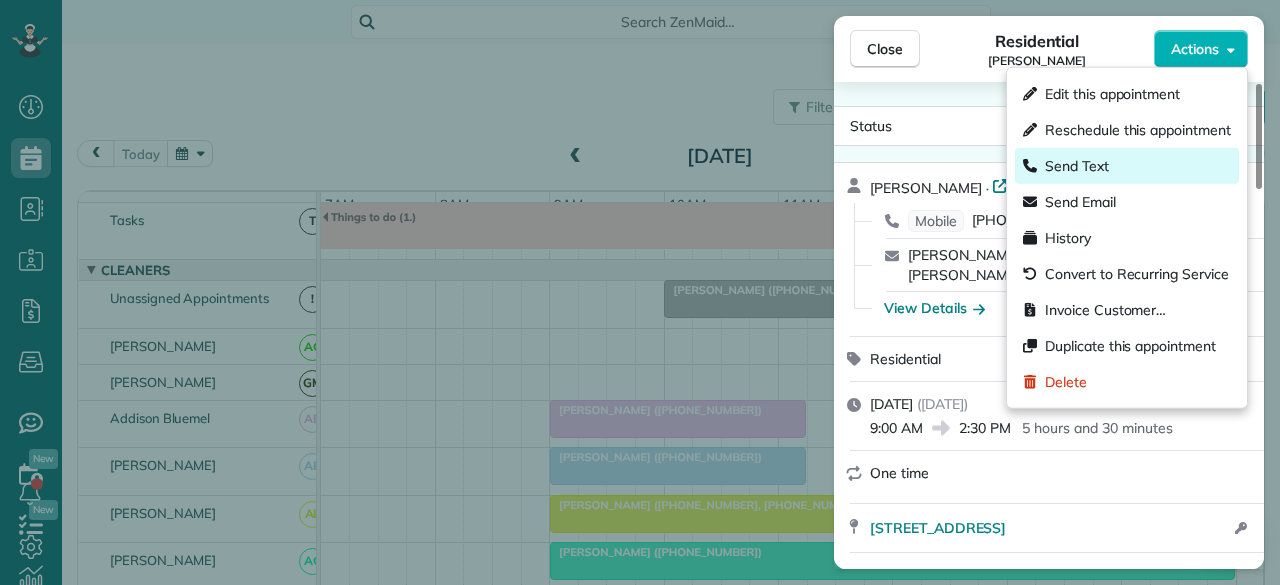 click on "Send Text" at bounding box center [1077, 166] 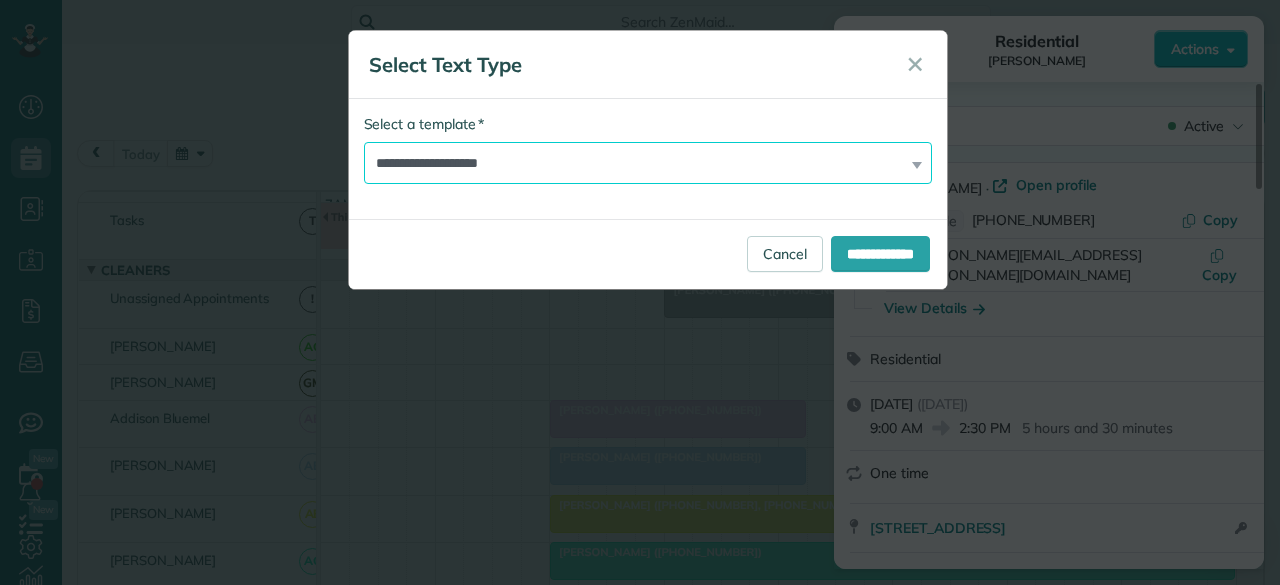 click on "**********" at bounding box center [648, 163] 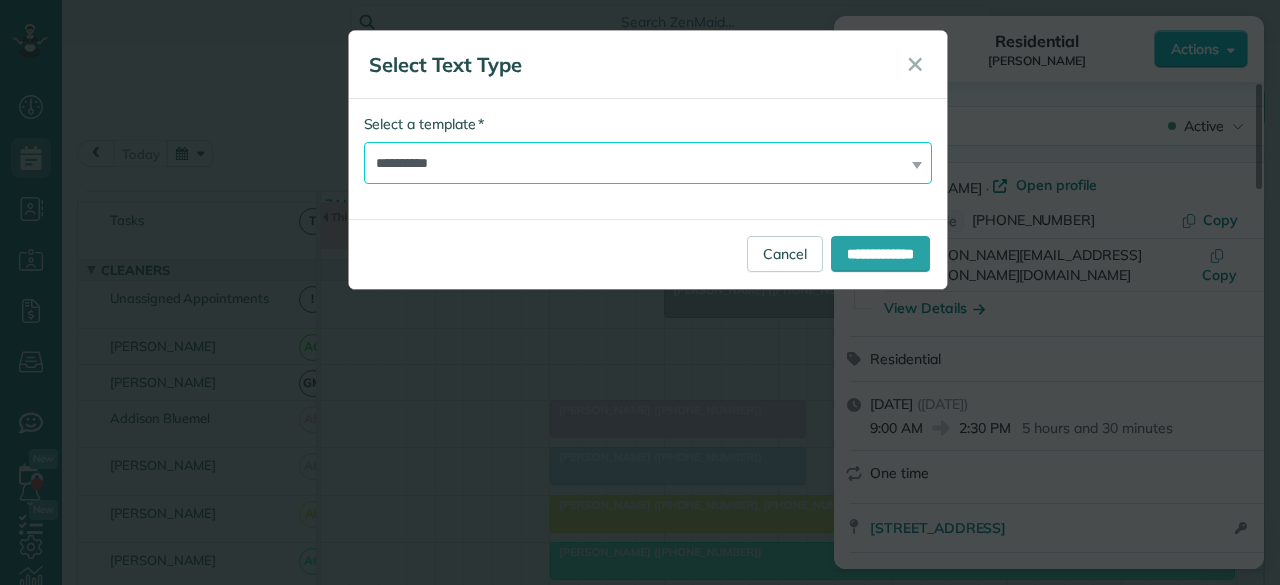 click on "**********" at bounding box center (648, 163) 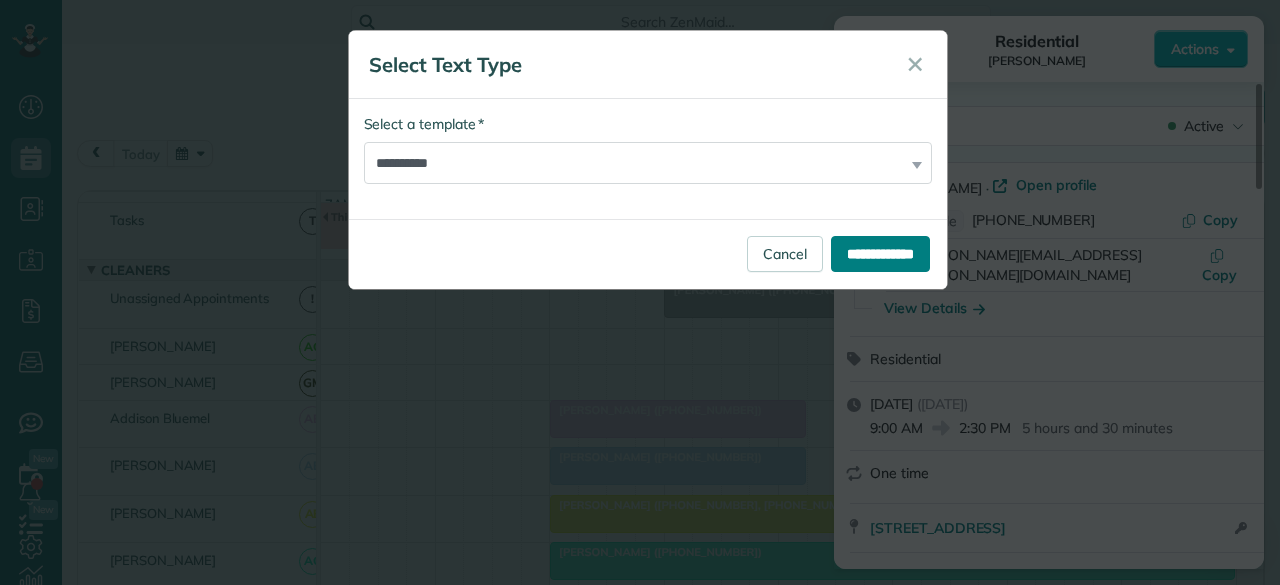 click on "**********" at bounding box center [880, 254] 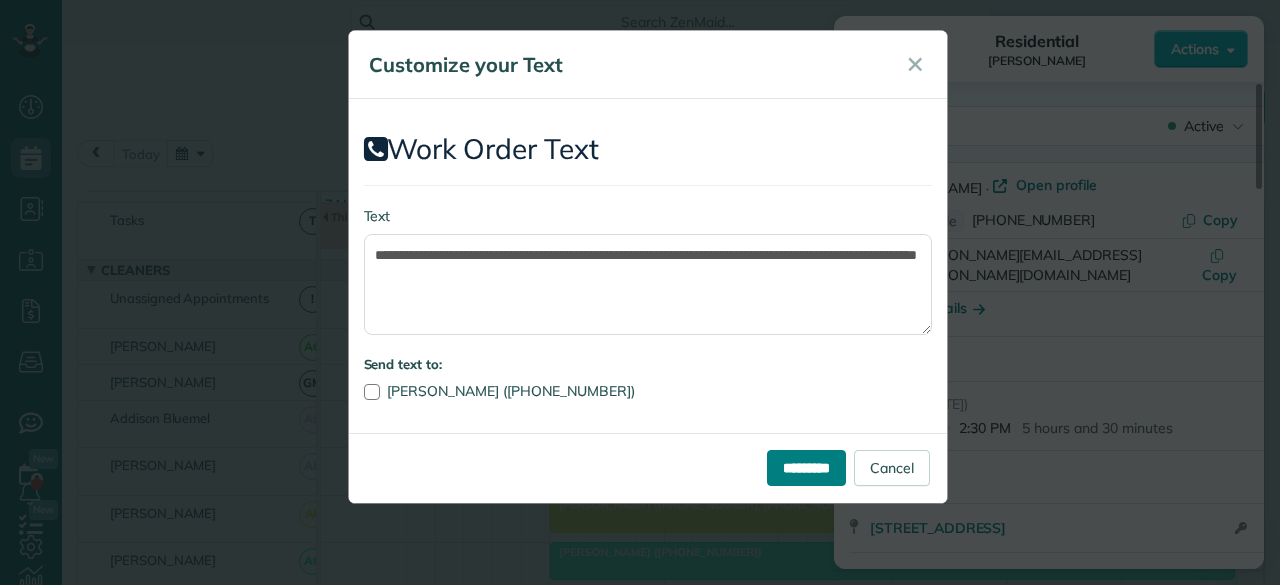 click on "*********" at bounding box center (806, 468) 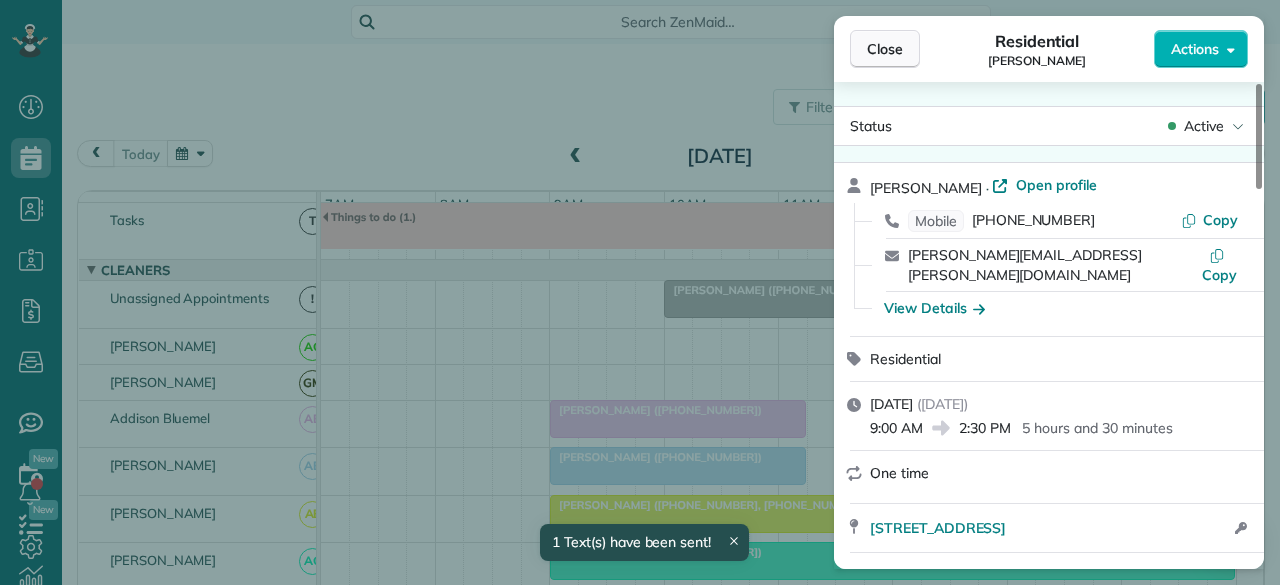 click on "Close" at bounding box center (885, 49) 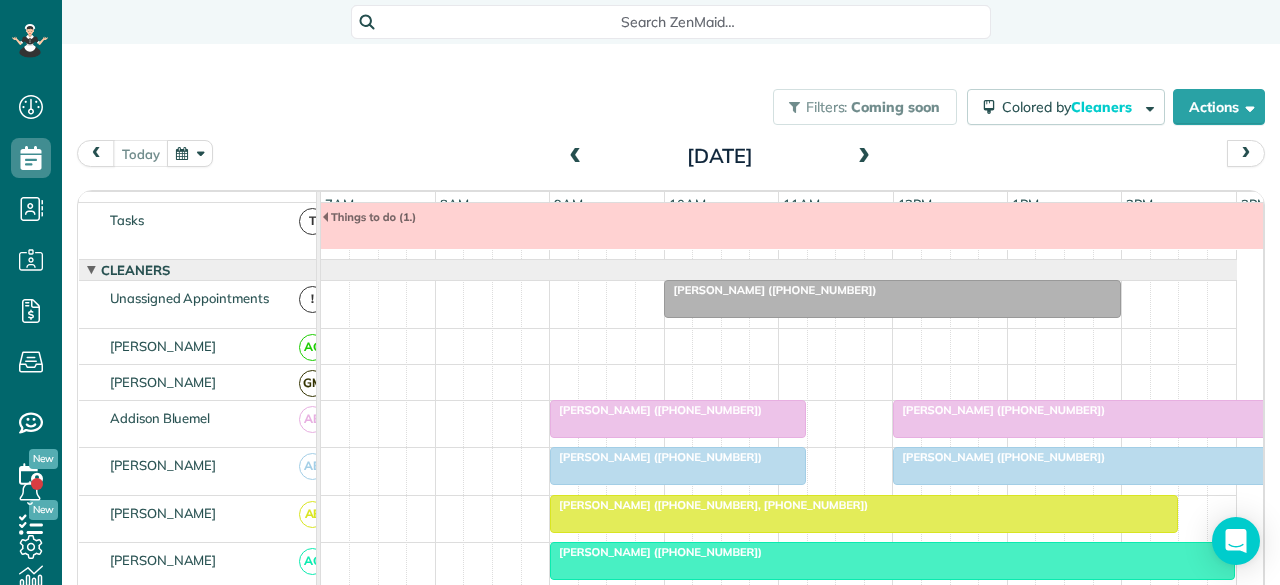 scroll, scrollTop: 80, scrollLeft: 0, axis: vertical 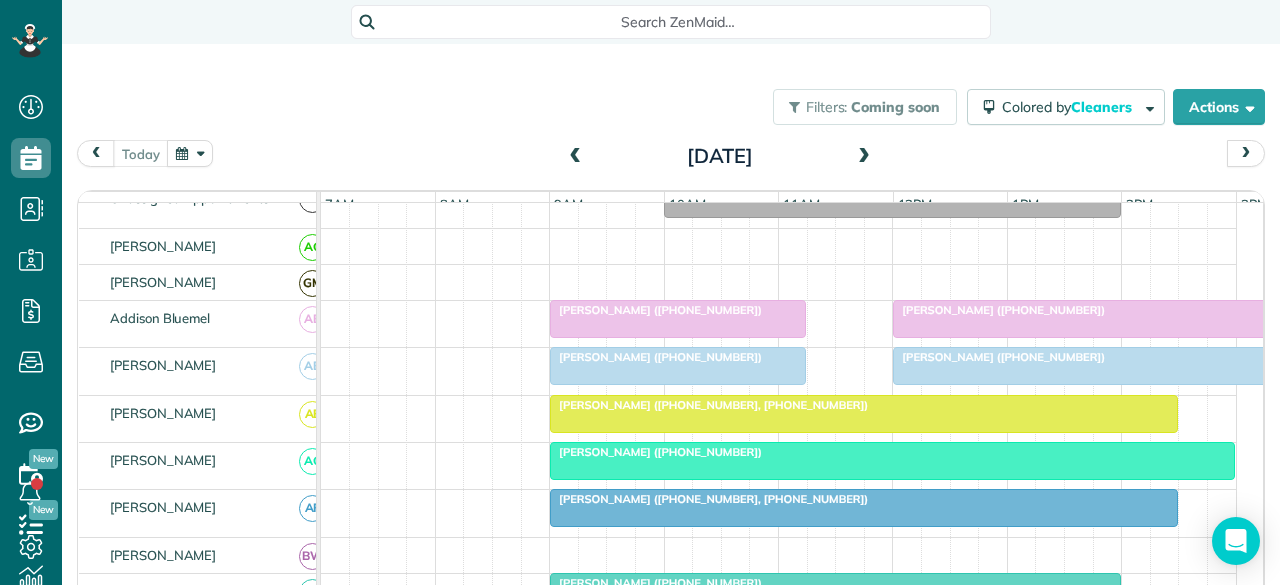 click at bounding box center (864, 157) 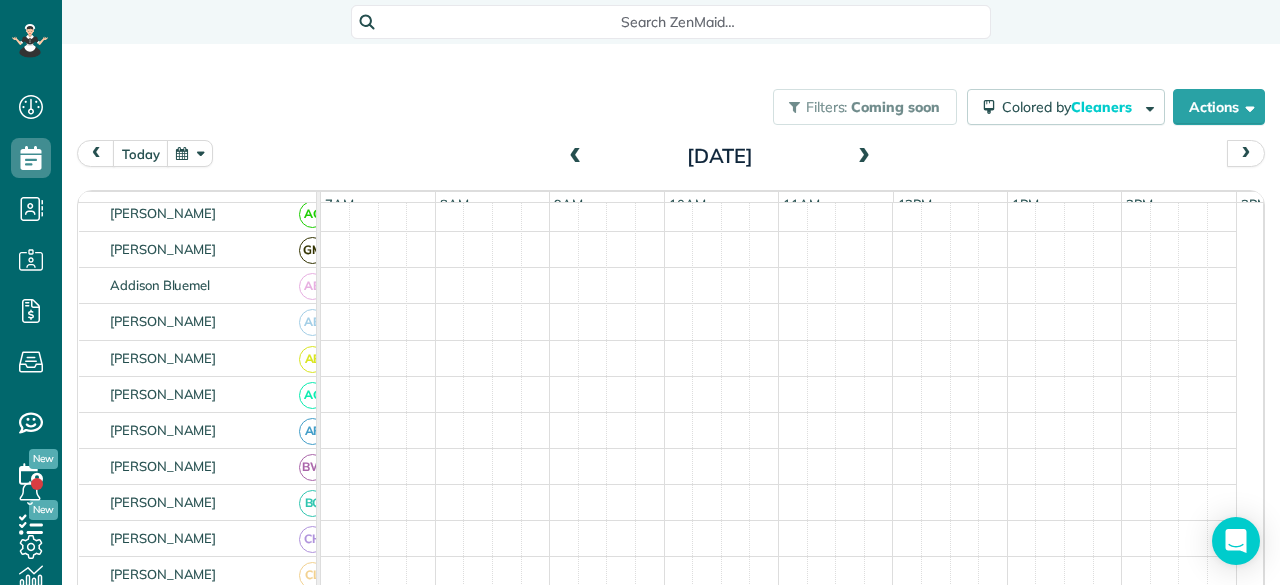 scroll, scrollTop: 88, scrollLeft: 0, axis: vertical 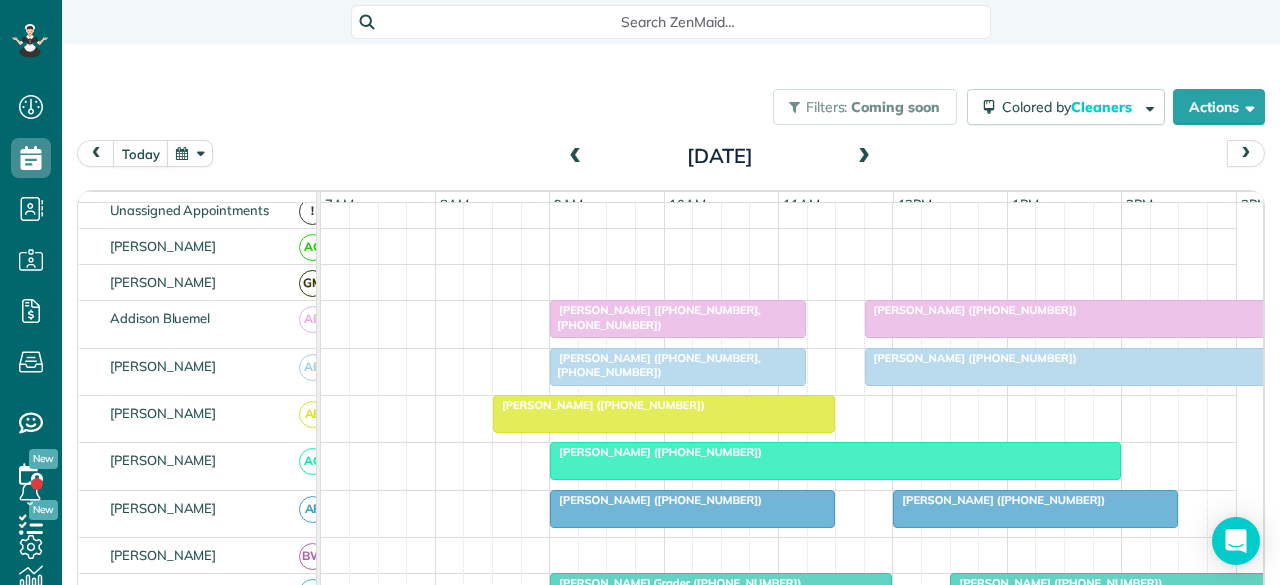 click at bounding box center (576, 157) 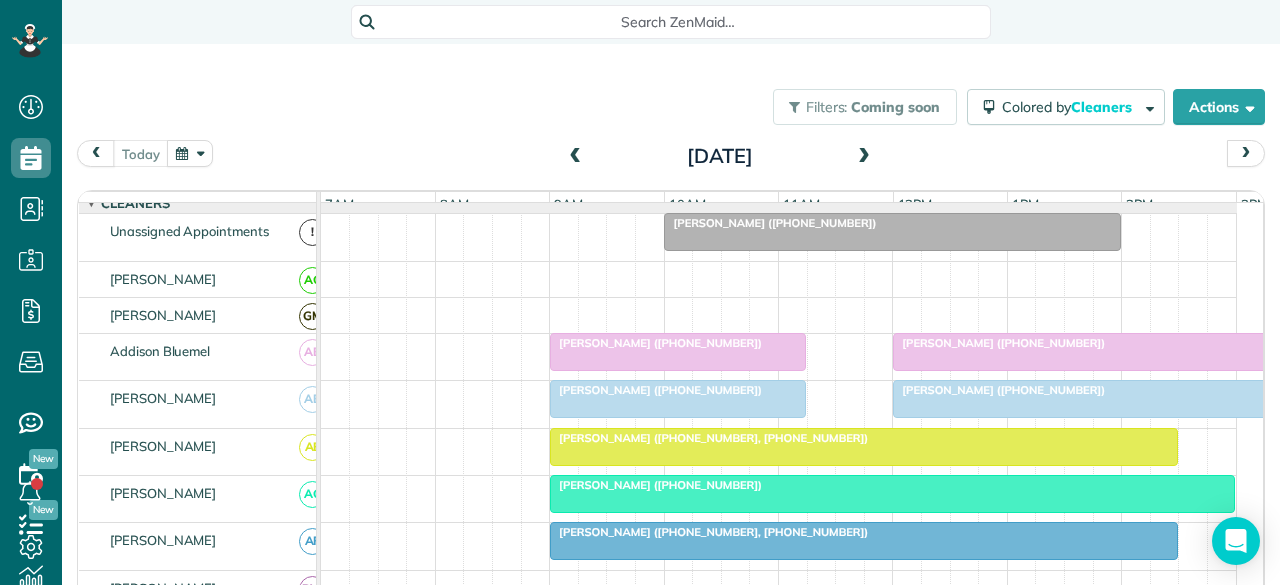 scroll, scrollTop: 121, scrollLeft: 0, axis: vertical 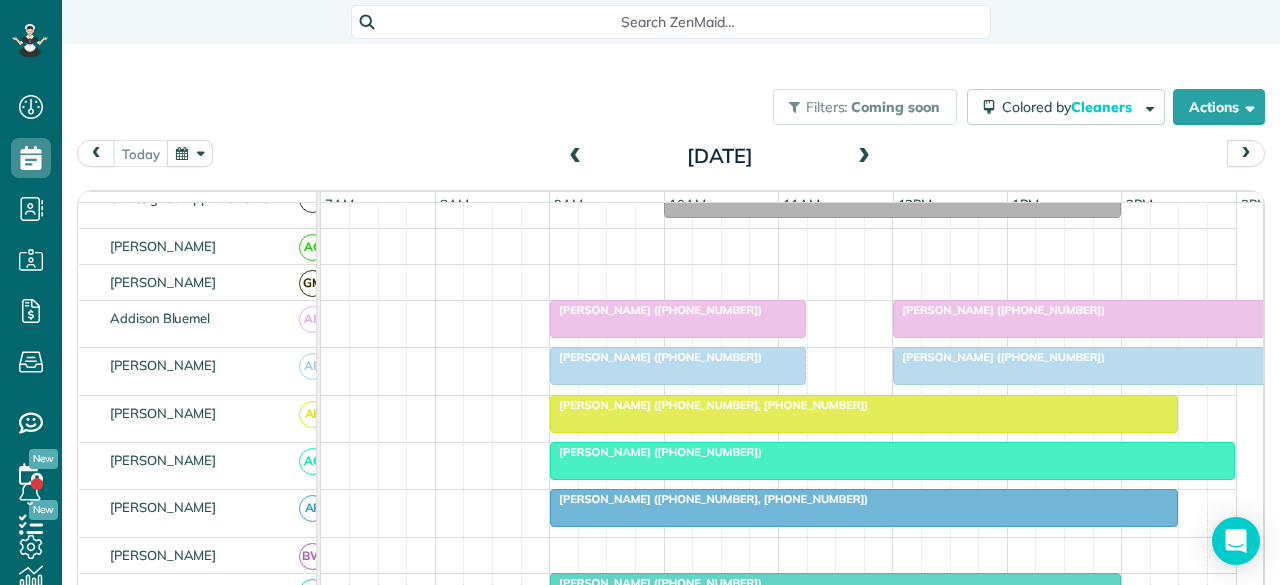 click at bounding box center [892, 461] 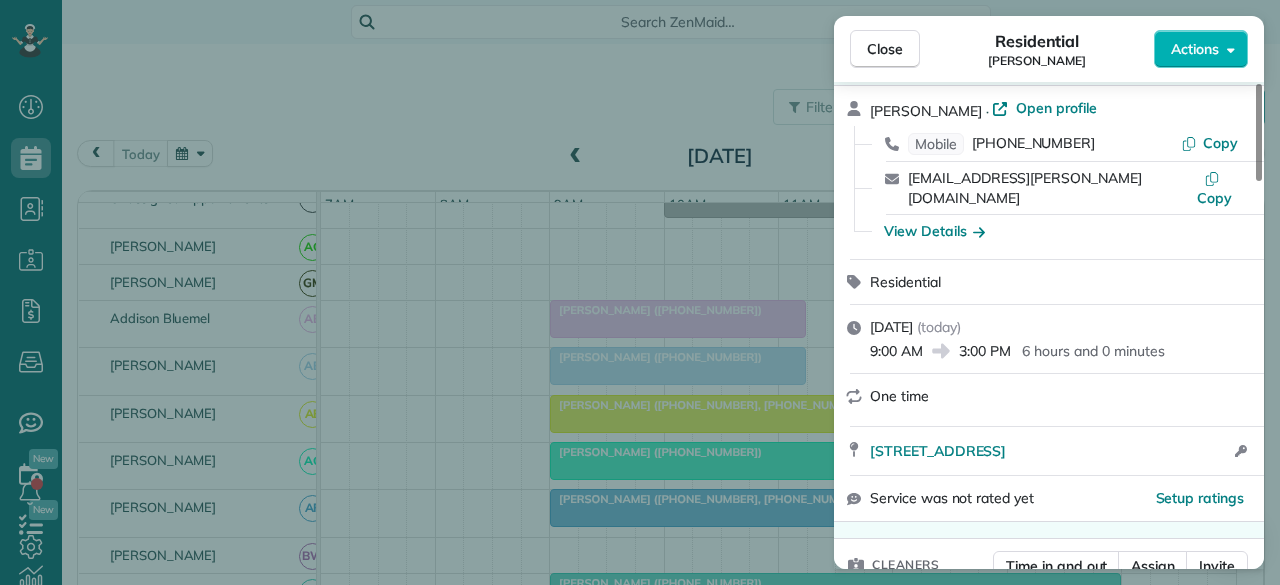 scroll, scrollTop: 0, scrollLeft: 0, axis: both 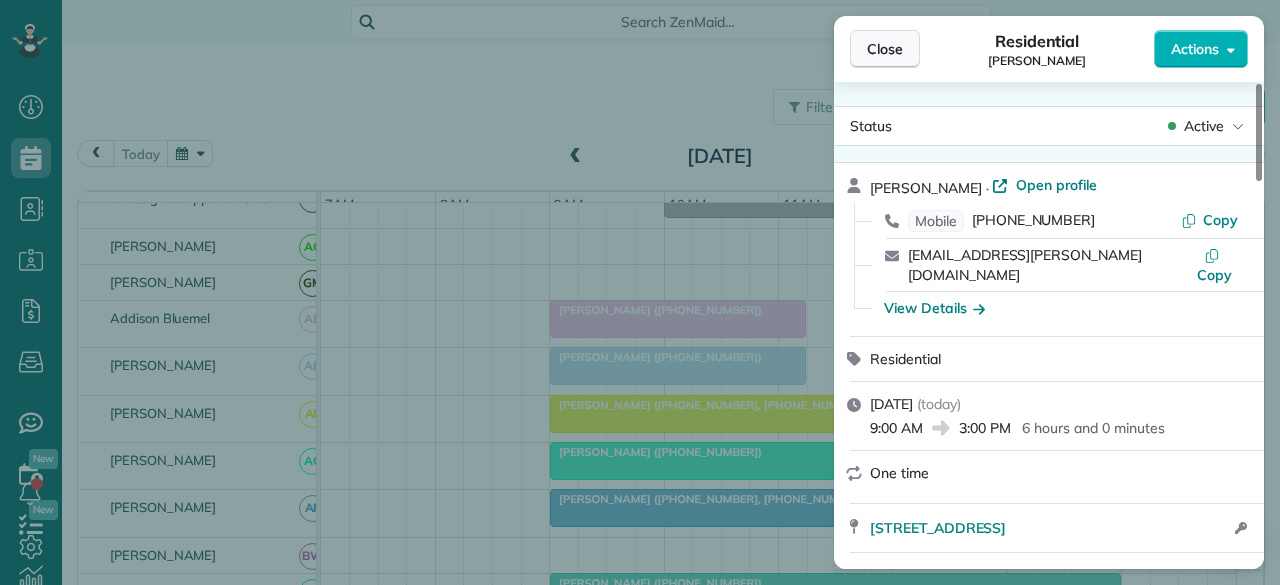 click on "Close" at bounding box center (885, 49) 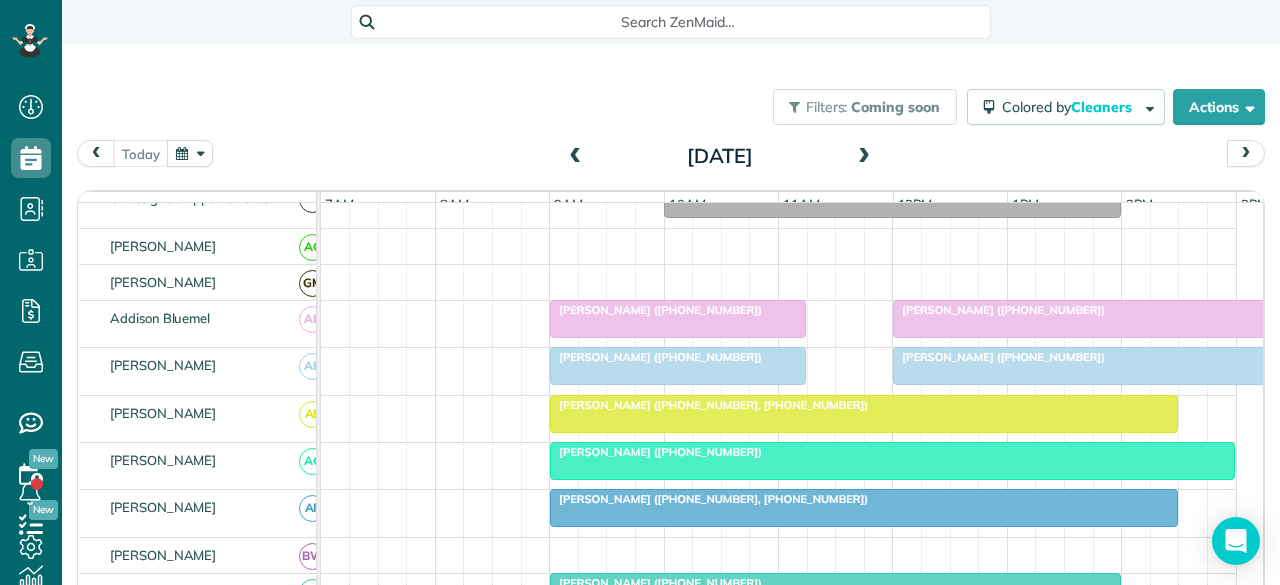 scroll, scrollTop: 196, scrollLeft: 0, axis: vertical 